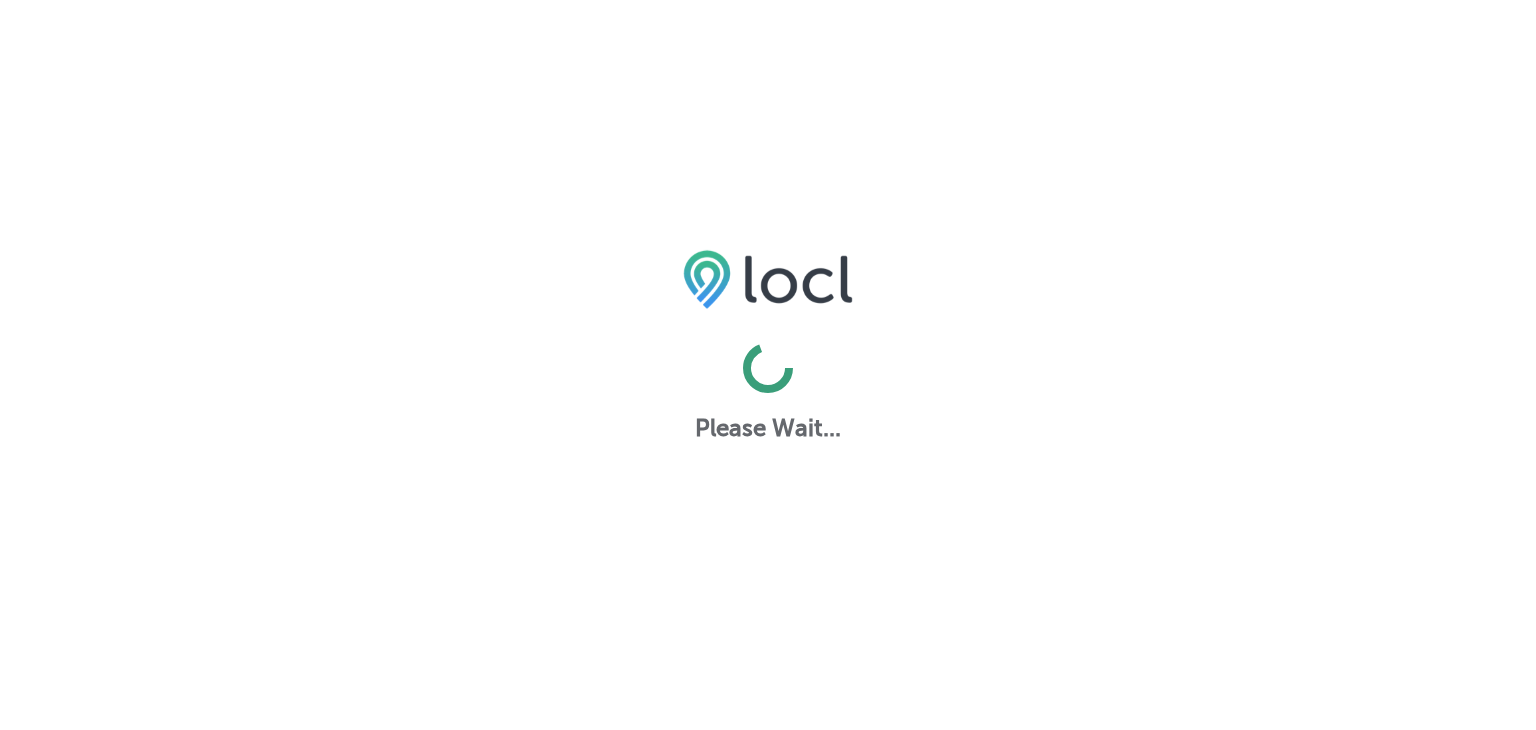 scroll, scrollTop: 0, scrollLeft: 0, axis: both 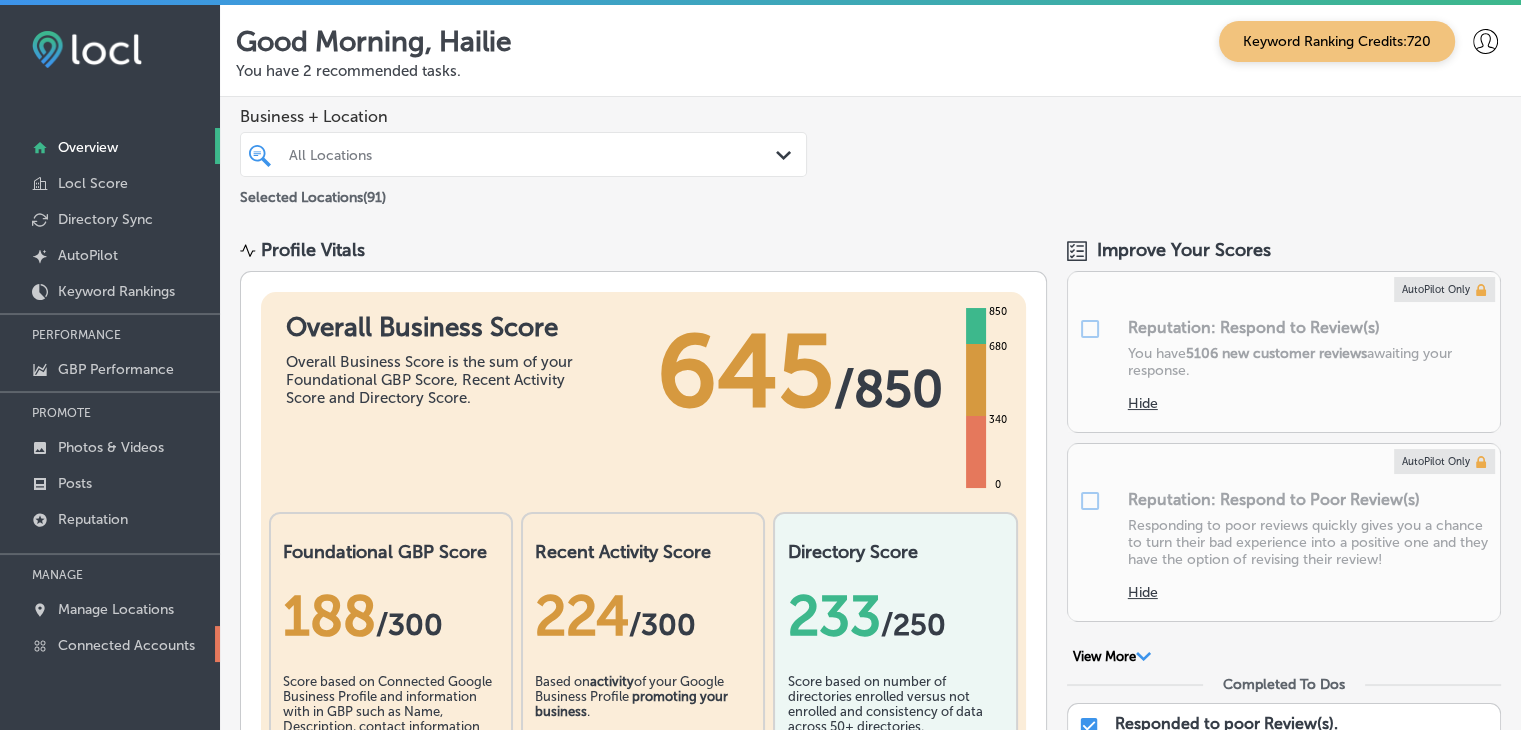 click on "Connected Accounts" at bounding box center [110, 644] 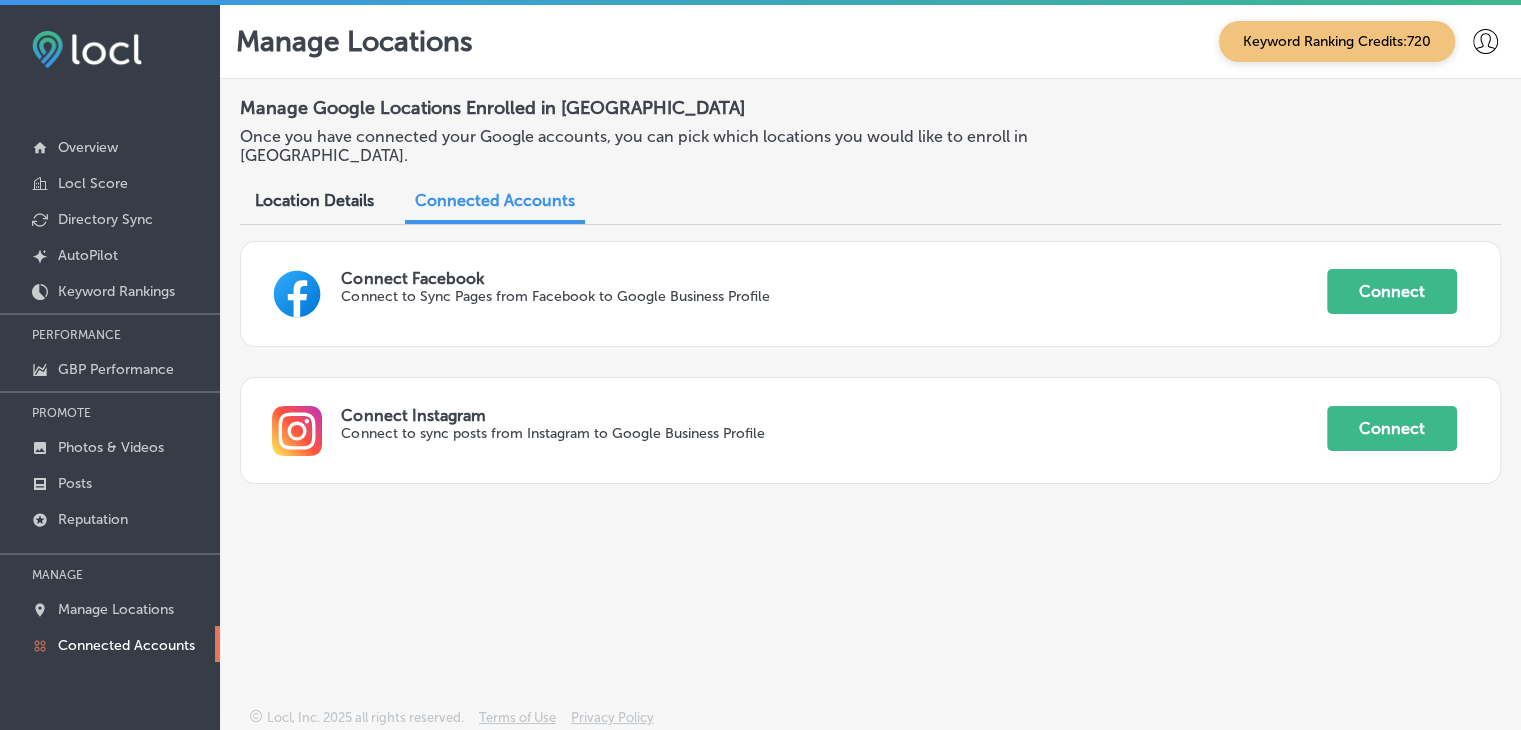 click on "Connected Accounts" at bounding box center (110, 644) 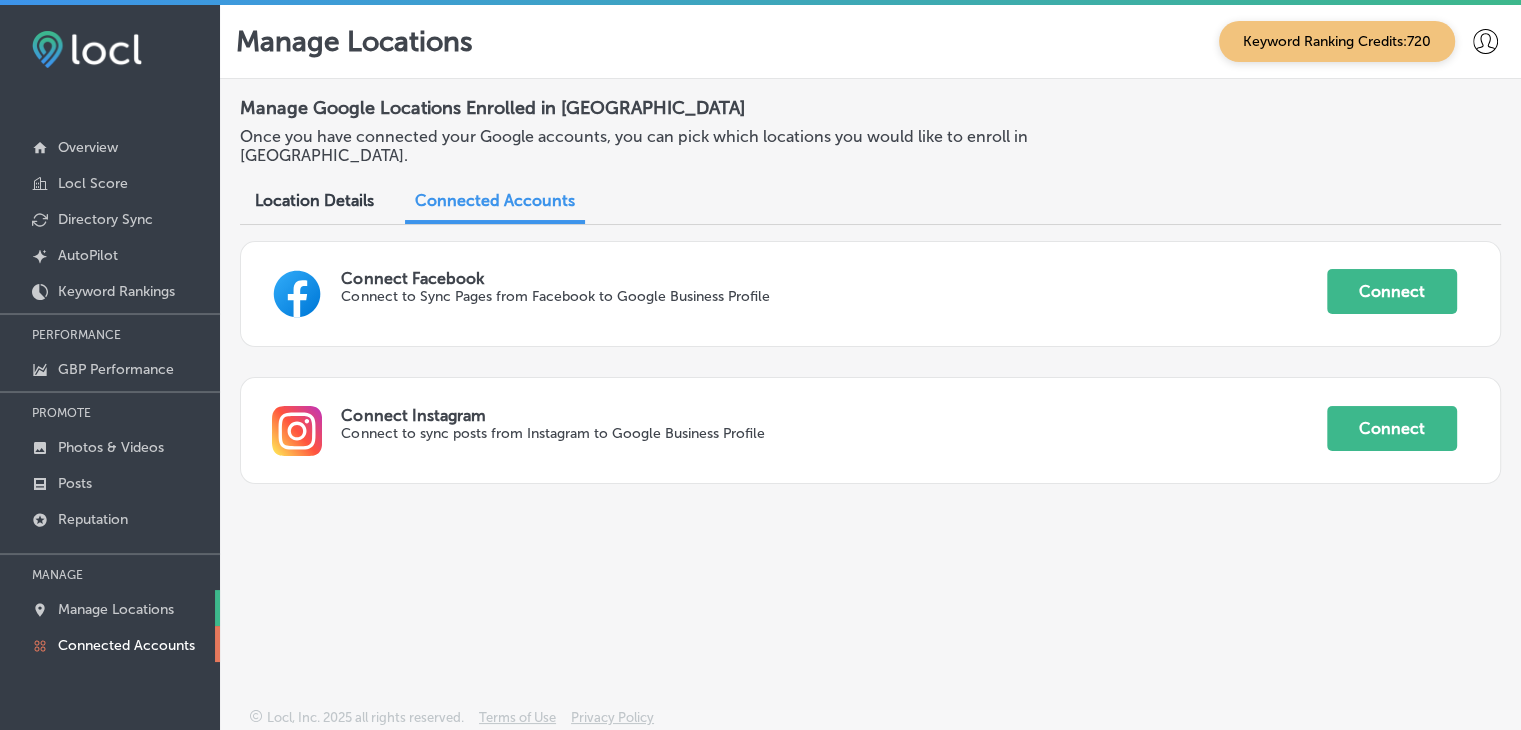 click on "Manage Locations" at bounding box center [110, 608] 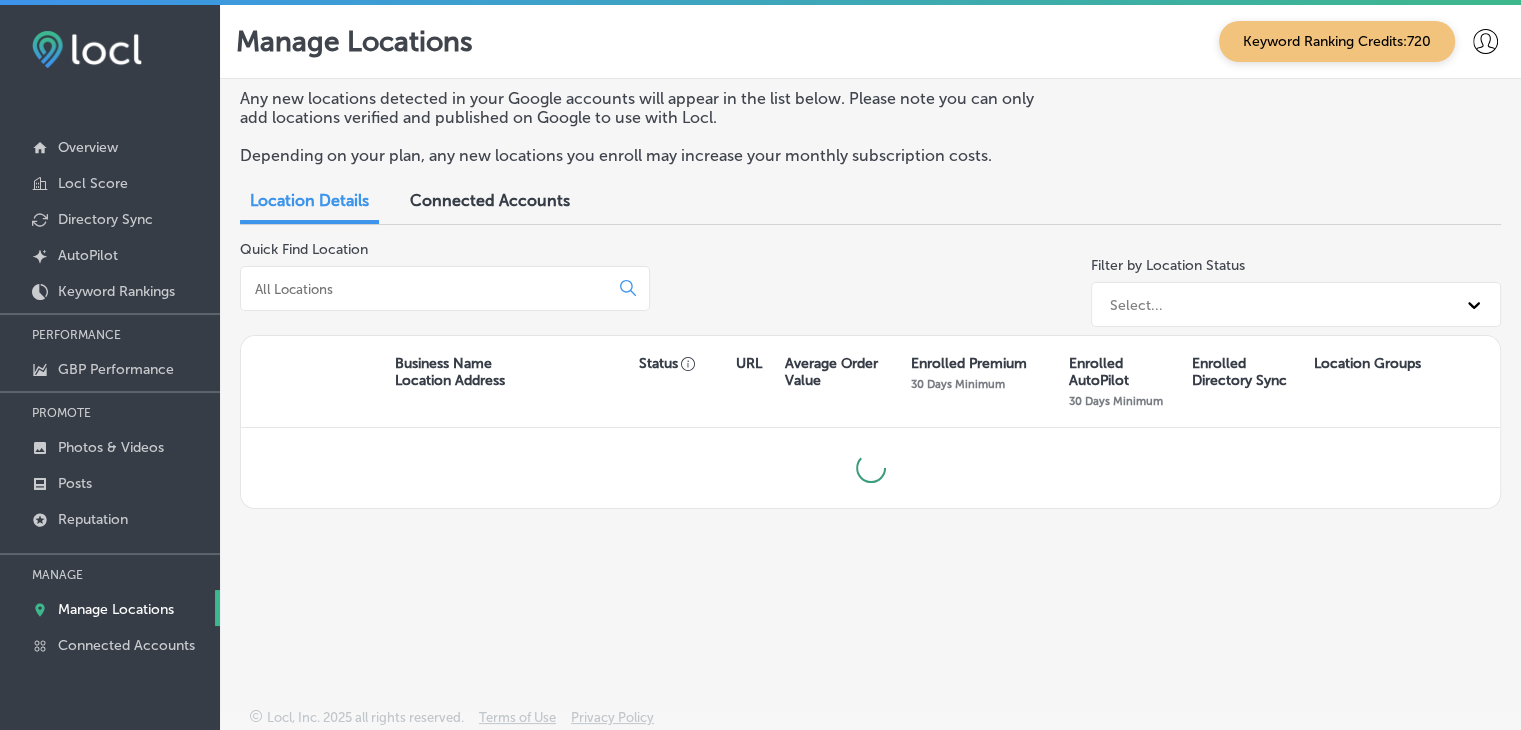 click at bounding box center [445, 288] 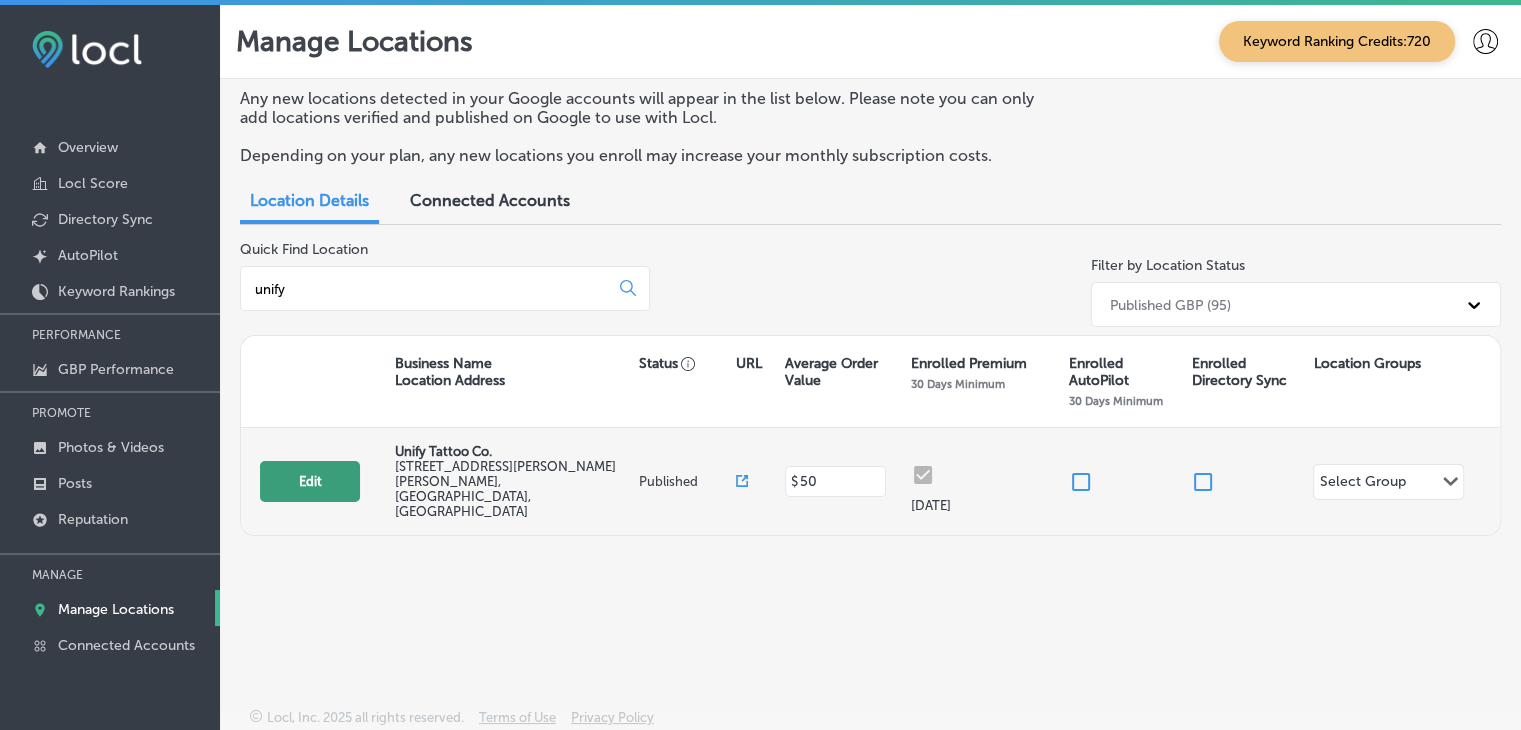 type on "unify" 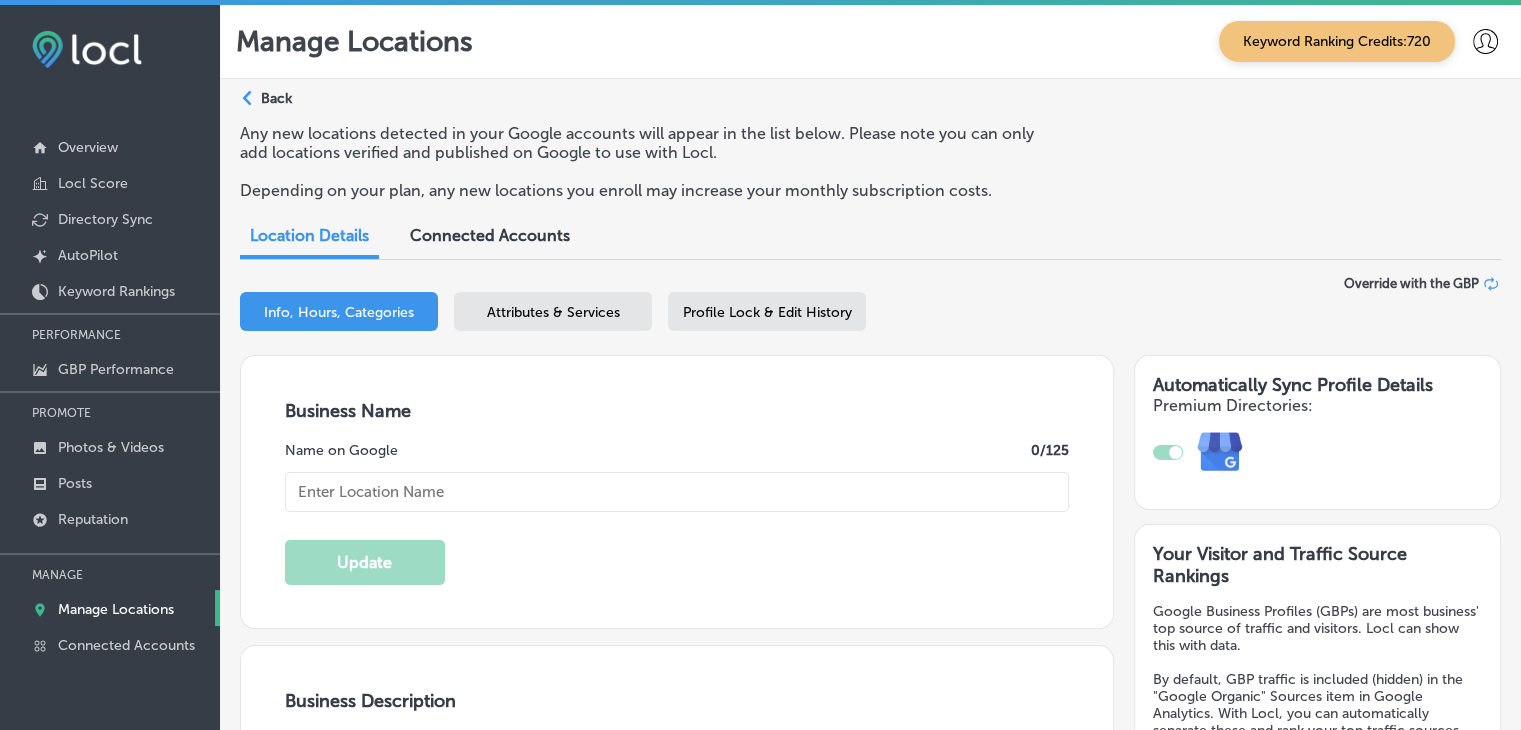 type on "Unify Tattoo Co." 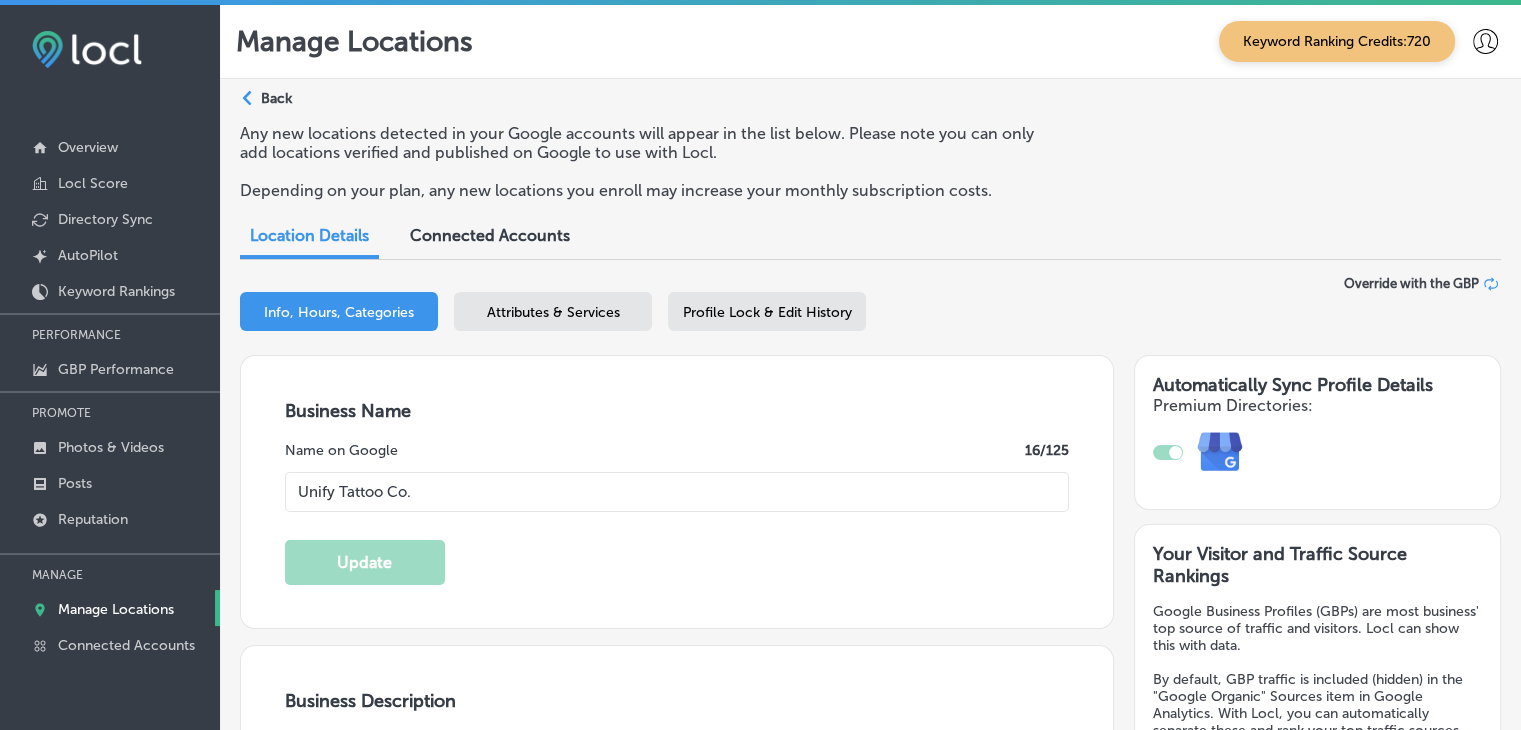 type on "[STREET_ADDRESS][PERSON_NAME][PERSON_NAME]" 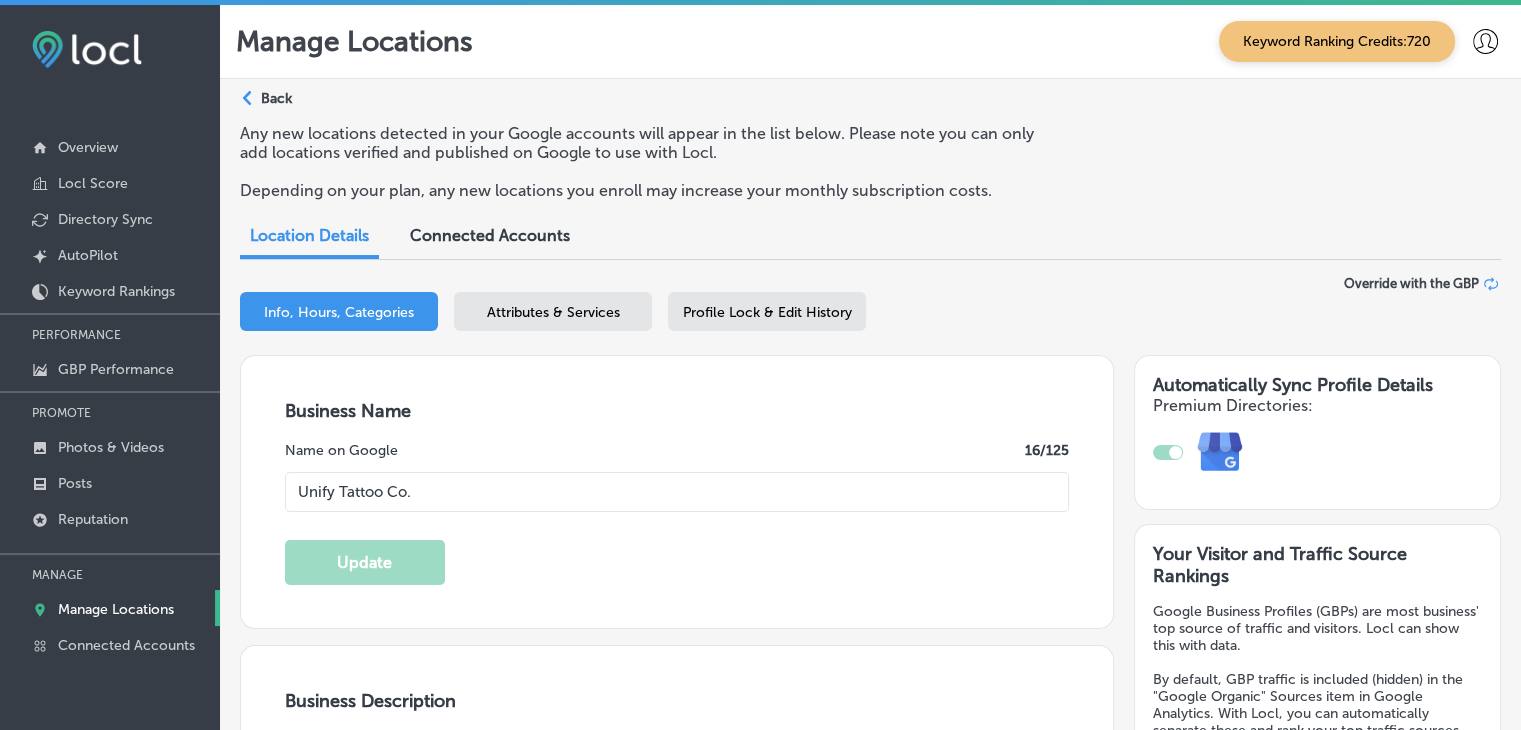 type on "[PHONE_NUMBER]" 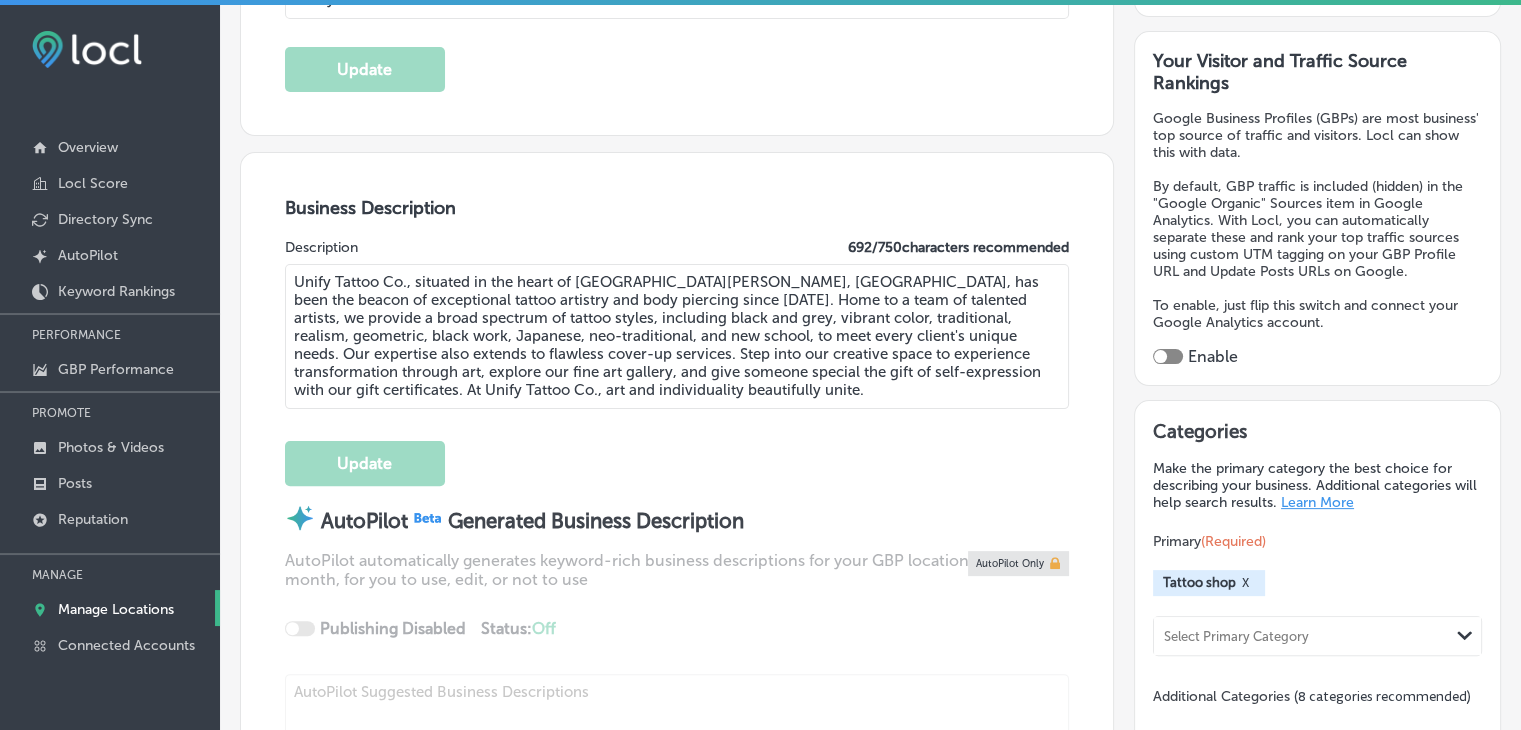 scroll, scrollTop: 600, scrollLeft: 0, axis: vertical 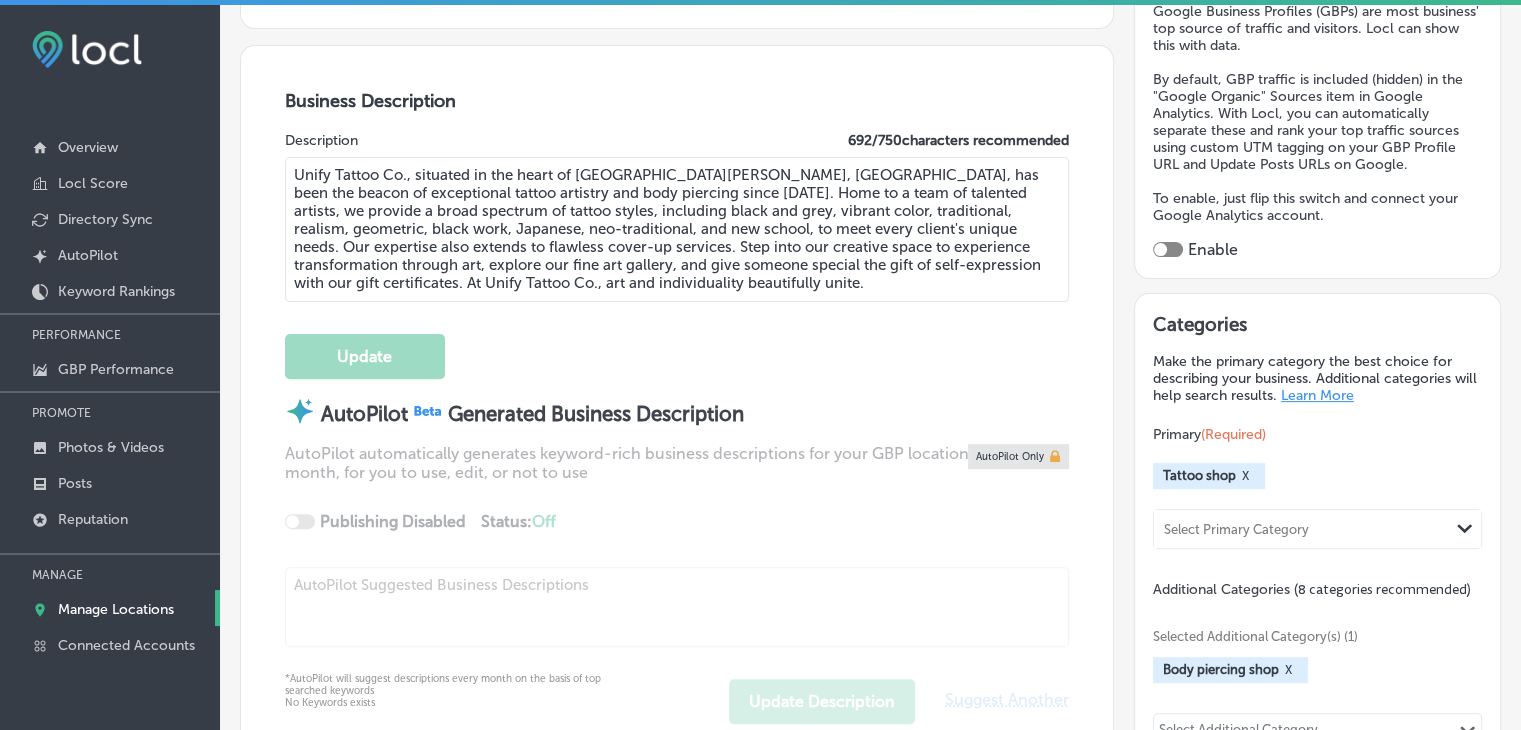 click at bounding box center [1168, 249] 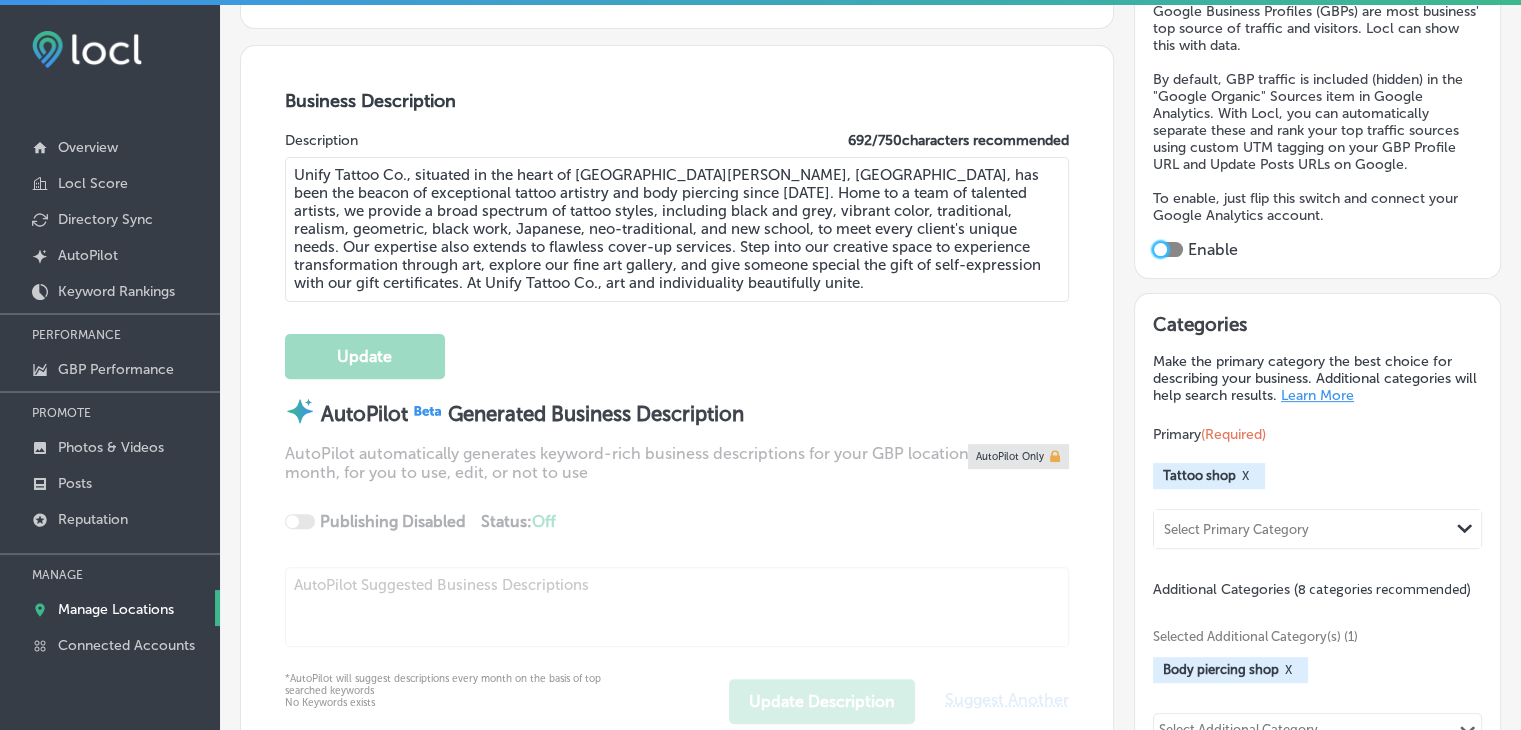 click at bounding box center [1160, 249] 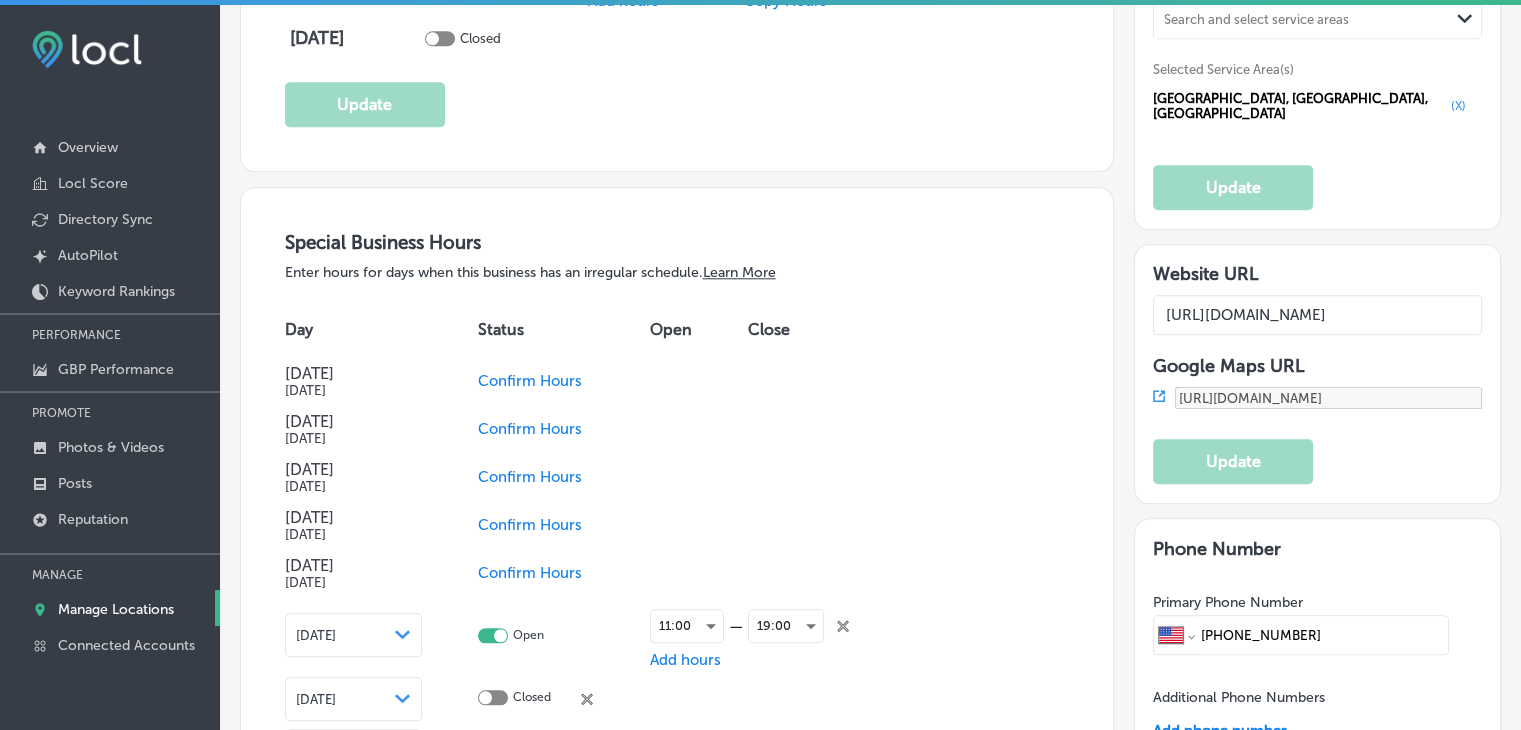 checkbox on "true" 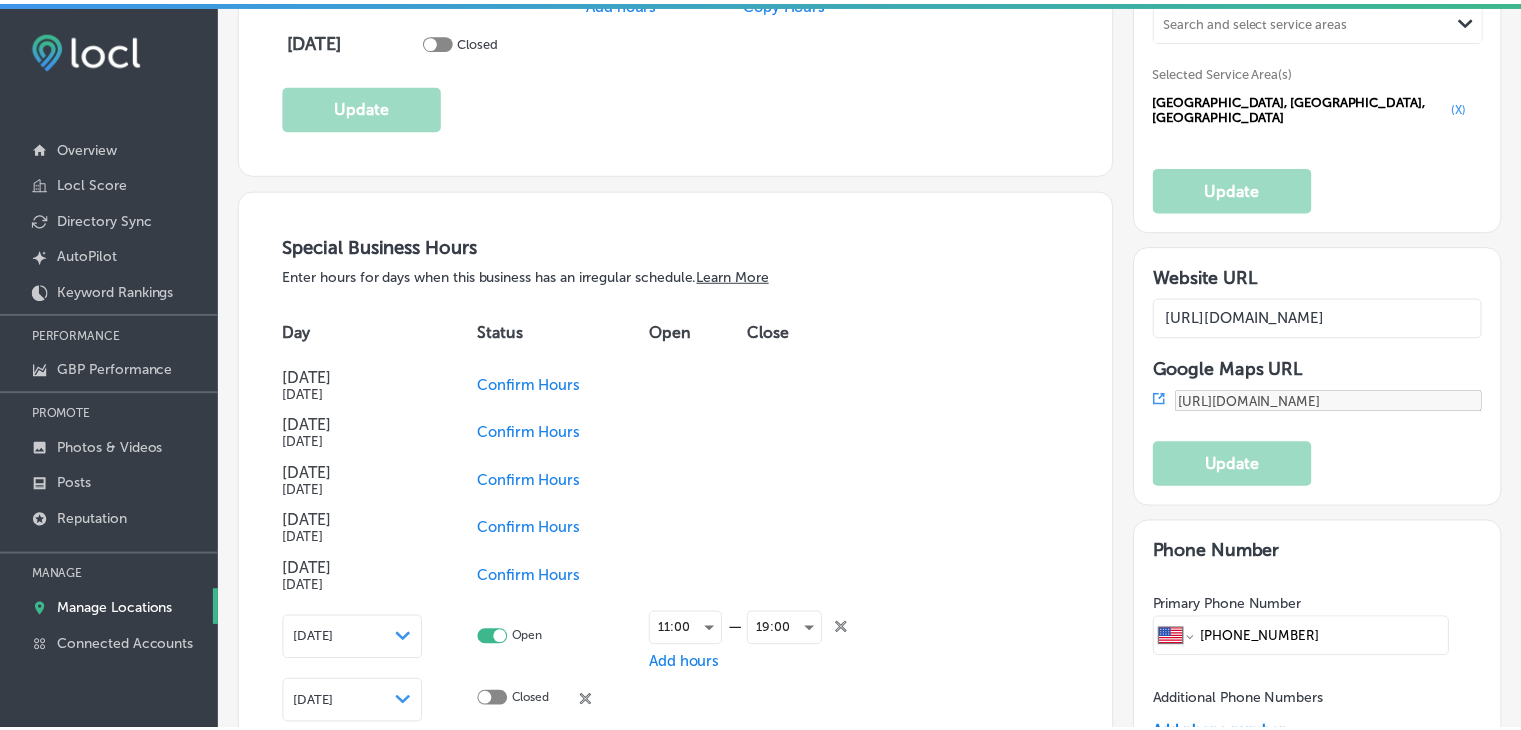 scroll, scrollTop: 2002, scrollLeft: 0, axis: vertical 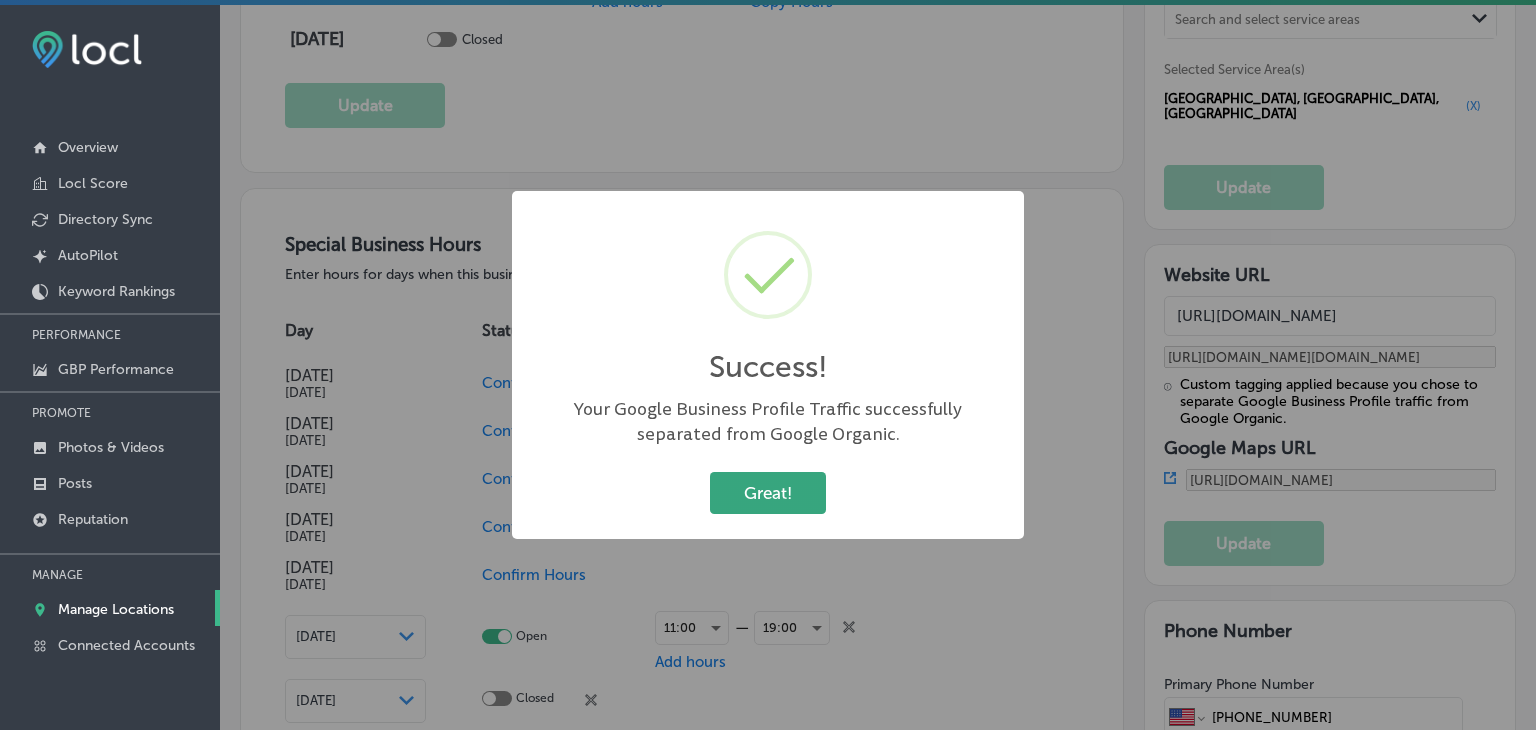 click on "Great!" at bounding box center (768, 492) 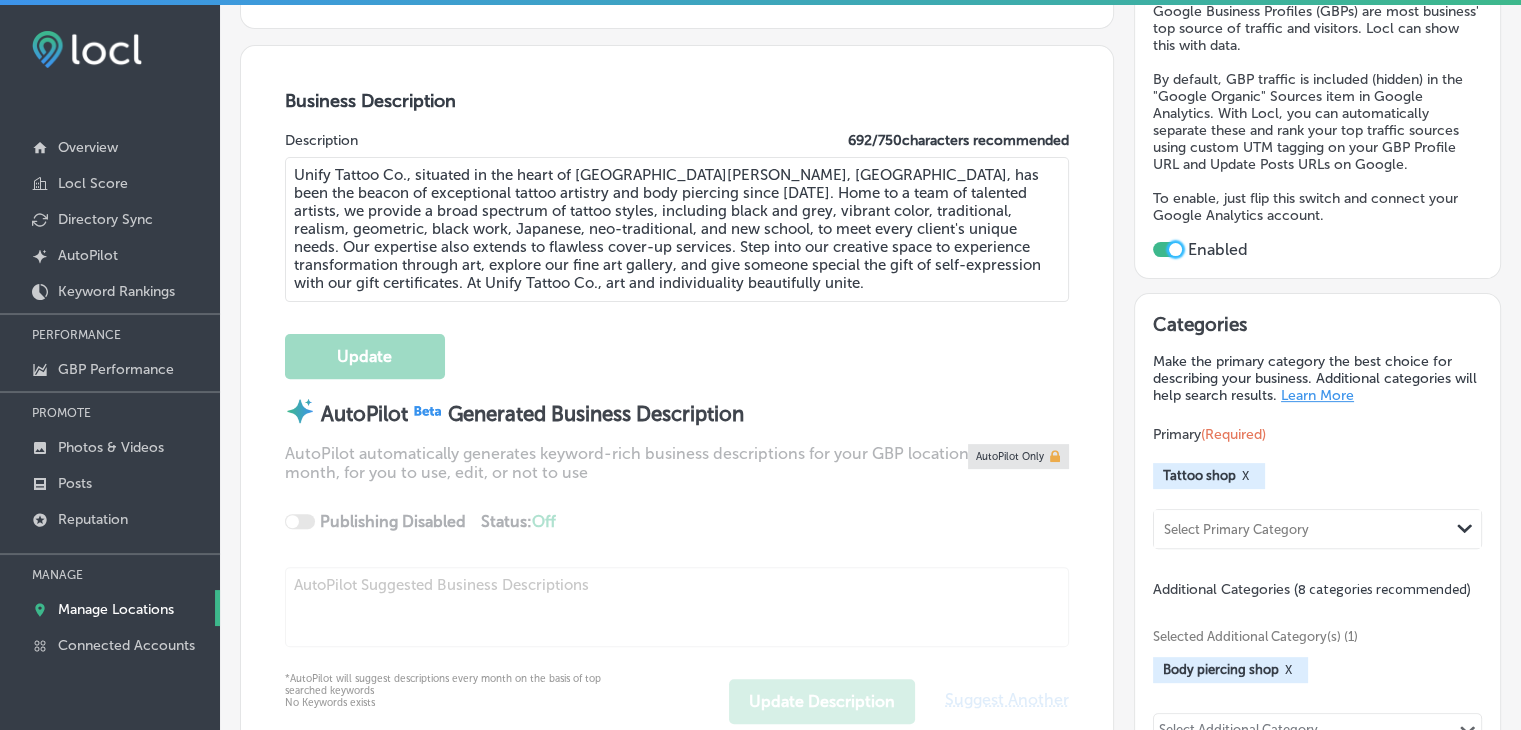 scroll, scrollTop: 900, scrollLeft: 0, axis: vertical 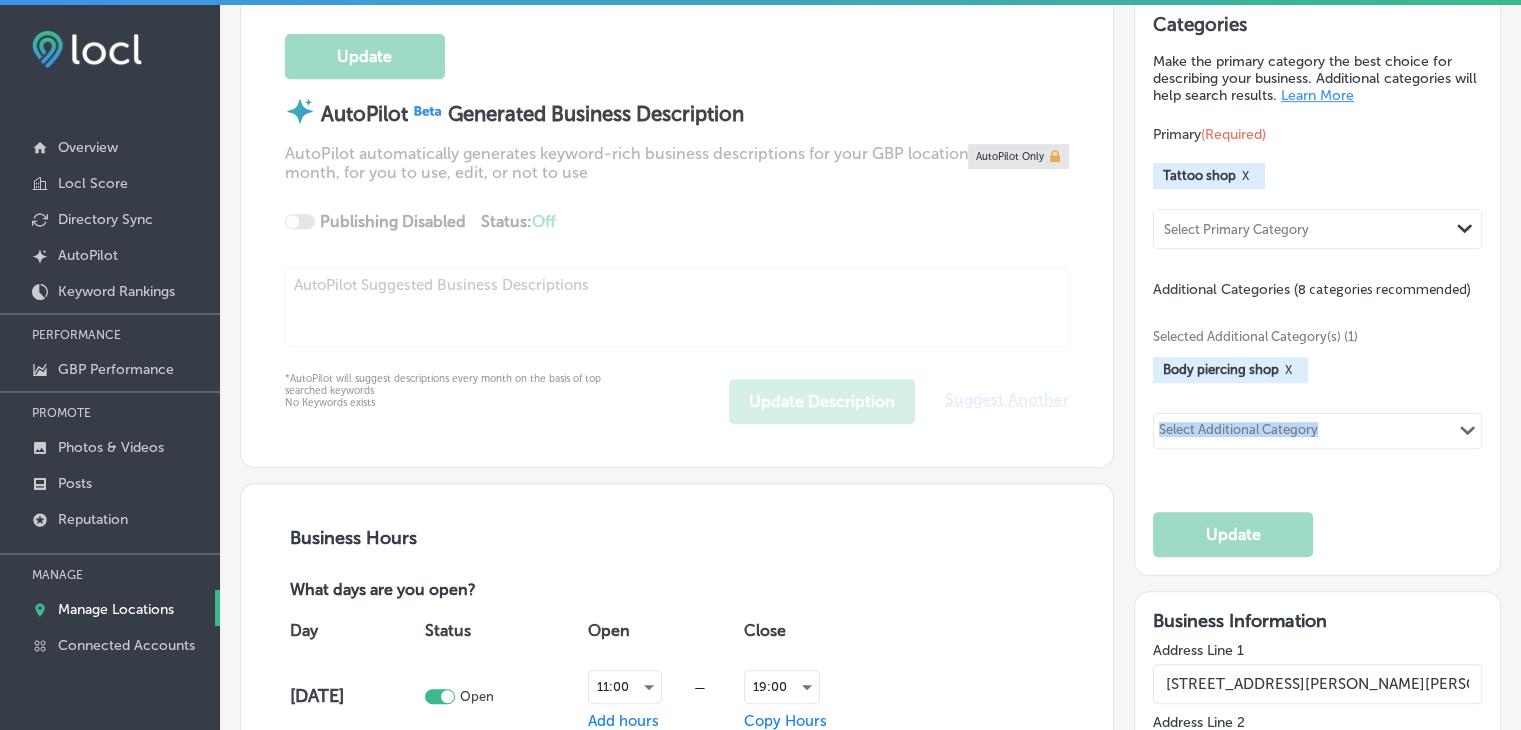 click on "Selected Additional Category(s) (1) Body piercing shop X Select Additional Category
Path
Created with Sketch." at bounding box center [1317, 386] 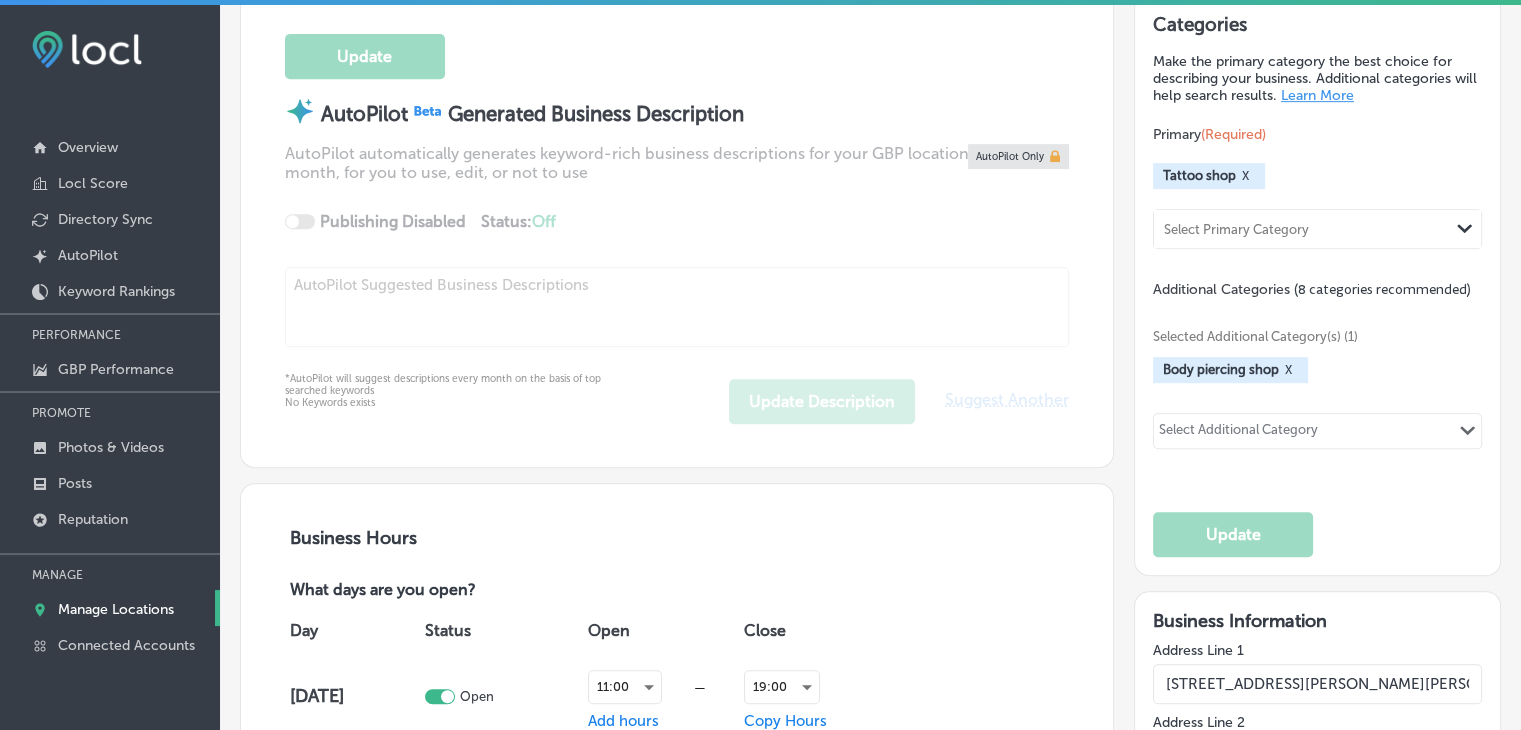 click on "Selected Additional Category(s) (1) Body piercing shop X" at bounding box center (1317, 353) 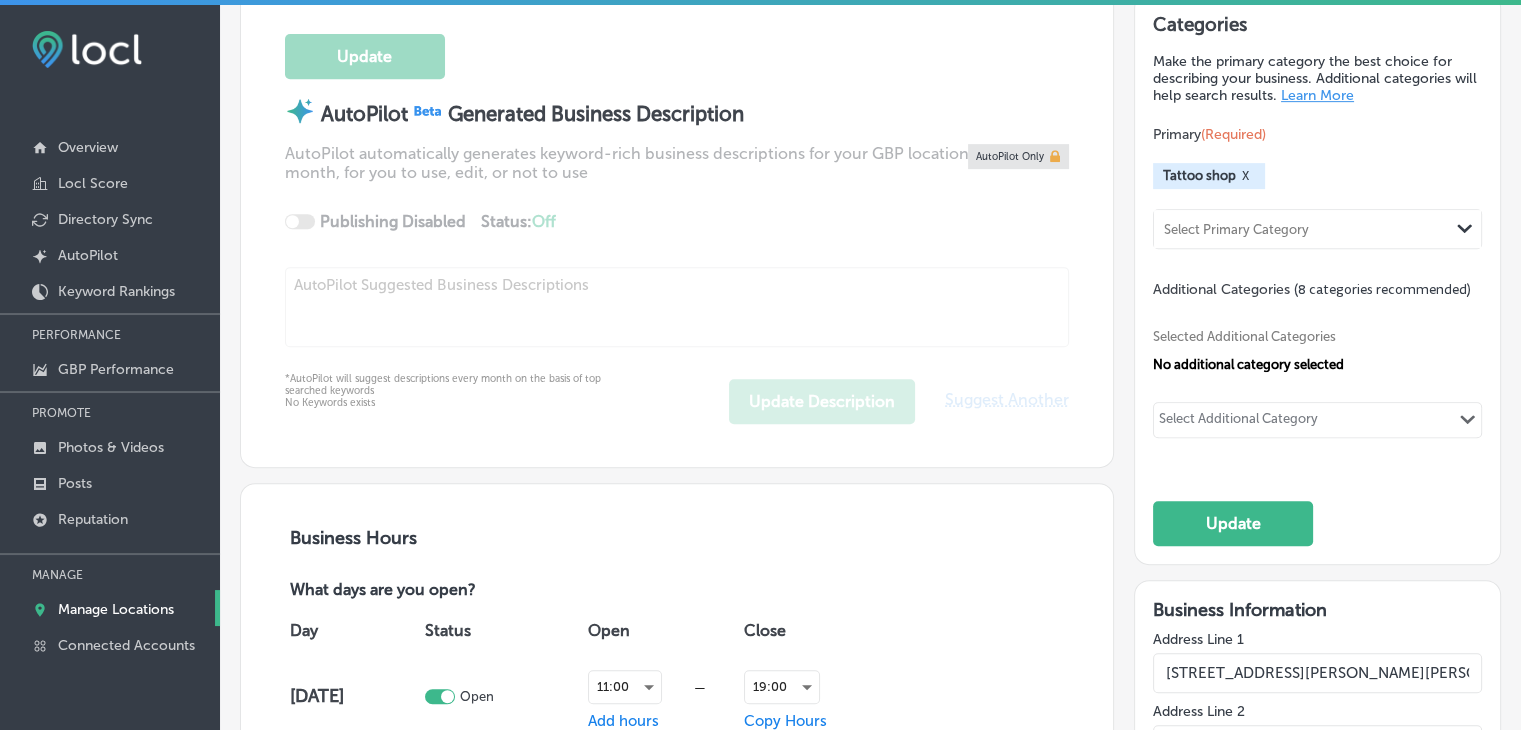 click on "No additional category selected" at bounding box center [1248, 364] 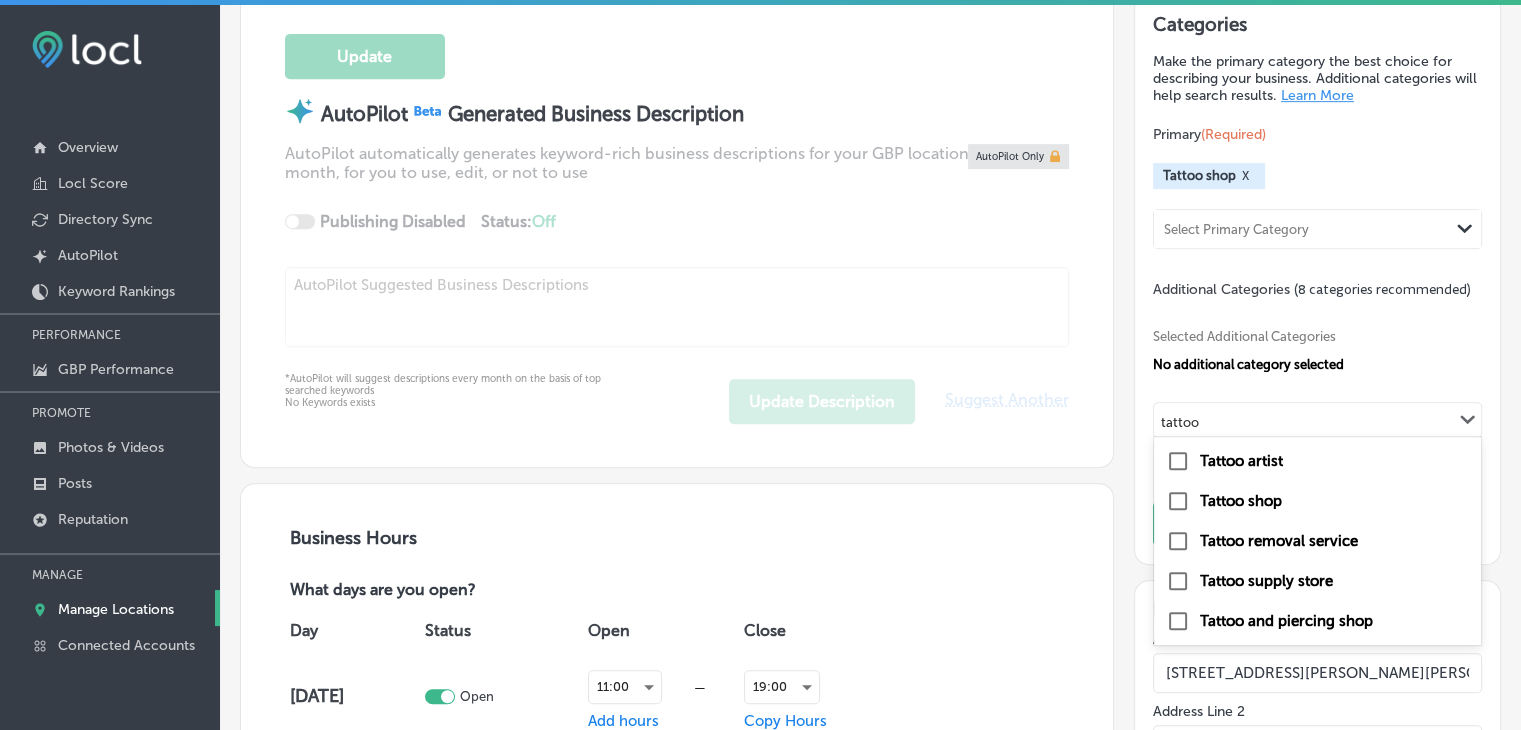 click on "Tattoo artist" at bounding box center [1241, 461] 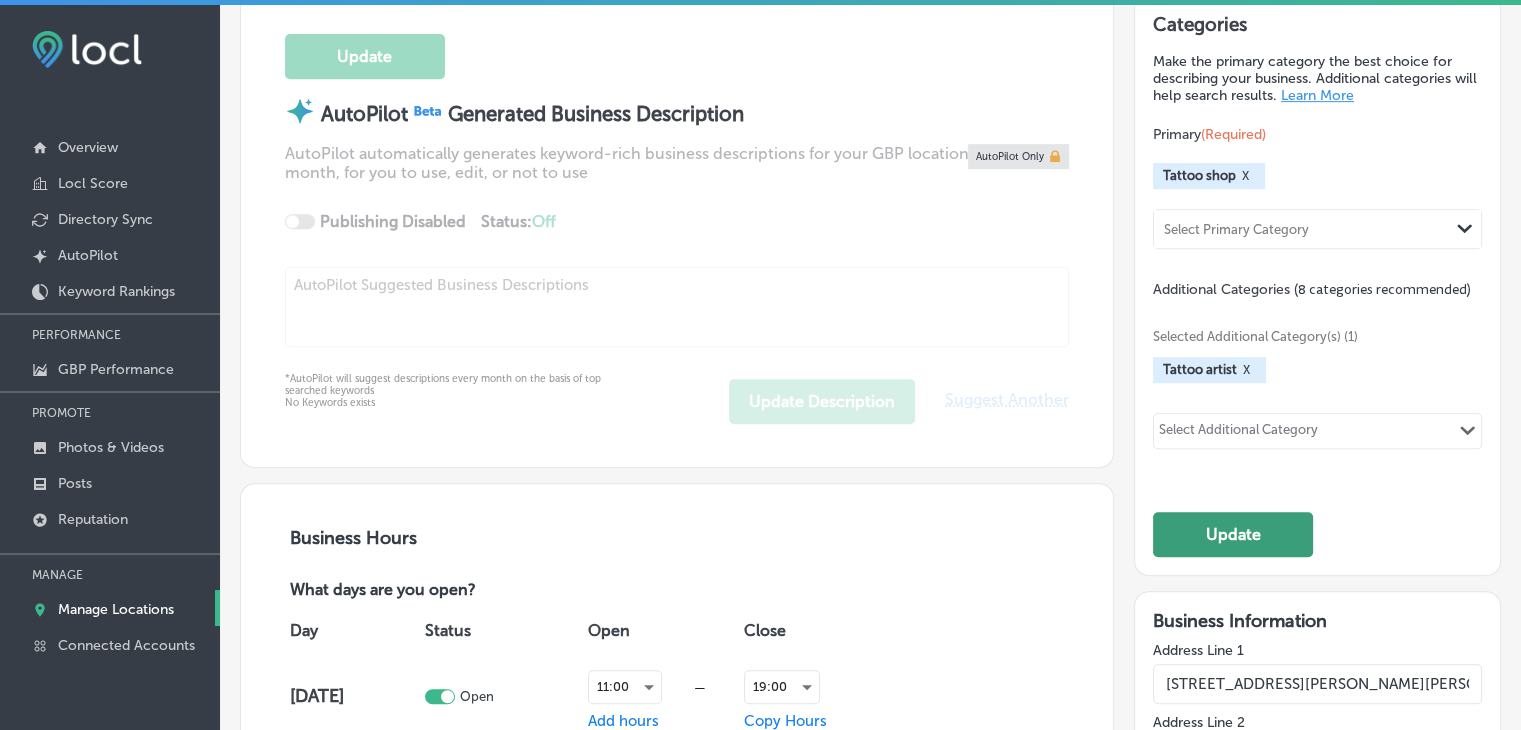 click on "Update" 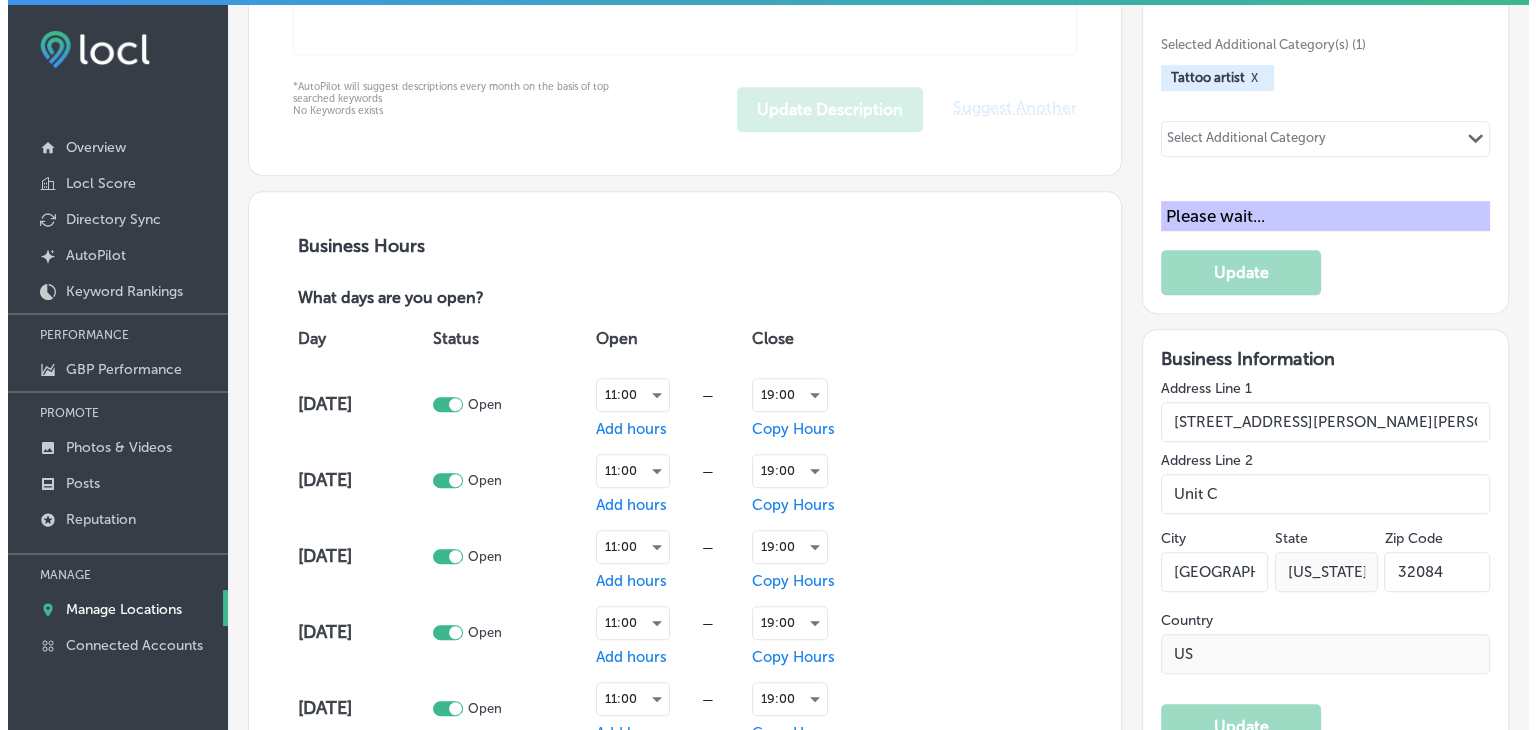 scroll, scrollTop: 1300, scrollLeft: 0, axis: vertical 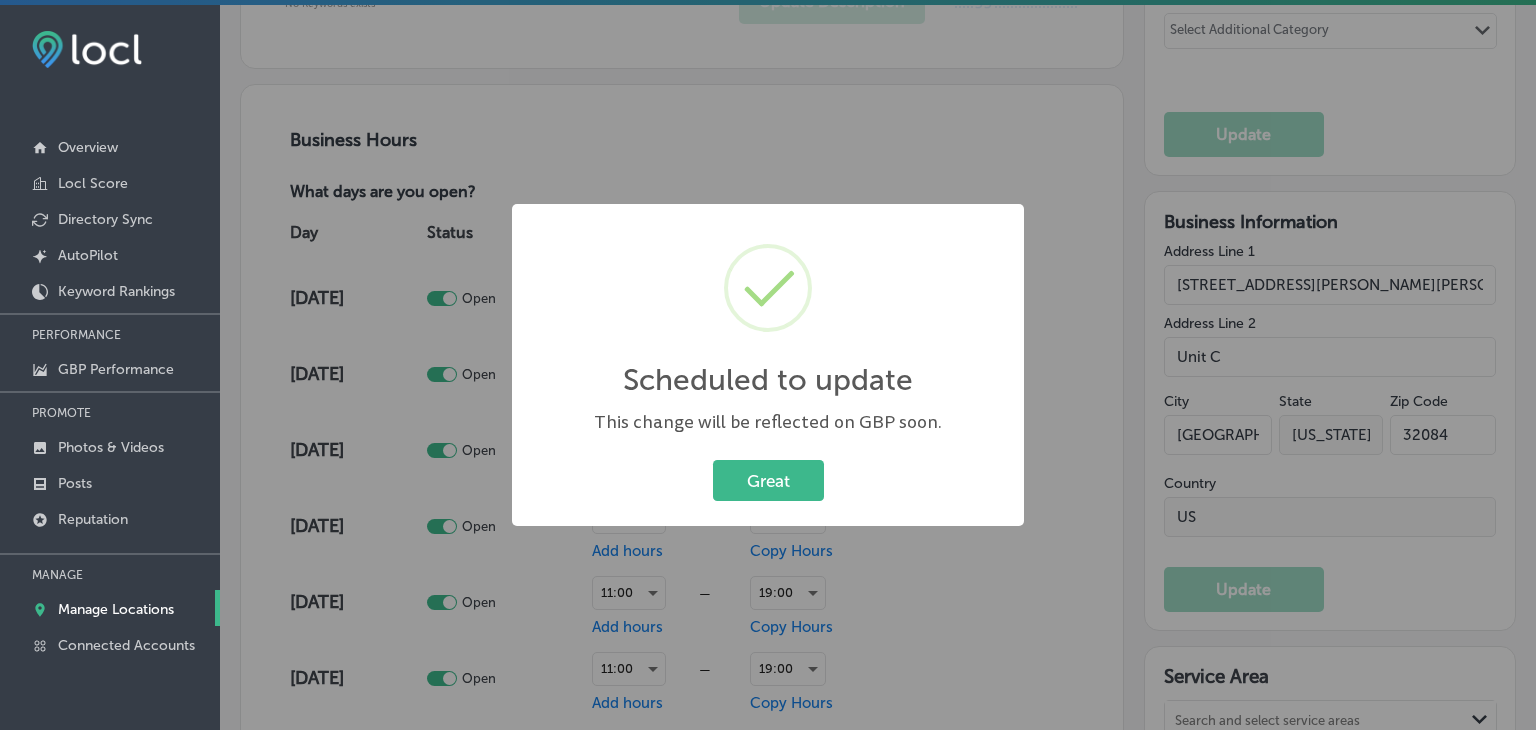 click on "Scheduled to update × This change will be reflected on GBP soon. Great Cancel" at bounding box center [768, 365] 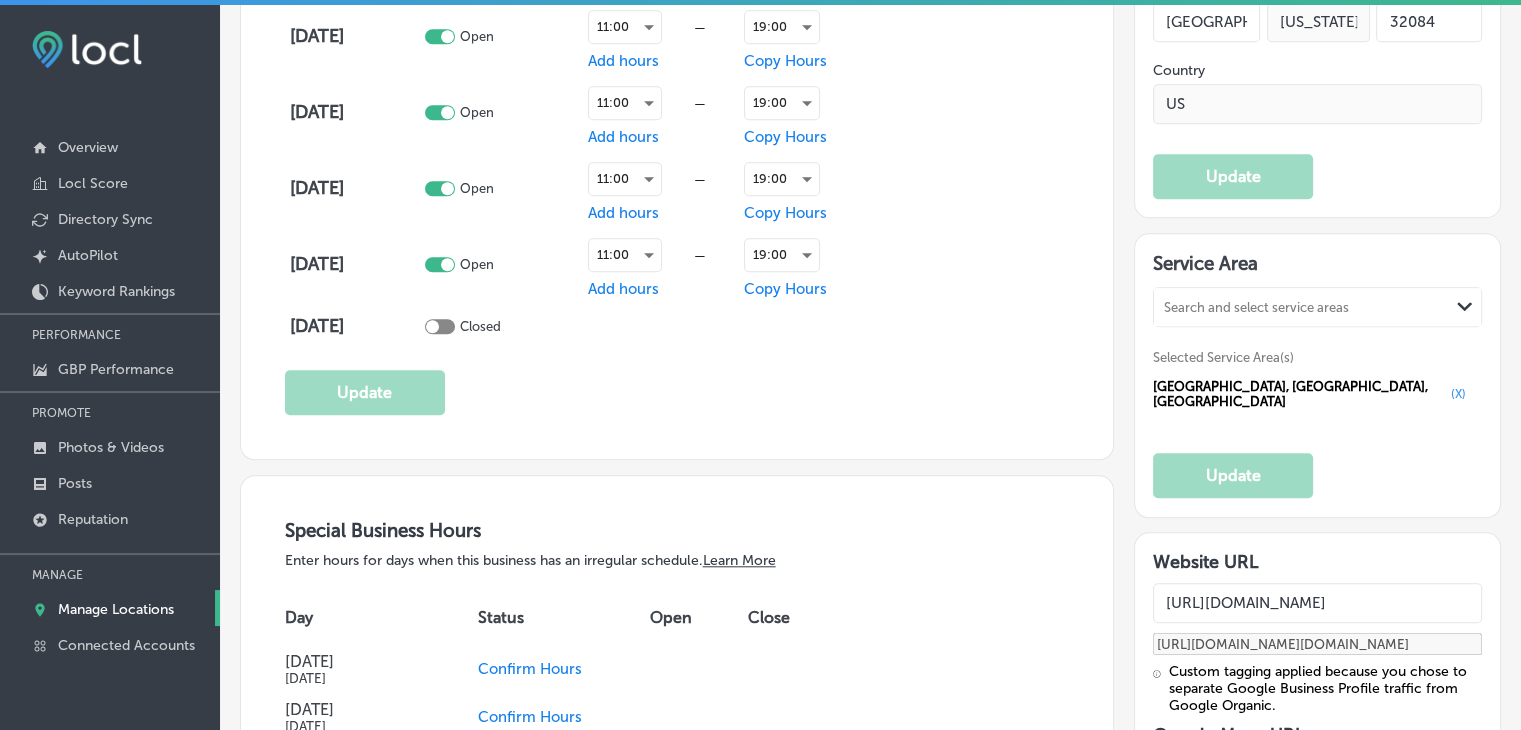 scroll, scrollTop: 1800, scrollLeft: 0, axis: vertical 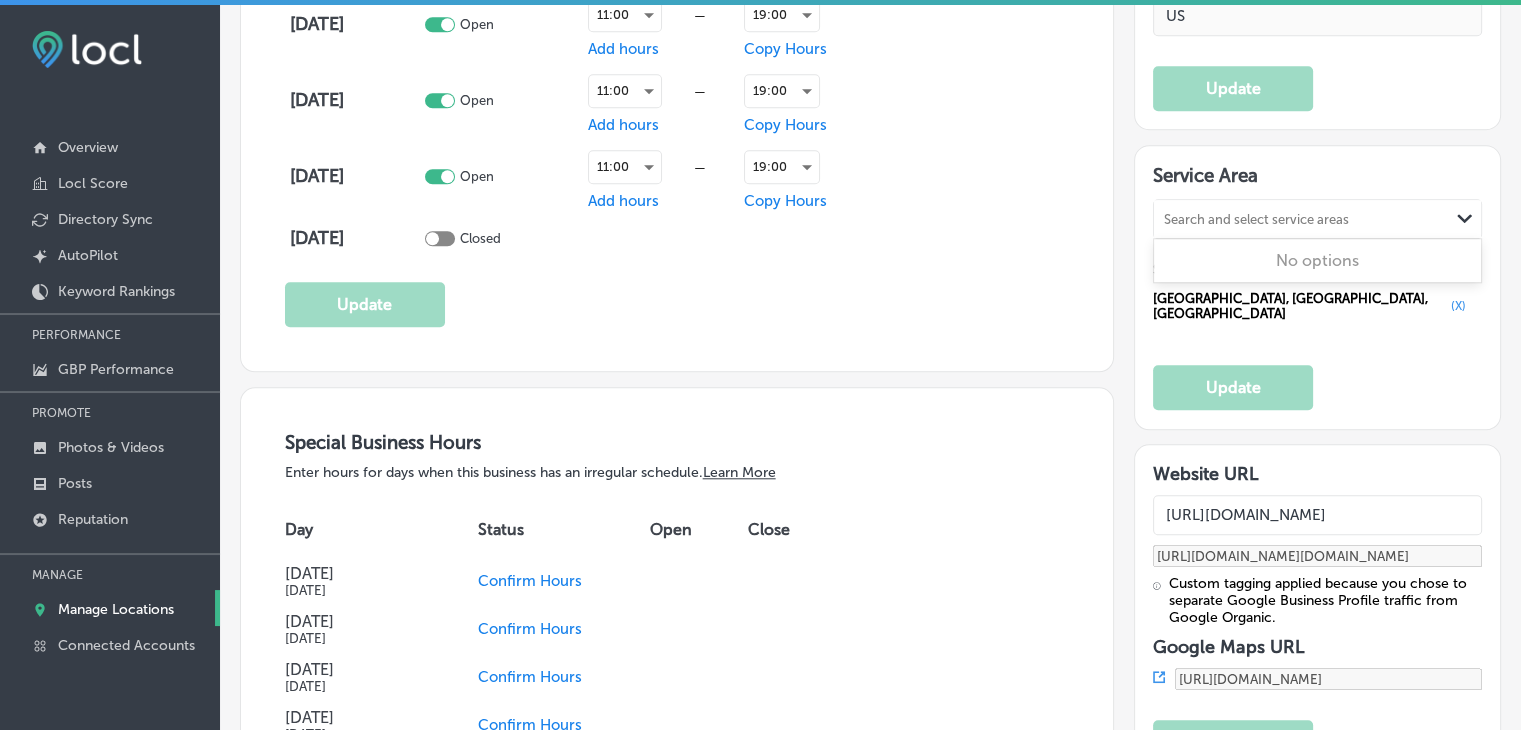 click on "Search and select service areas" at bounding box center [1301, 219] 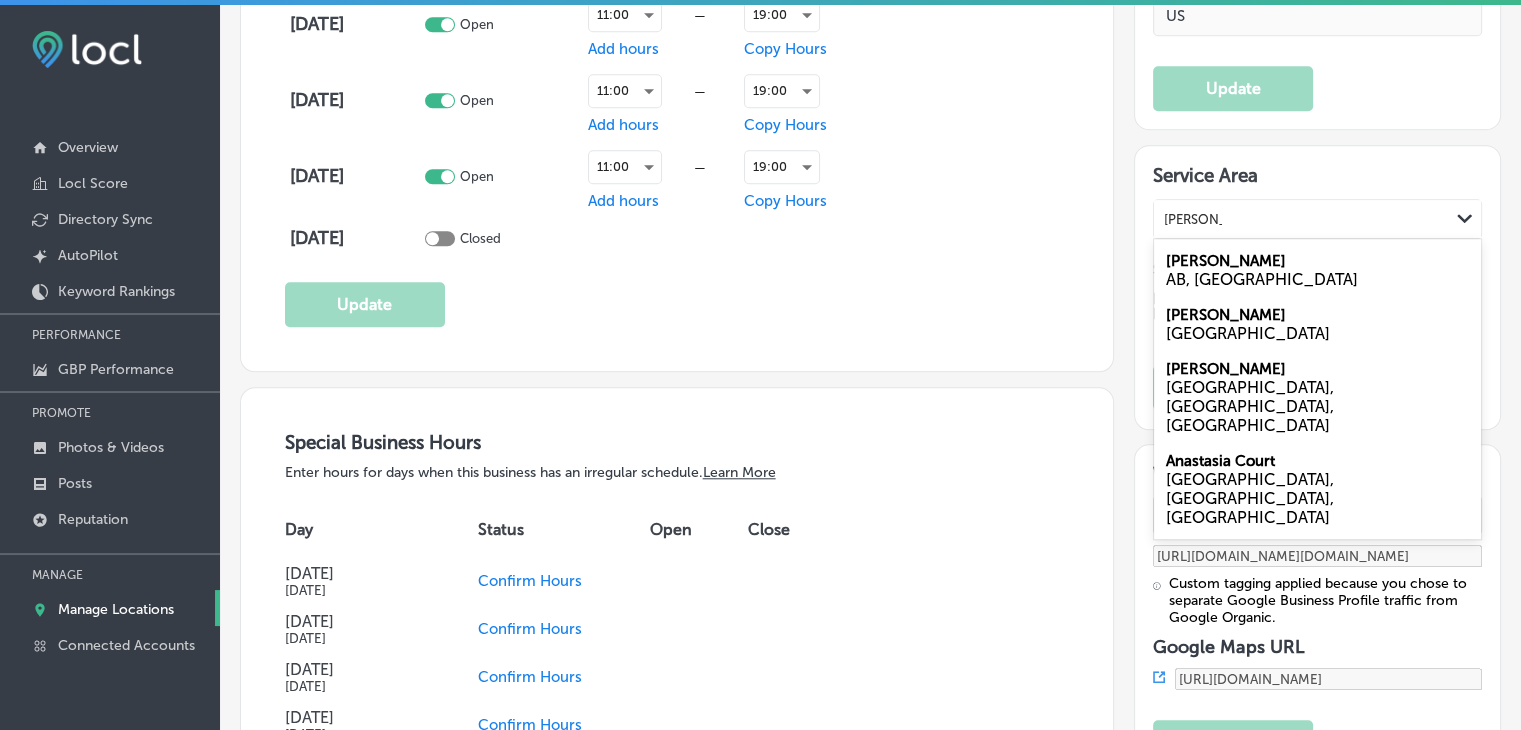 click on "[PERSON_NAME][GEOGRAPHIC_DATA][PERSON_NAME], [GEOGRAPHIC_DATA], [GEOGRAPHIC_DATA]" at bounding box center [1317, 397] 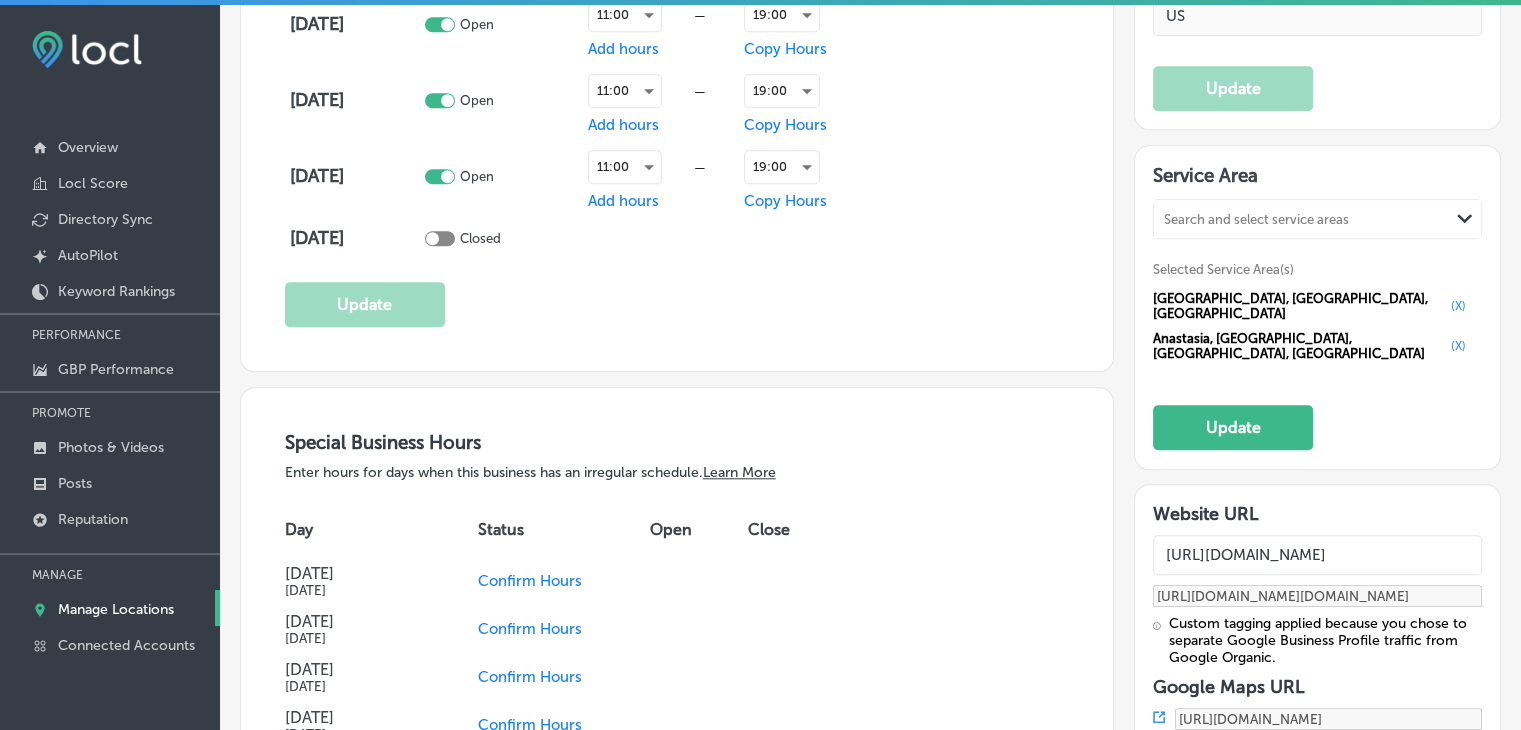 click on "Search and select service areas" at bounding box center [1256, 219] 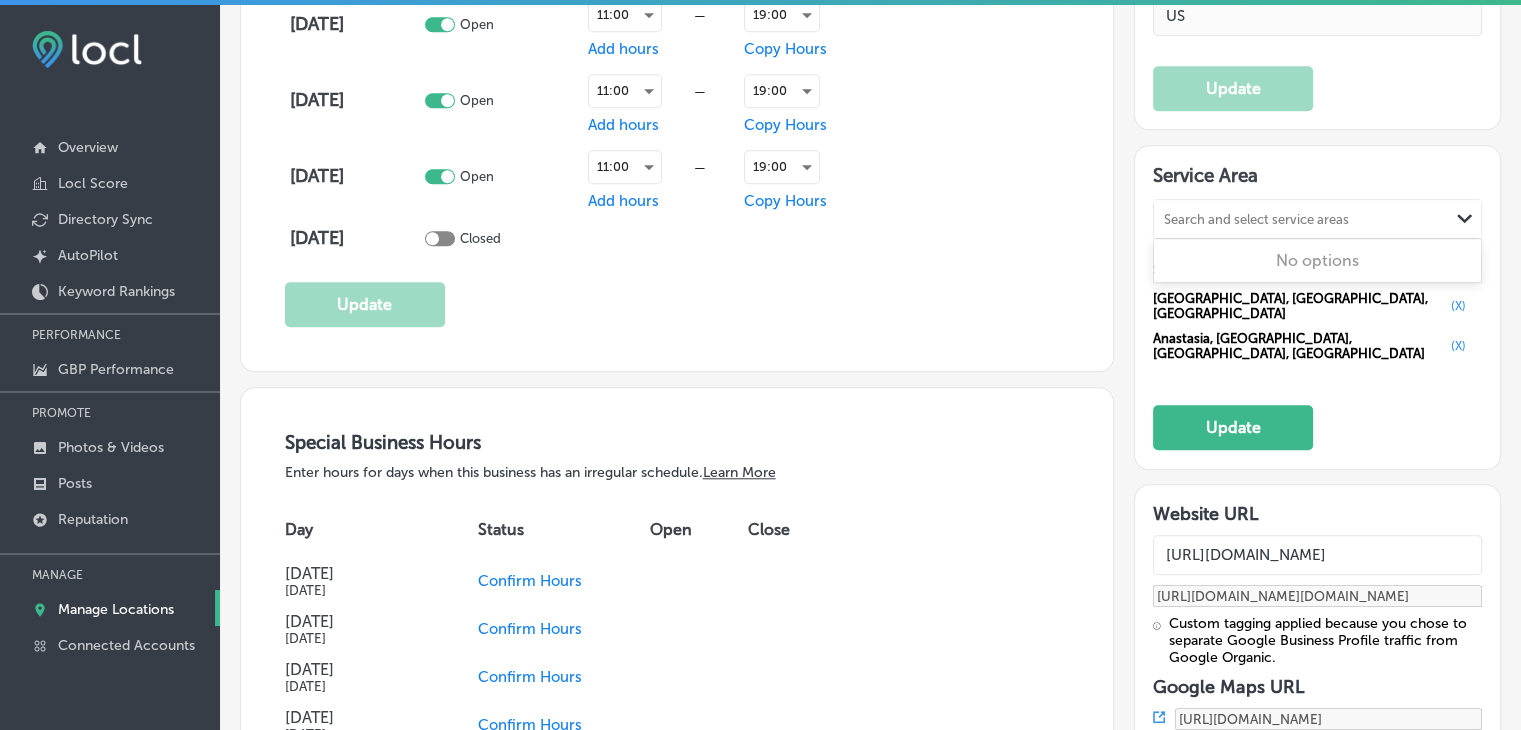 paste on "Hastings," 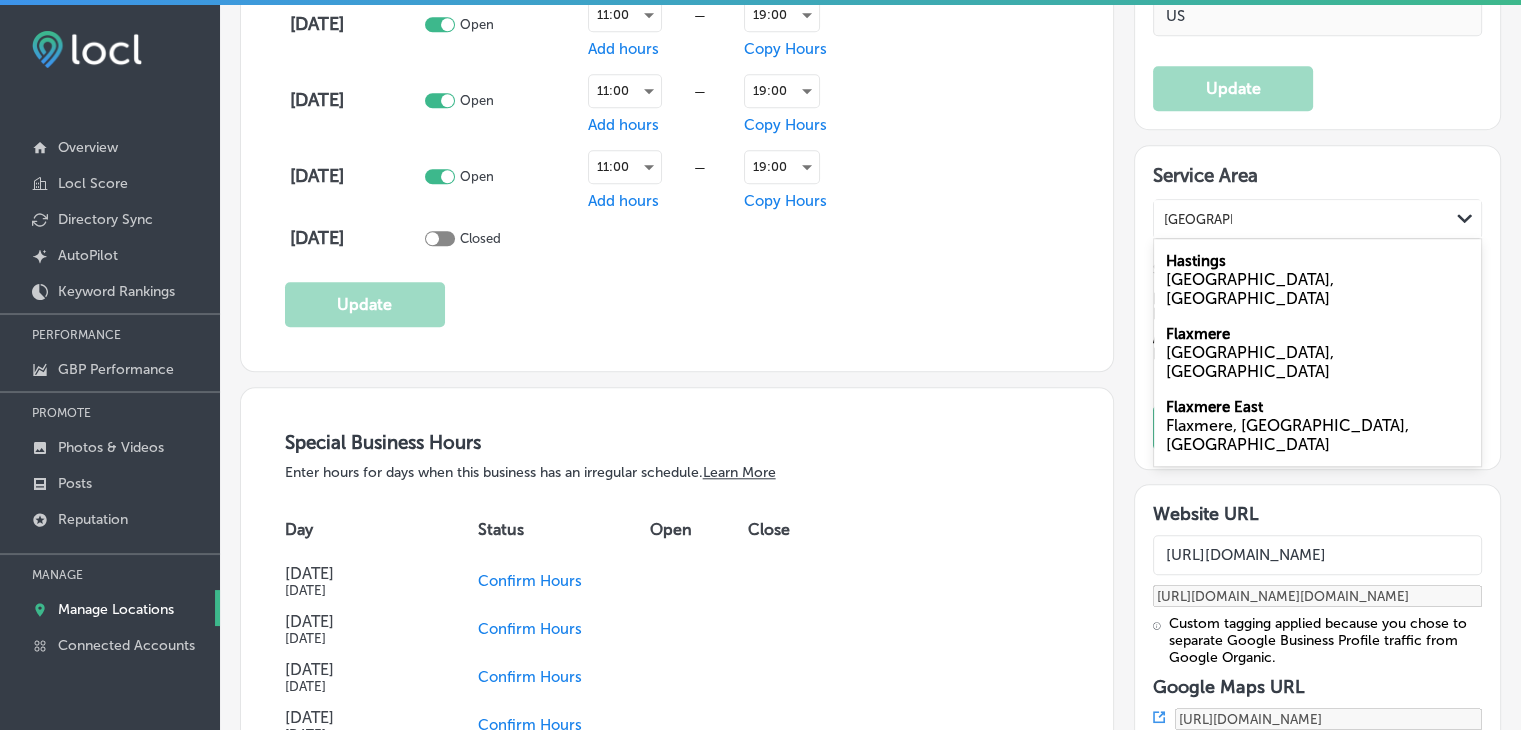 click on "[GEOGRAPHIC_DATA], [GEOGRAPHIC_DATA]" at bounding box center (1317, 289) 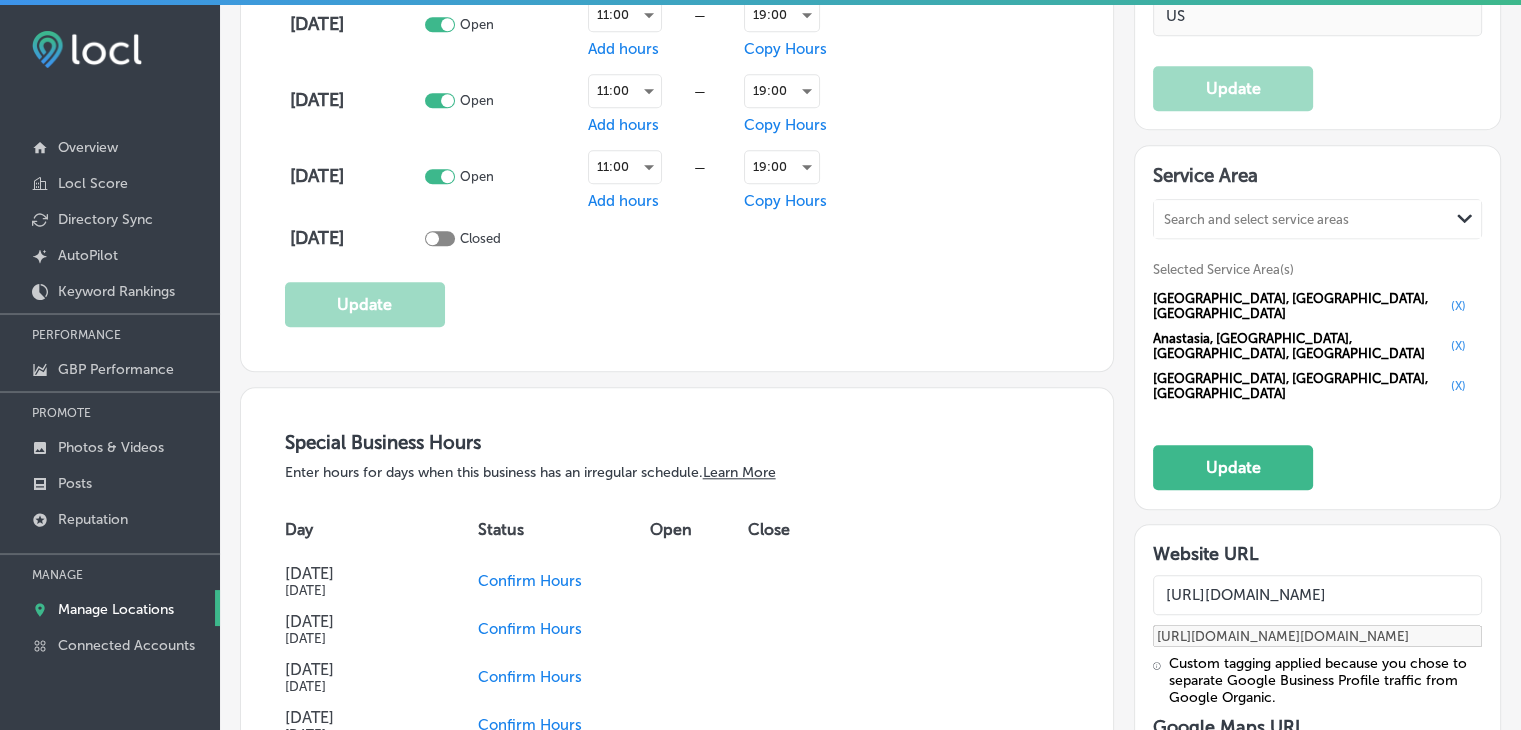 click on "Search and select service areas" at bounding box center [1256, 219] 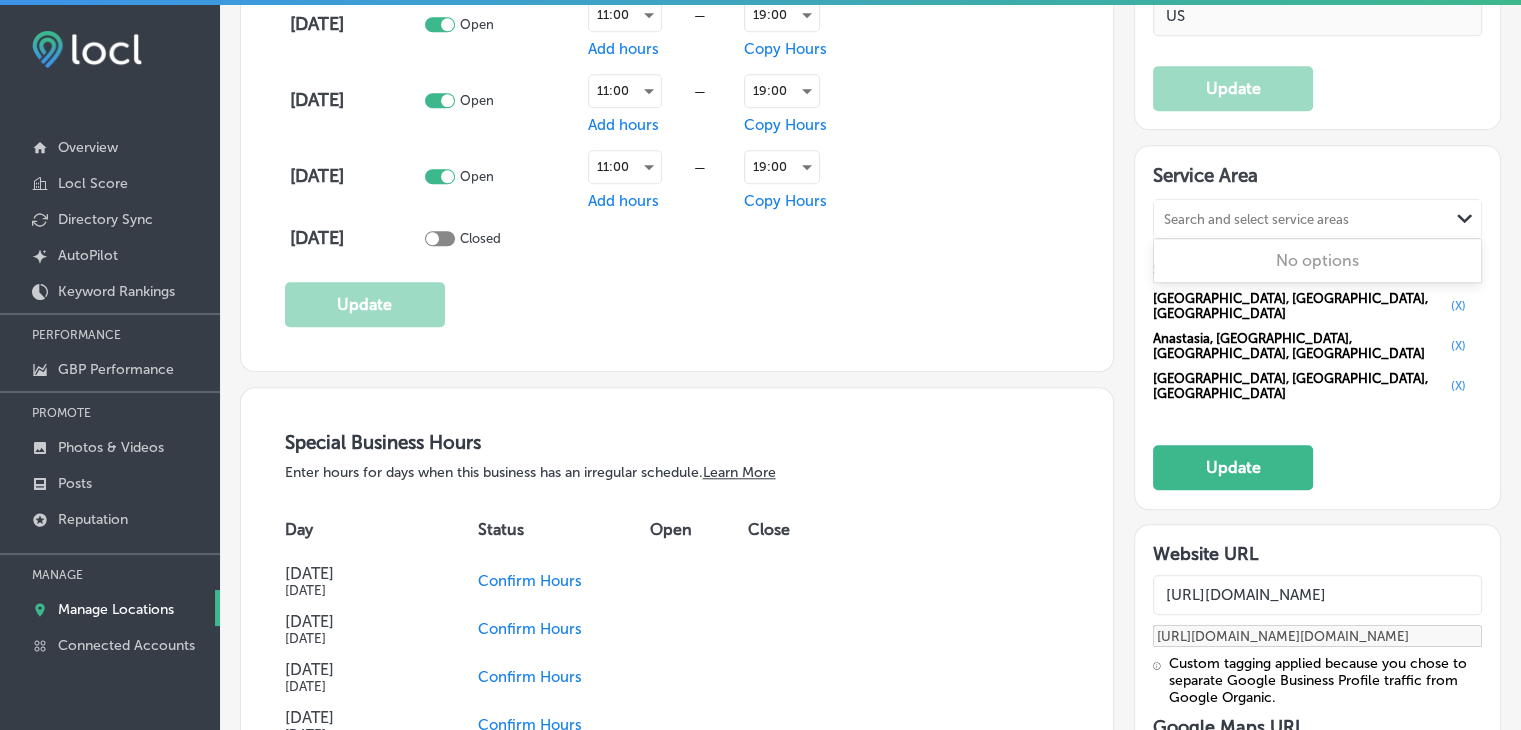 paste on "Hastings," 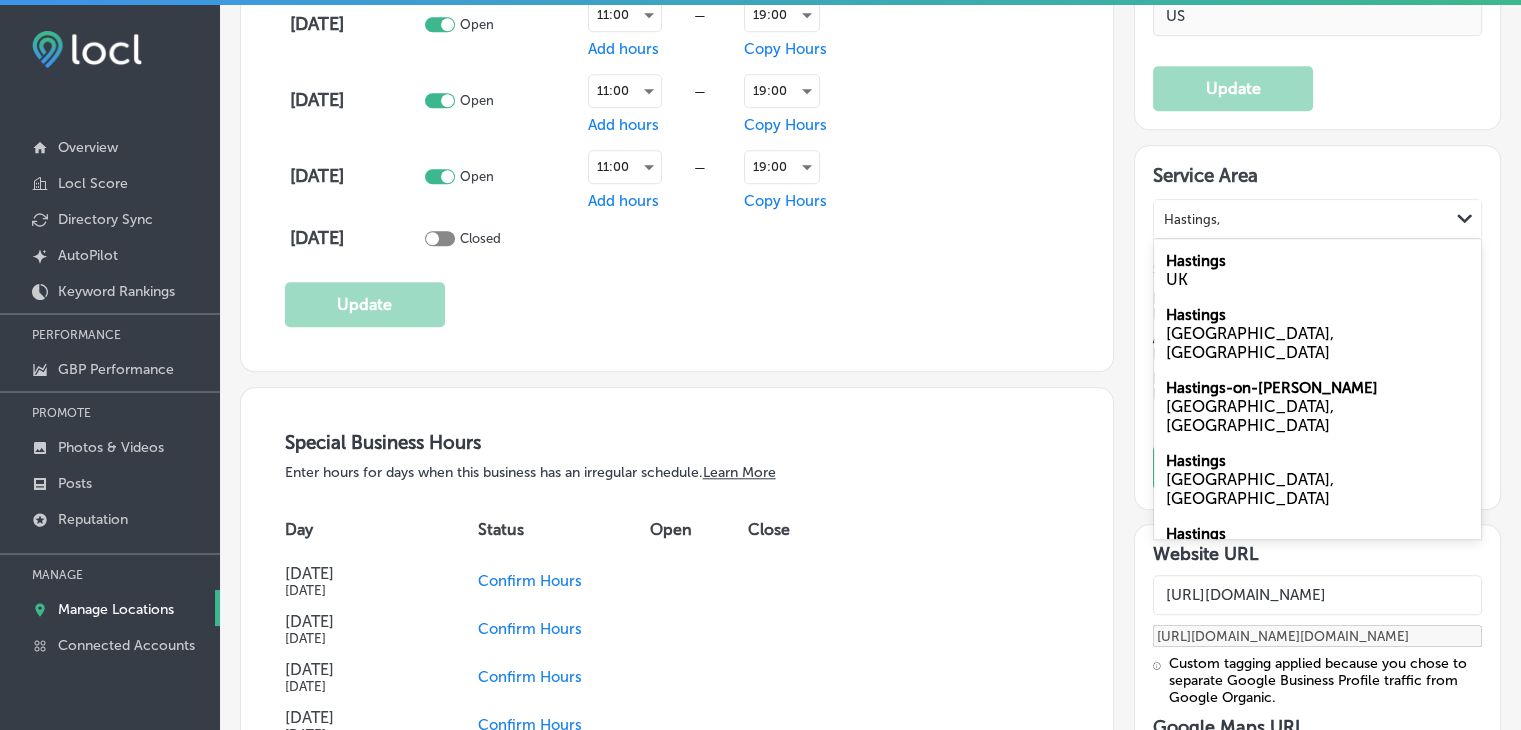 type on "Hastings," 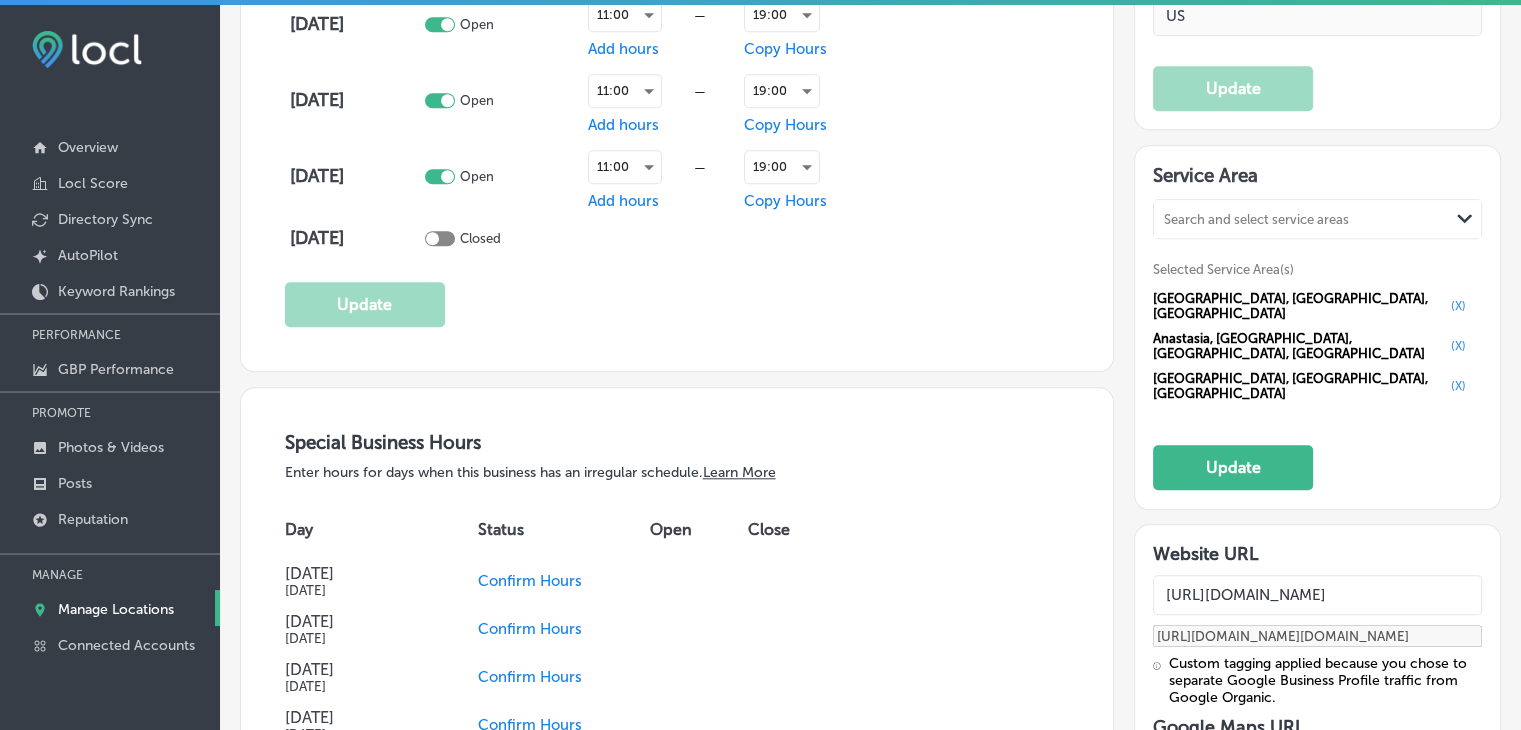 click on "Search and select service areas" at bounding box center [1301, 219] 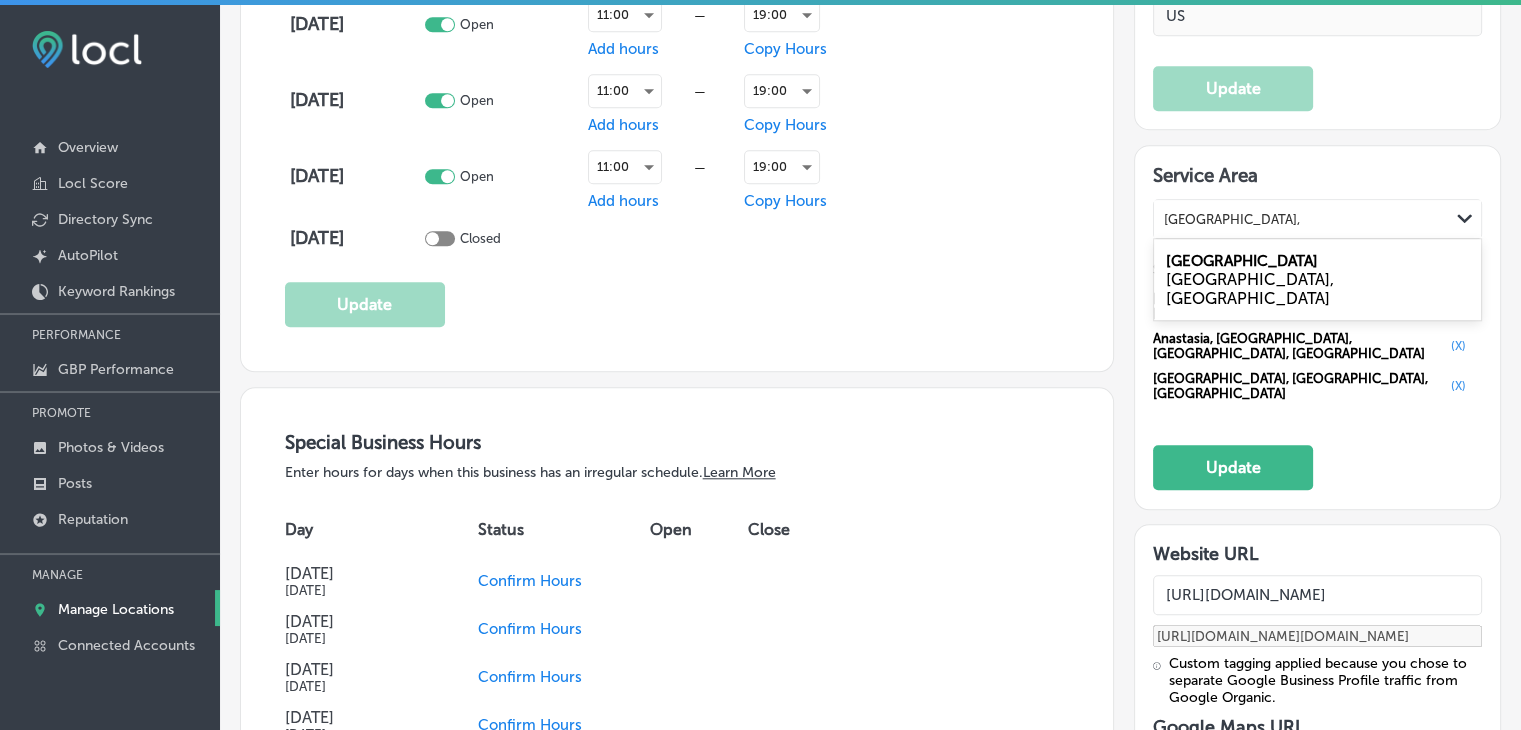 click on "[GEOGRAPHIC_DATA], [GEOGRAPHIC_DATA]" at bounding box center [1317, 289] 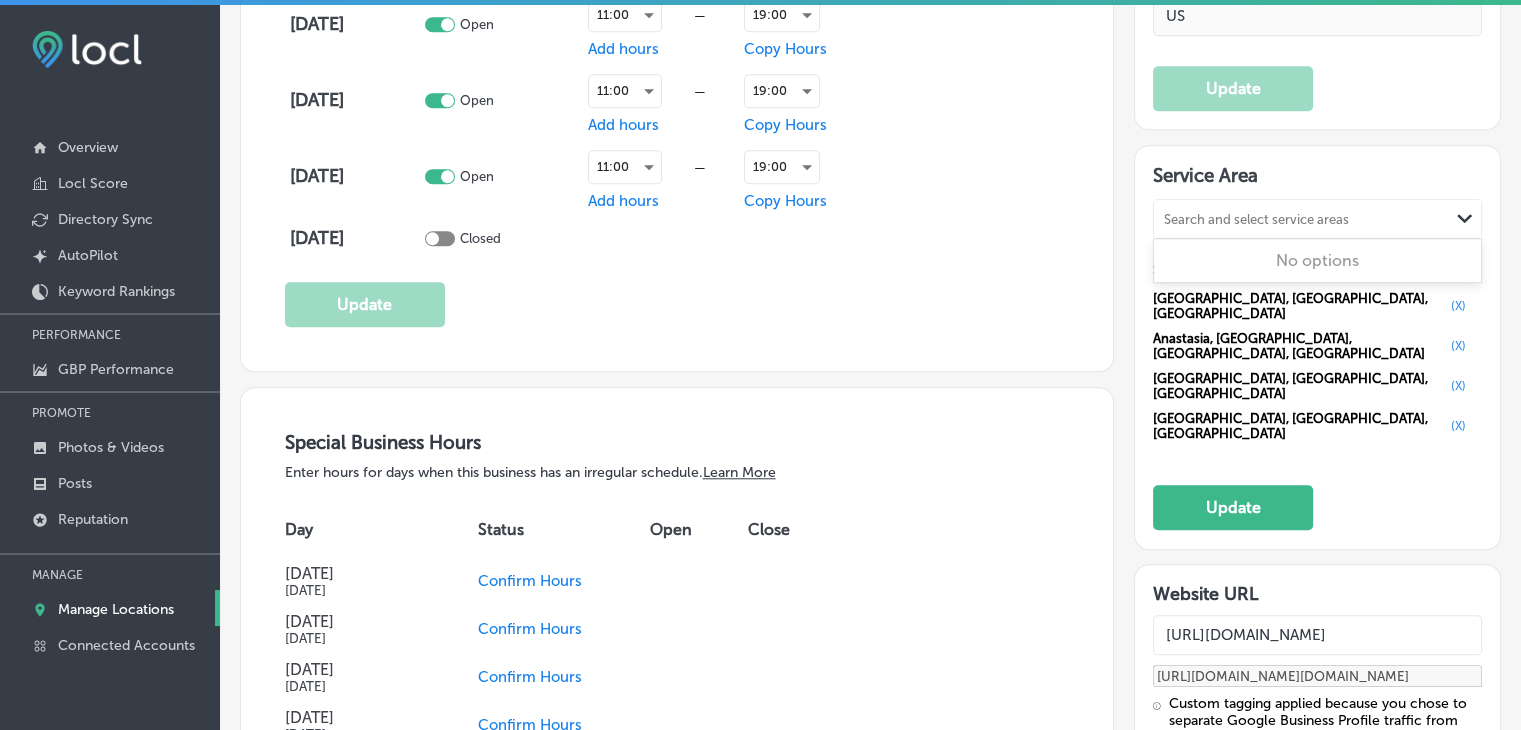 click on "Search and select service areas" at bounding box center [1301, 219] 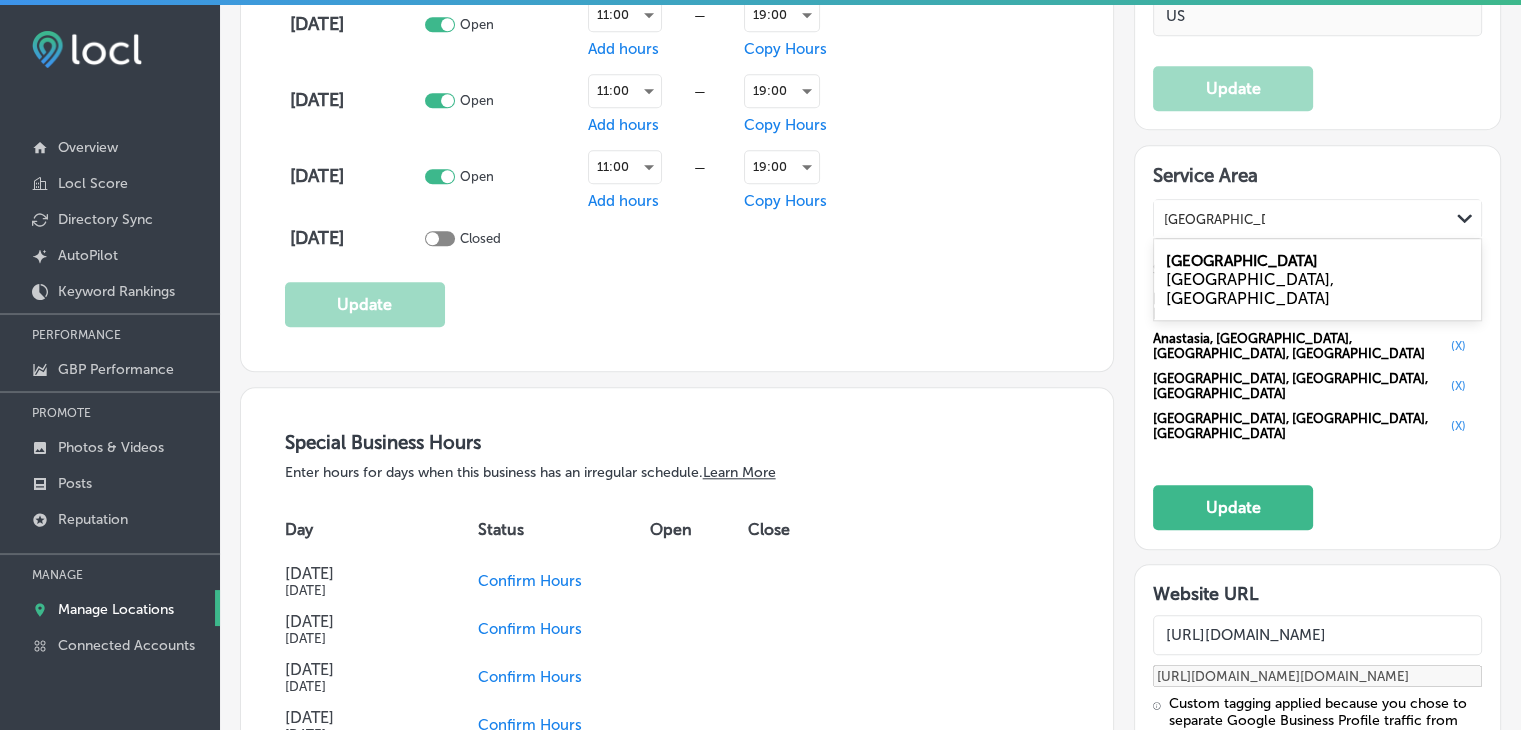 click on "[GEOGRAPHIC_DATA] [GEOGRAPHIC_DATA], [GEOGRAPHIC_DATA]" at bounding box center (1317, 279) 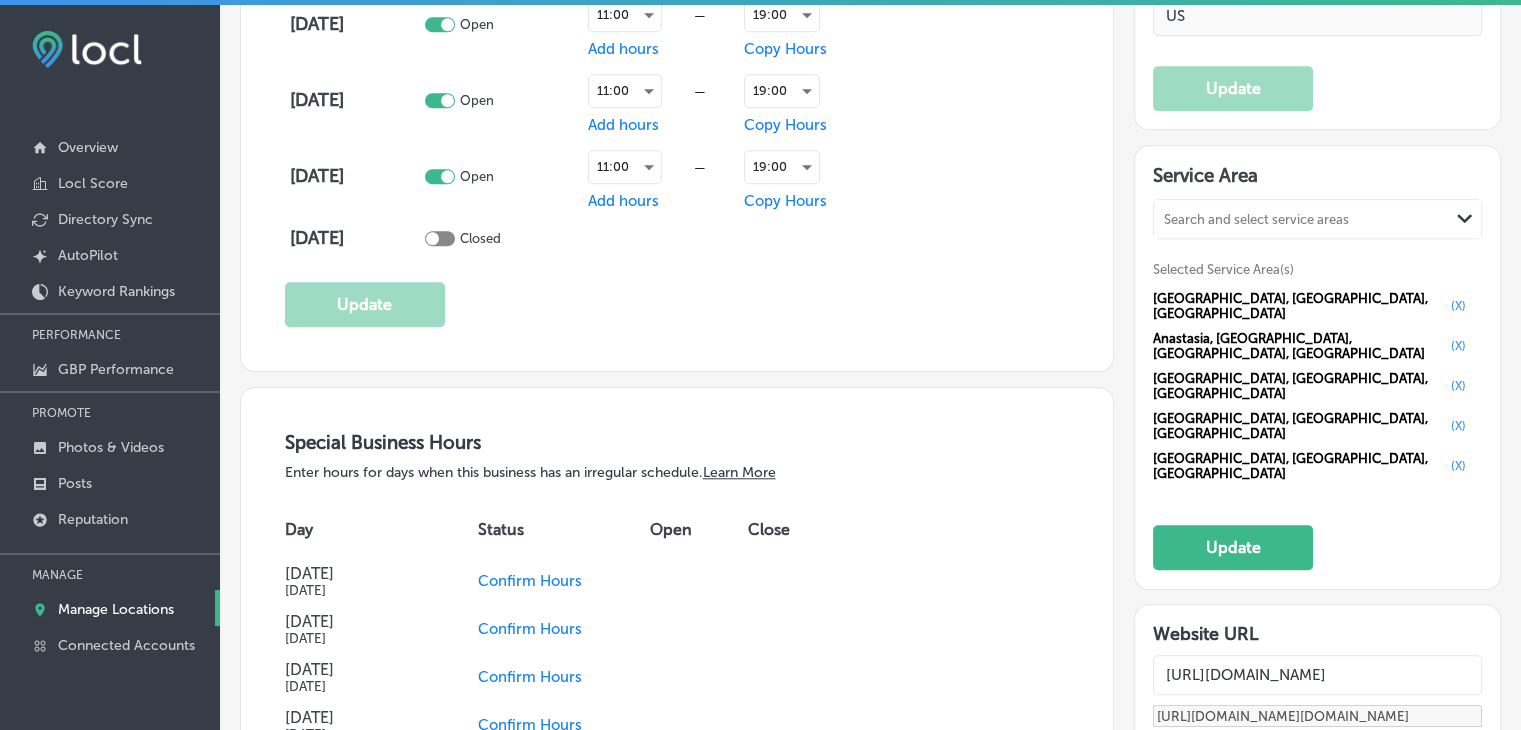 click on "Search and select service areas" at bounding box center [1256, 219] 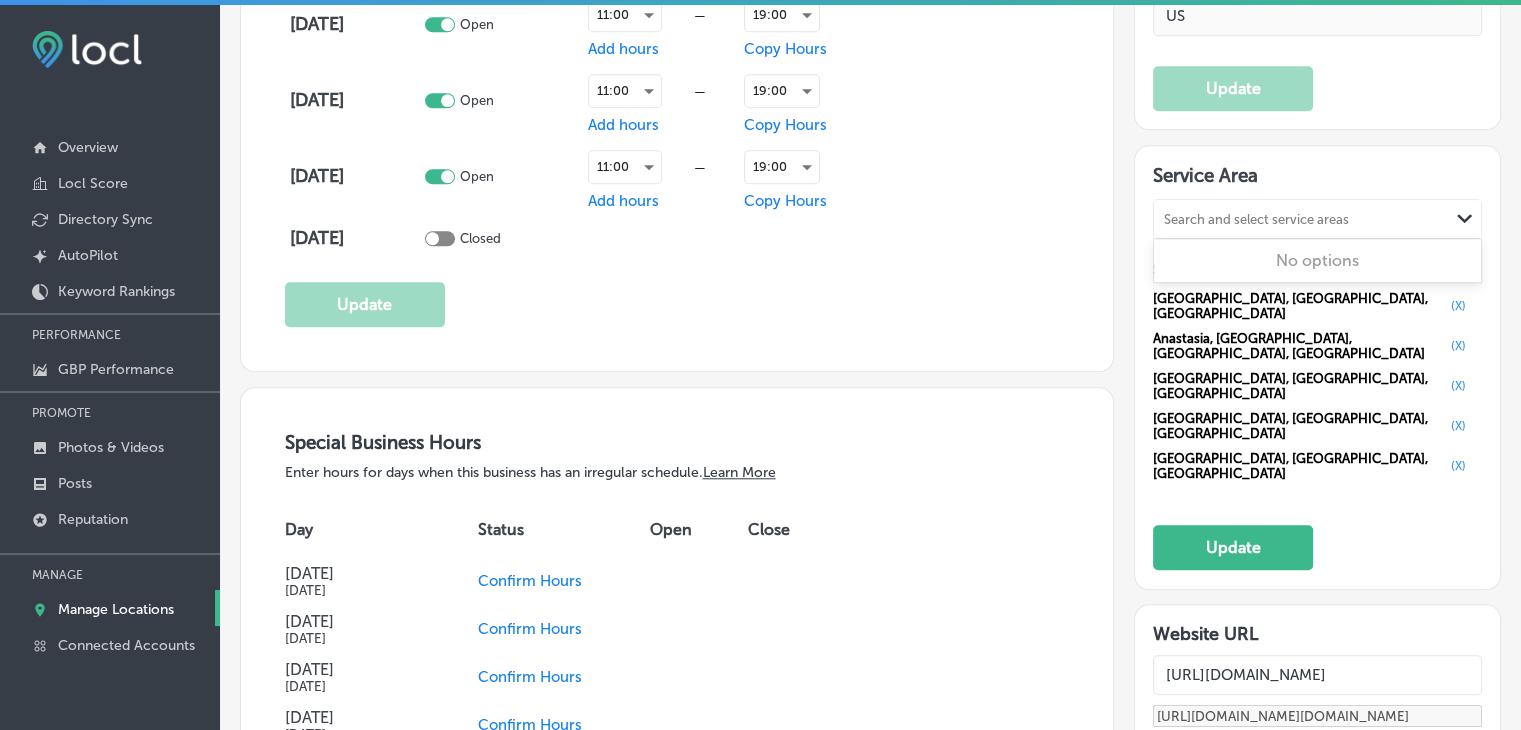 paste on "[GEOGRAPHIC_DATA], [GEOGRAPHIC_DATA]" 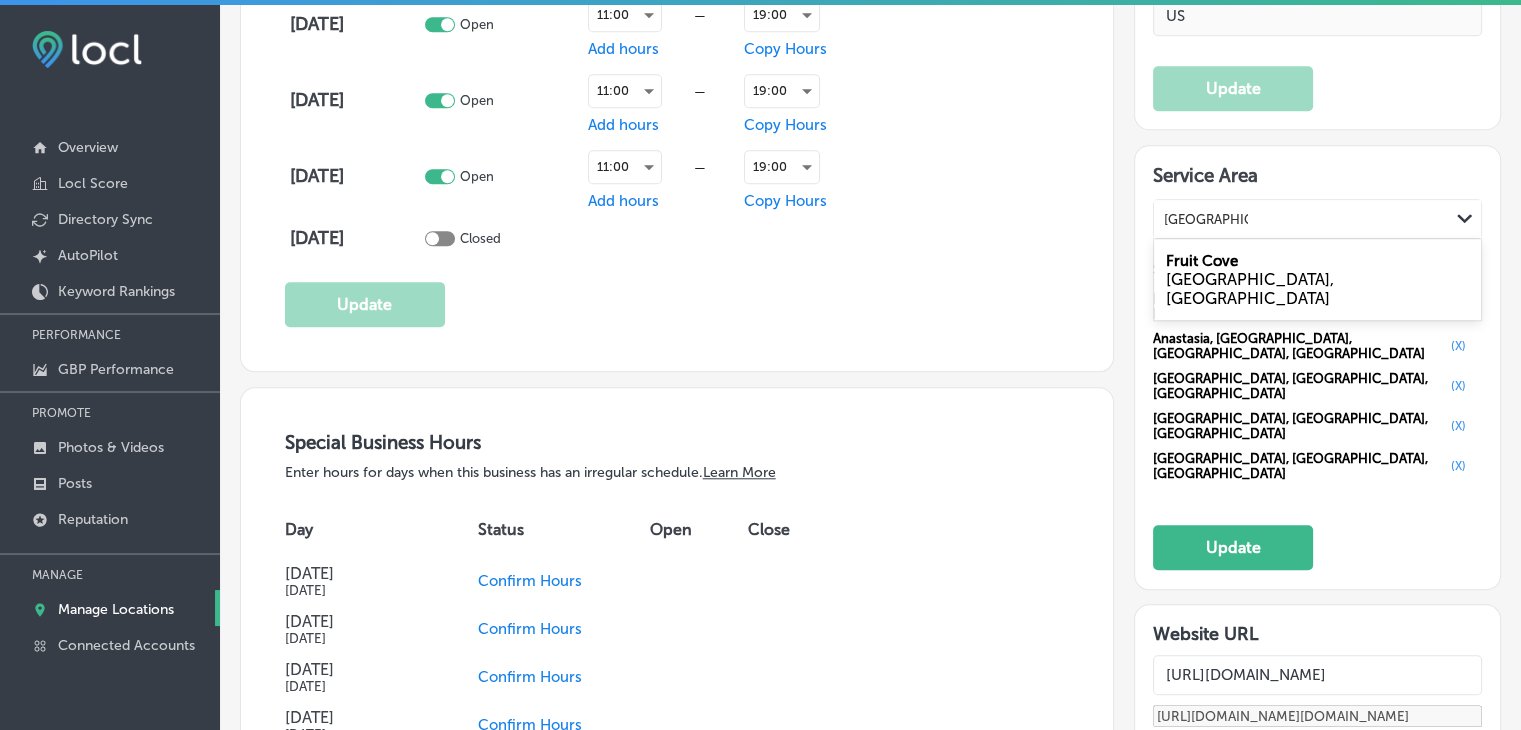 click on "[GEOGRAPHIC_DATA], [GEOGRAPHIC_DATA]" at bounding box center (1317, 289) 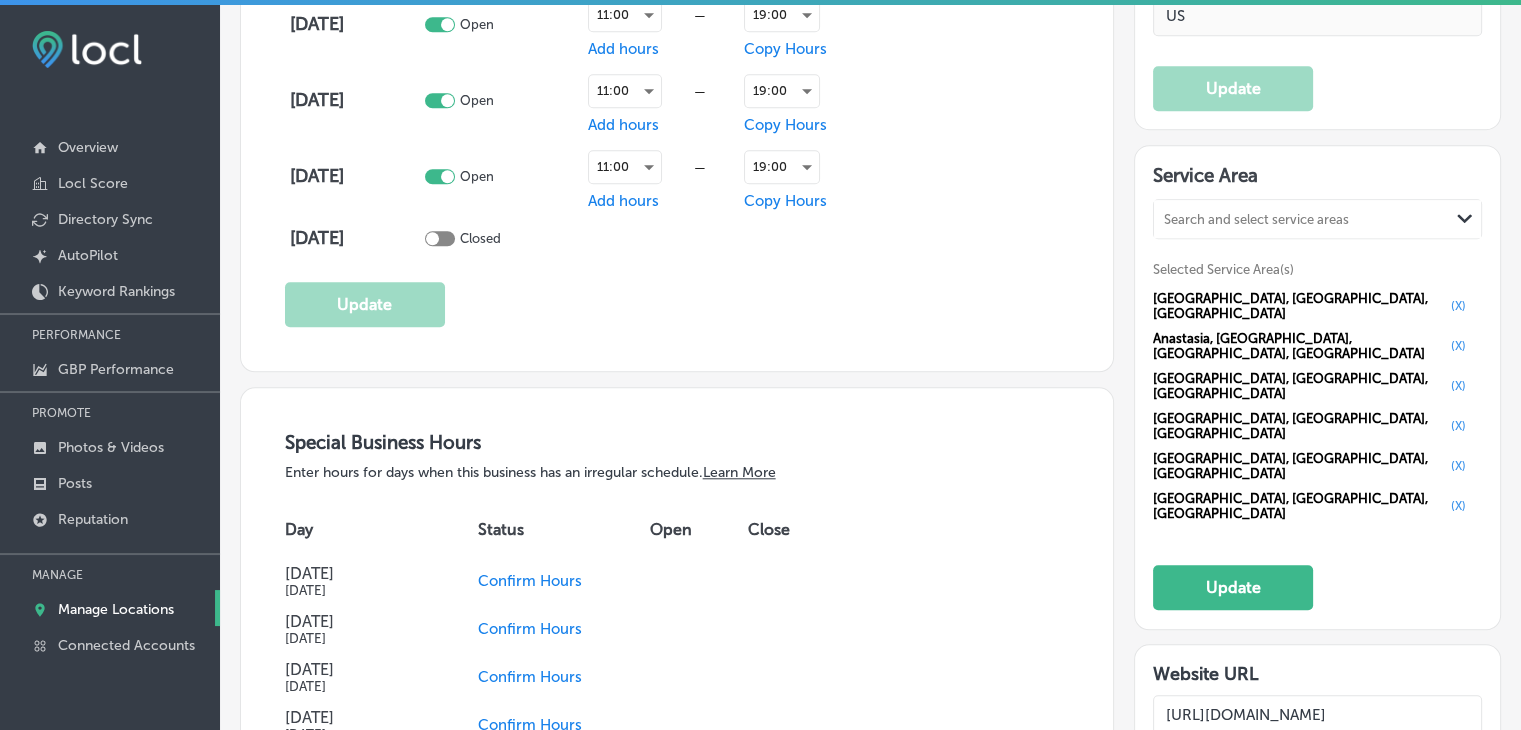 click on "Search and select service areas" at bounding box center (1301, 219) 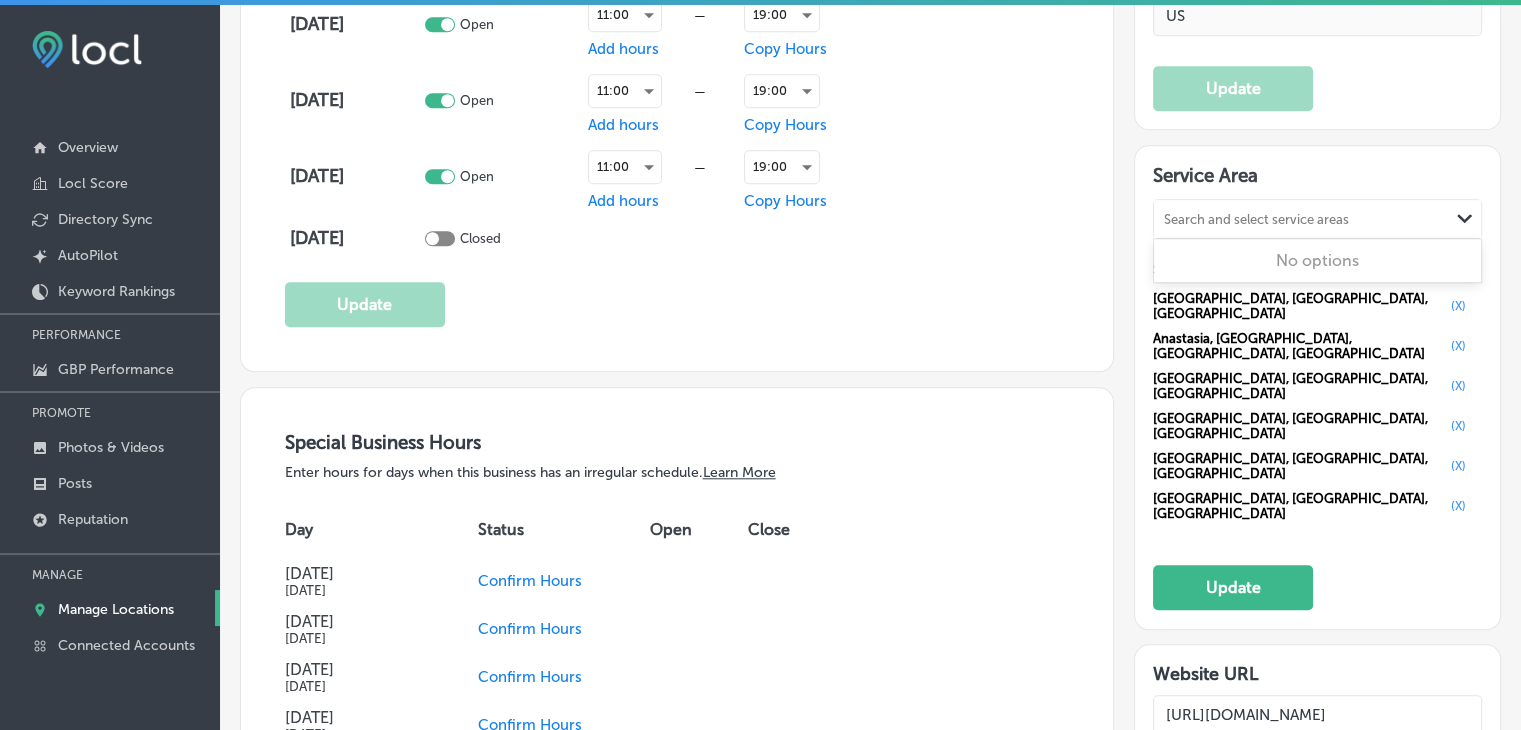 paste on "[GEOGRAPHIC_DATA], [GEOGRAPHIC_DATA]" 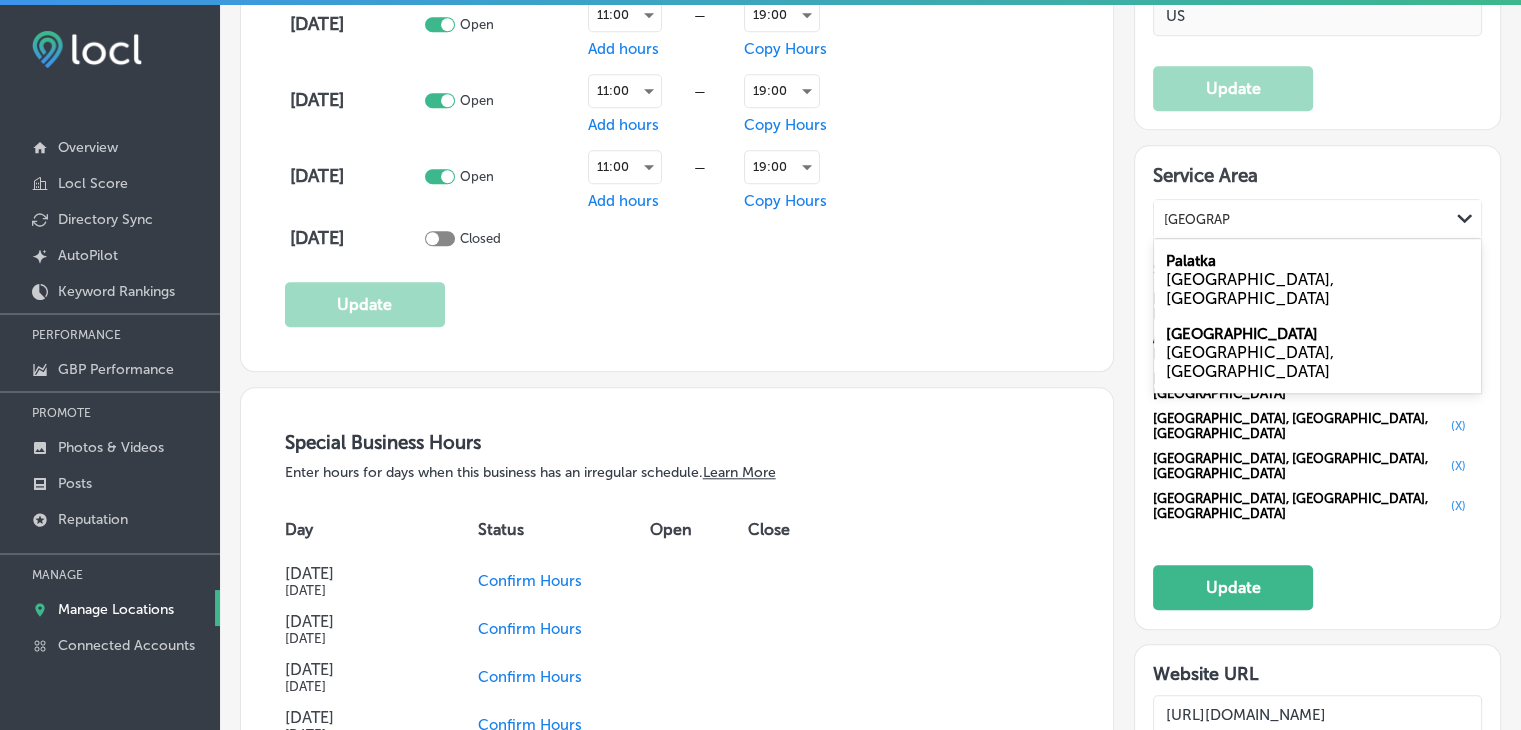 click on "[GEOGRAPHIC_DATA], [GEOGRAPHIC_DATA]" at bounding box center (1317, 289) 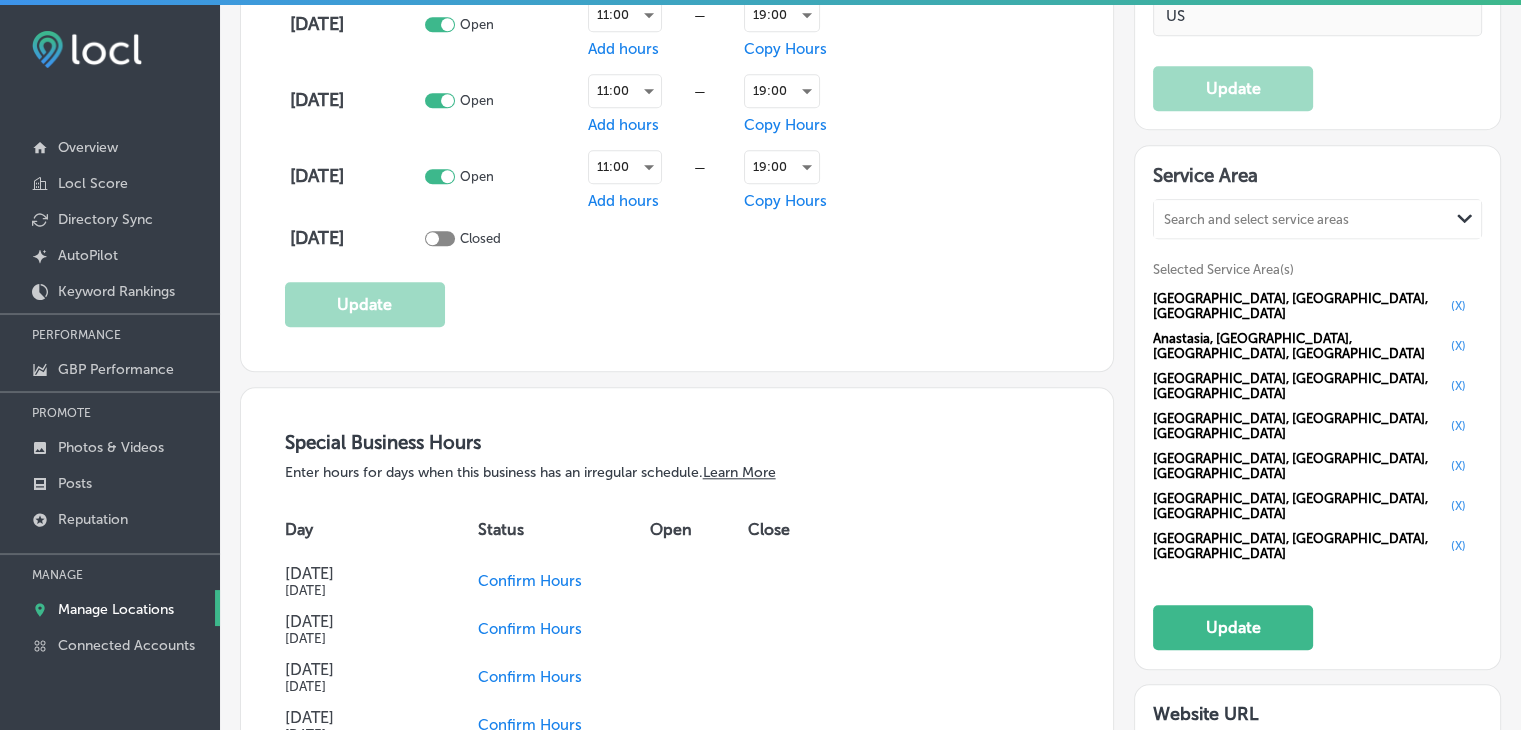 click on "Search and select service areas" at bounding box center [1256, 219] 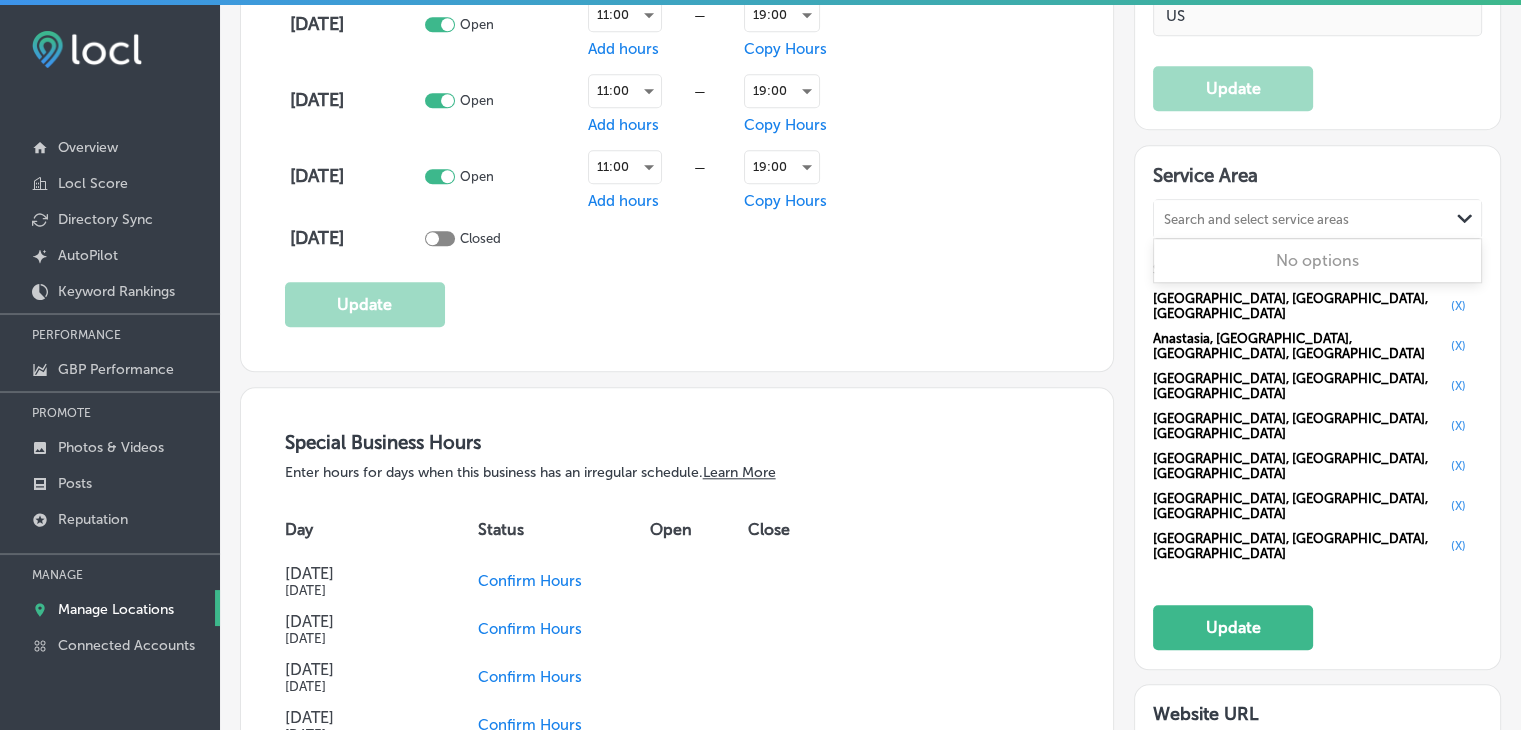 paste on "[GEOGRAPHIC_DATA], [GEOGRAPHIC_DATA]" 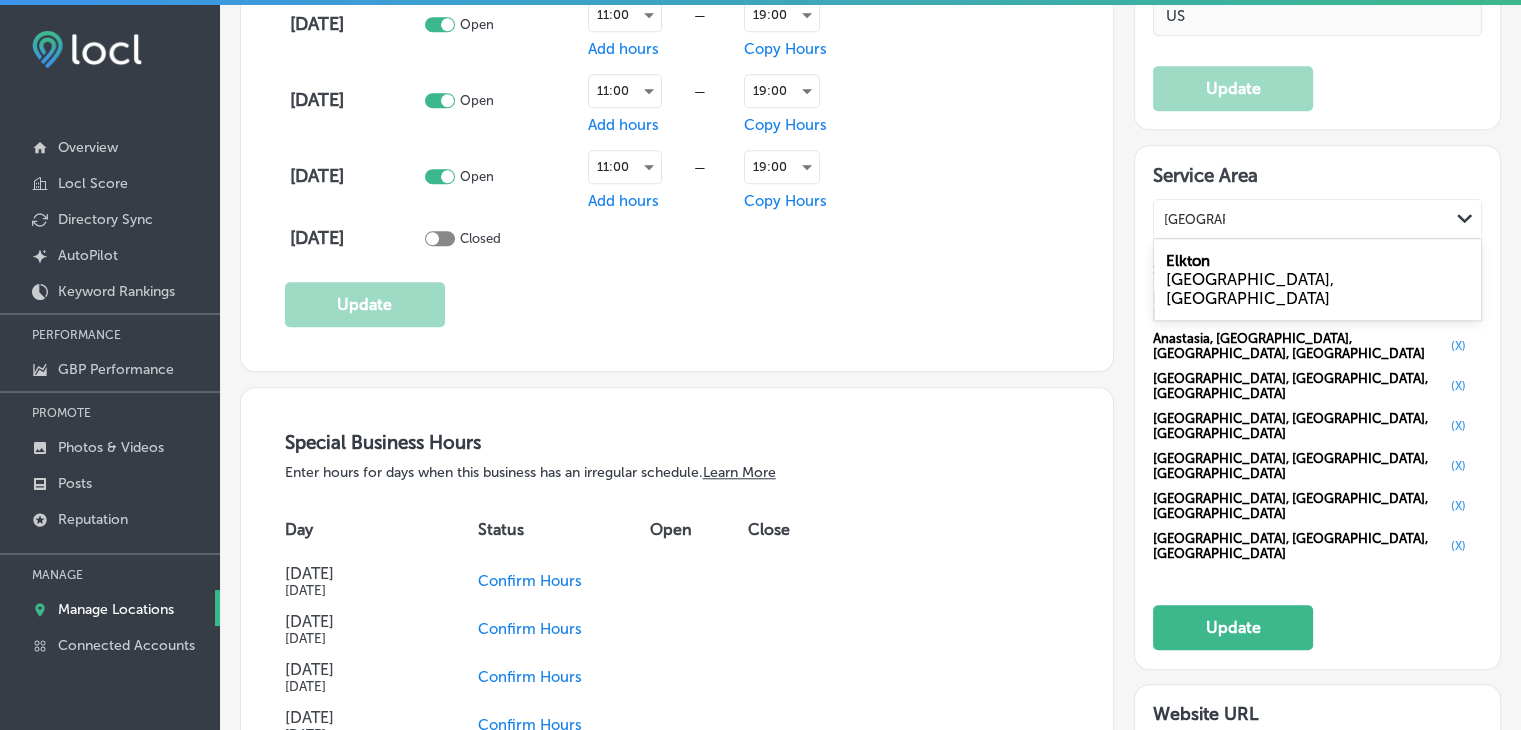 drag, startPoint x: 1228, startPoint y: 255, endPoint x: 1226, endPoint y: 269, distance: 14.142136 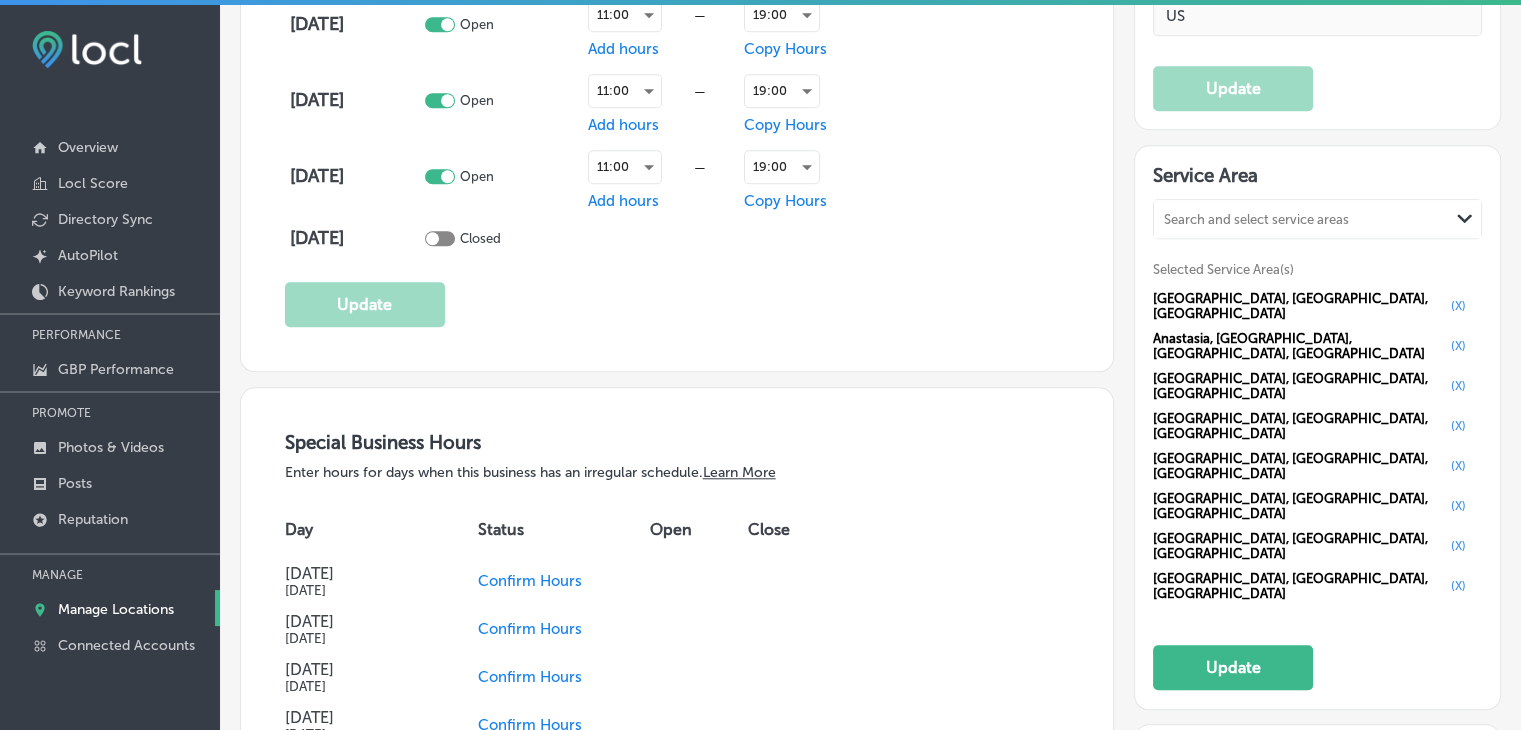 click on "Search and select service areas
Path
Created with Sketch." at bounding box center (1317, 219) 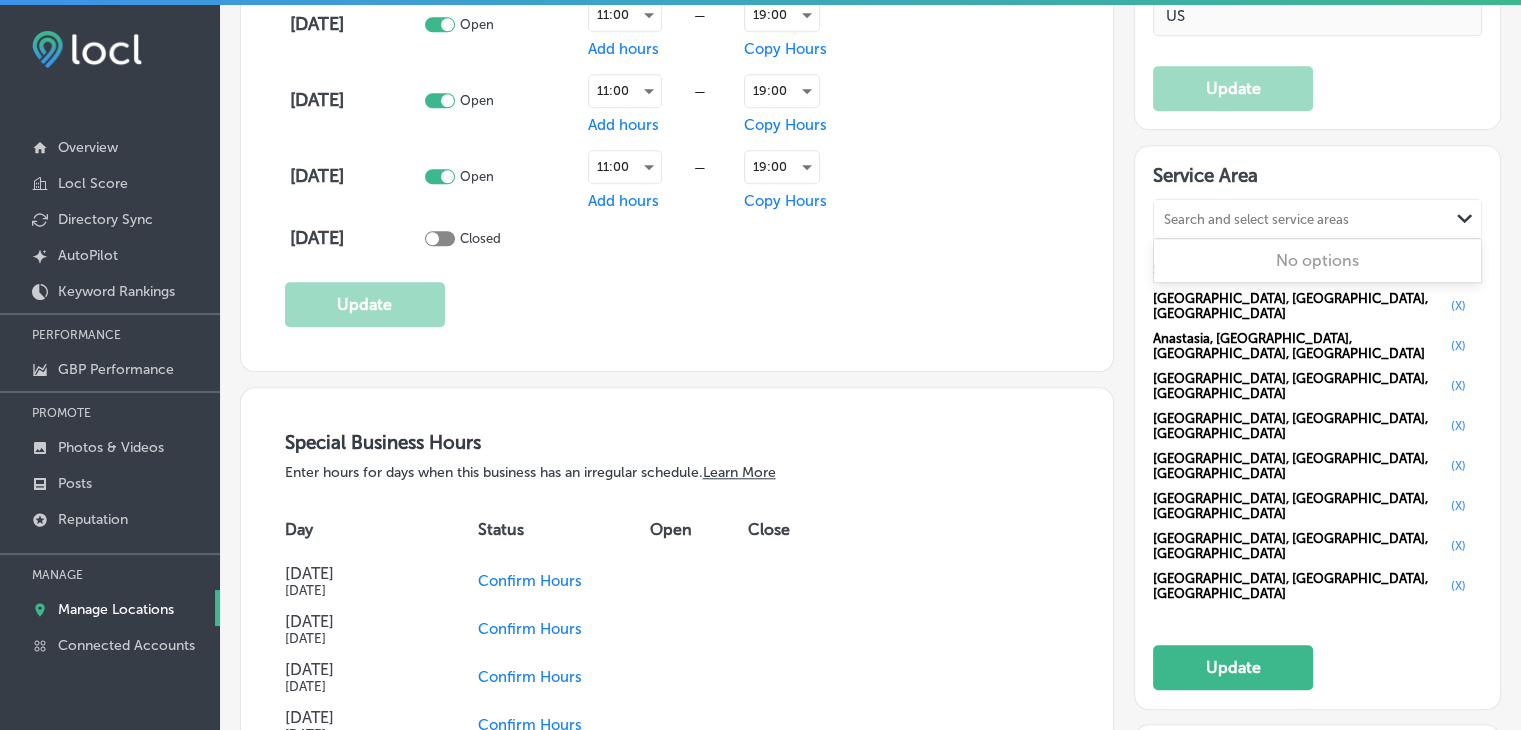 paste on "[GEOGRAPHIC_DATA], [GEOGRAPHIC_DATA]" 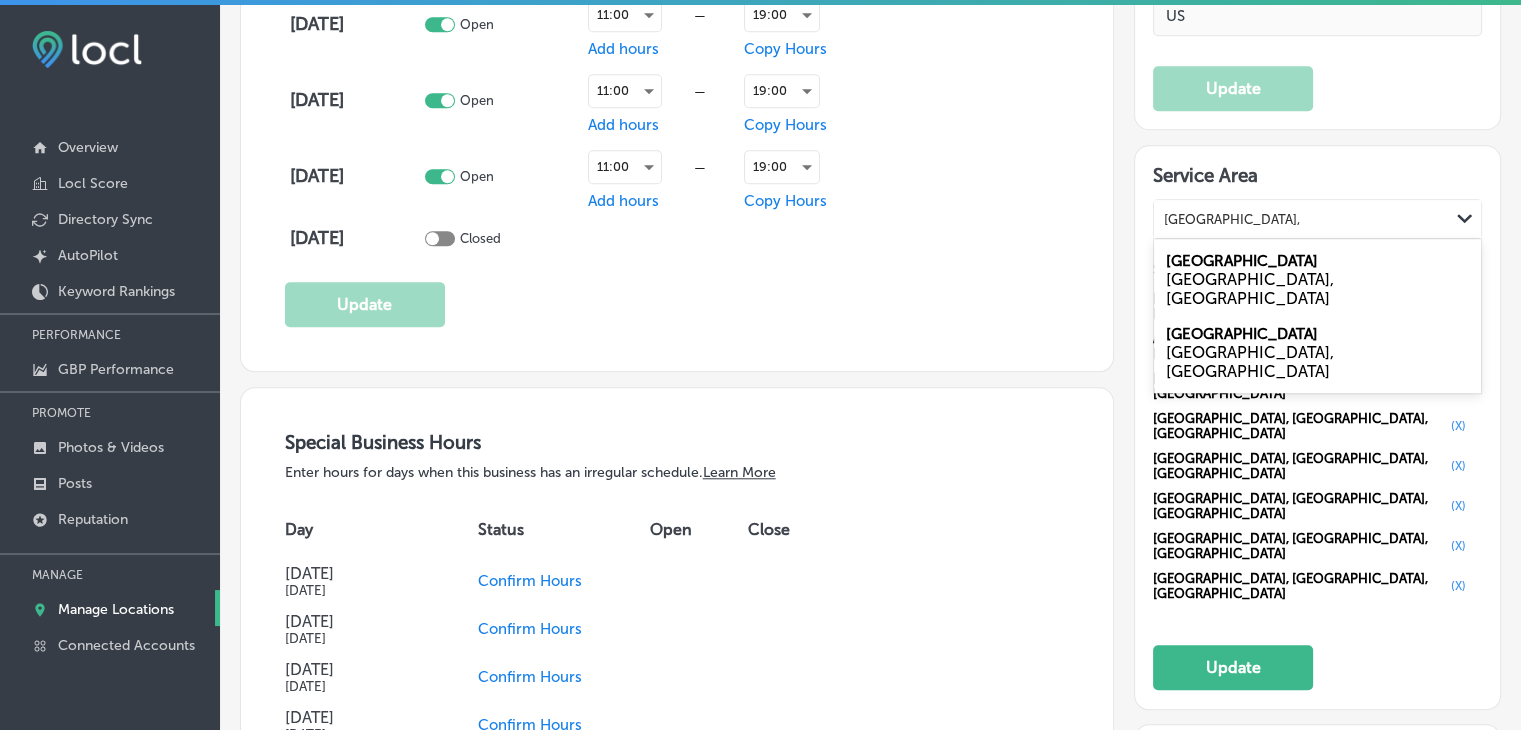 click on "[GEOGRAPHIC_DATA], [GEOGRAPHIC_DATA]" at bounding box center [1317, 289] 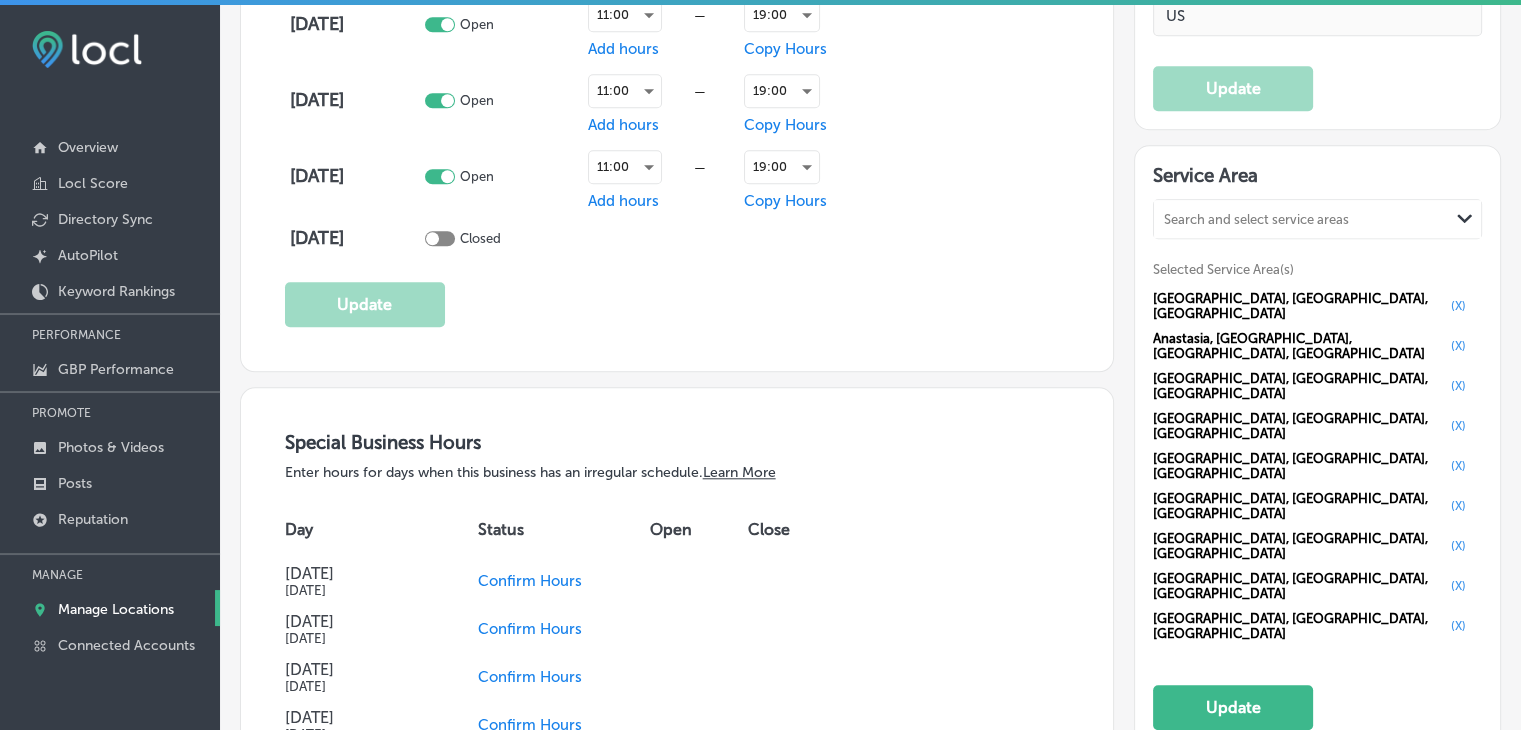 click on "Service Area" at bounding box center (1317, 179) 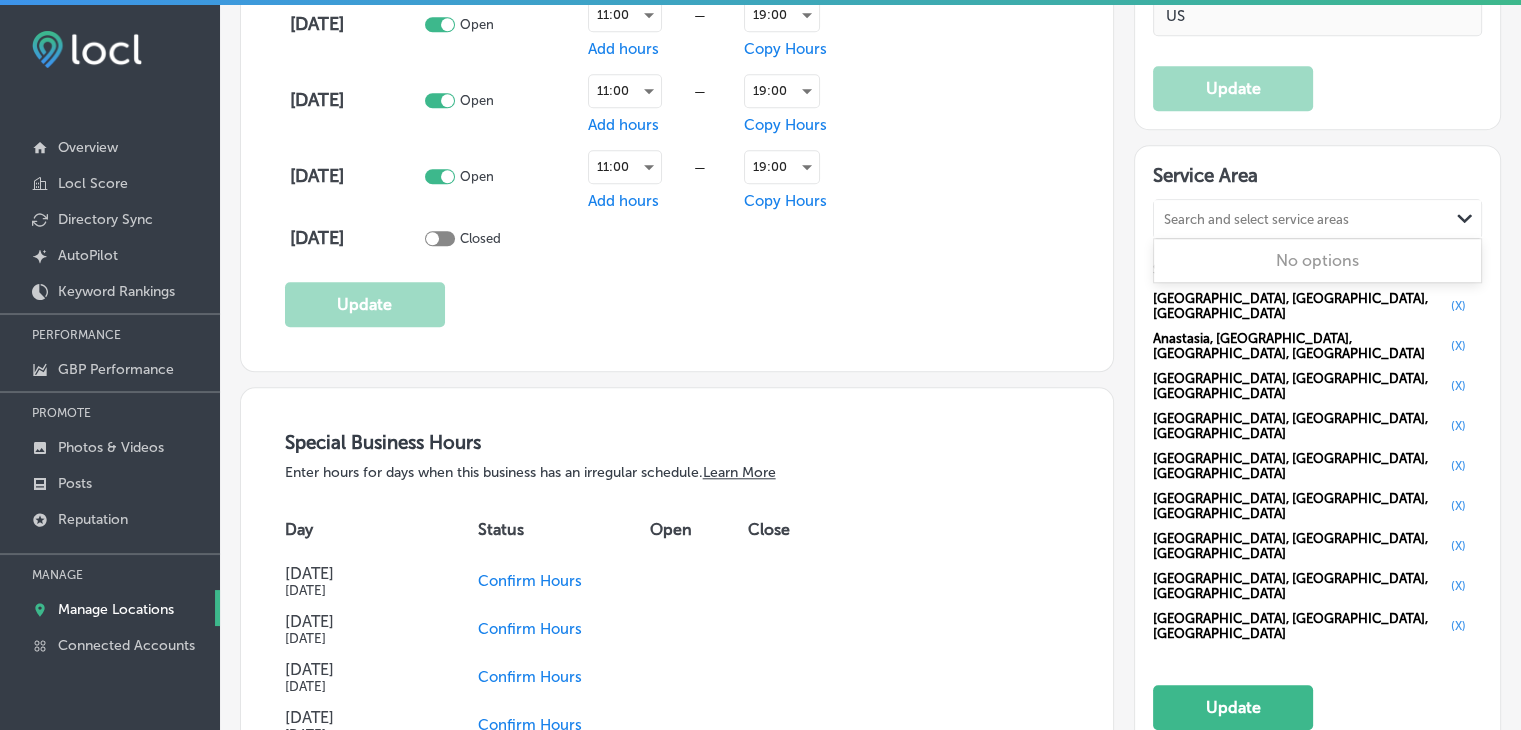 paste on "[GEOGRAPHIC_DATA], [GEOGRAPHIC_DATA]" 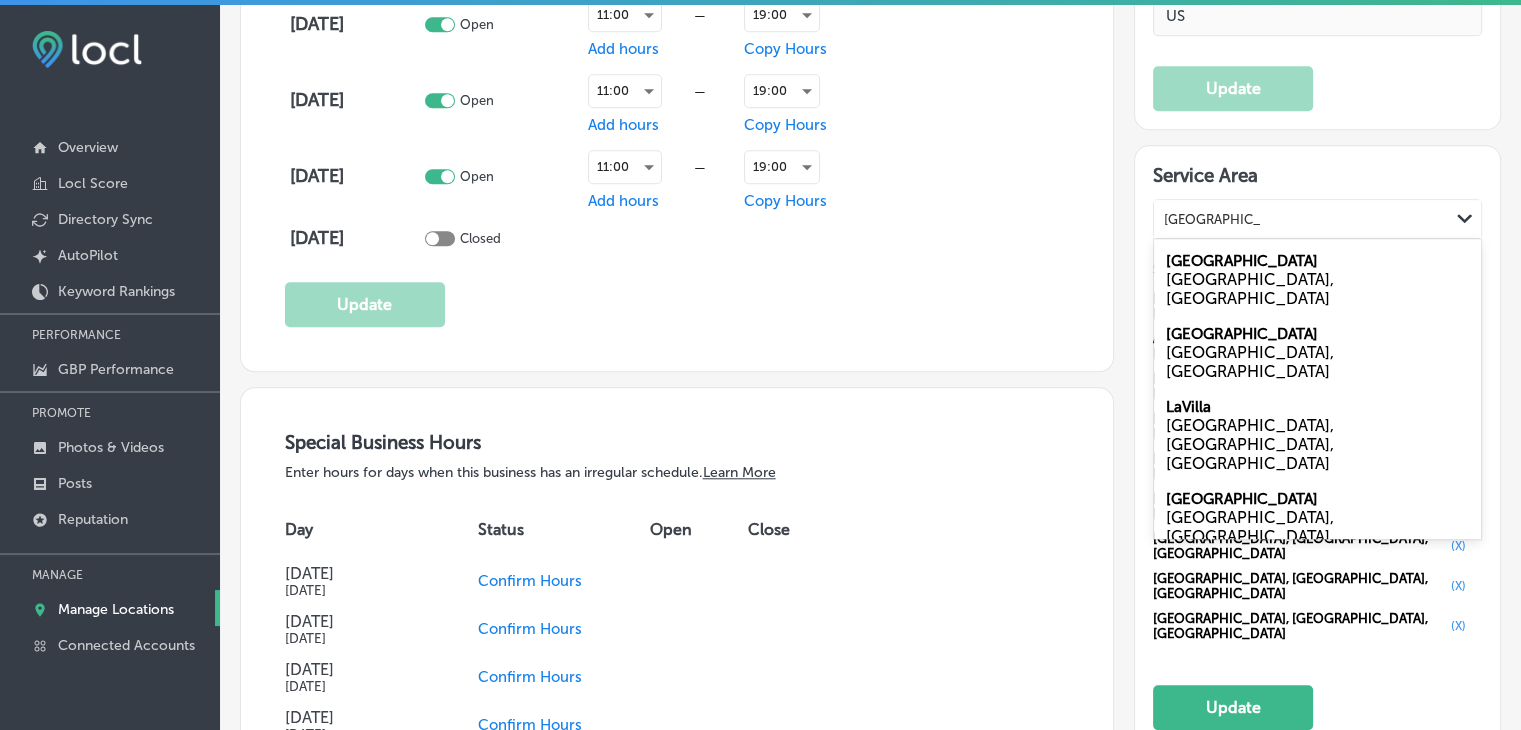 click on "[GEOGRAPHIC_DATA] [GEOGRAPHIC_DATA], [GEOGRAPHIC_DATA]" at bounding box center [1317, 279] 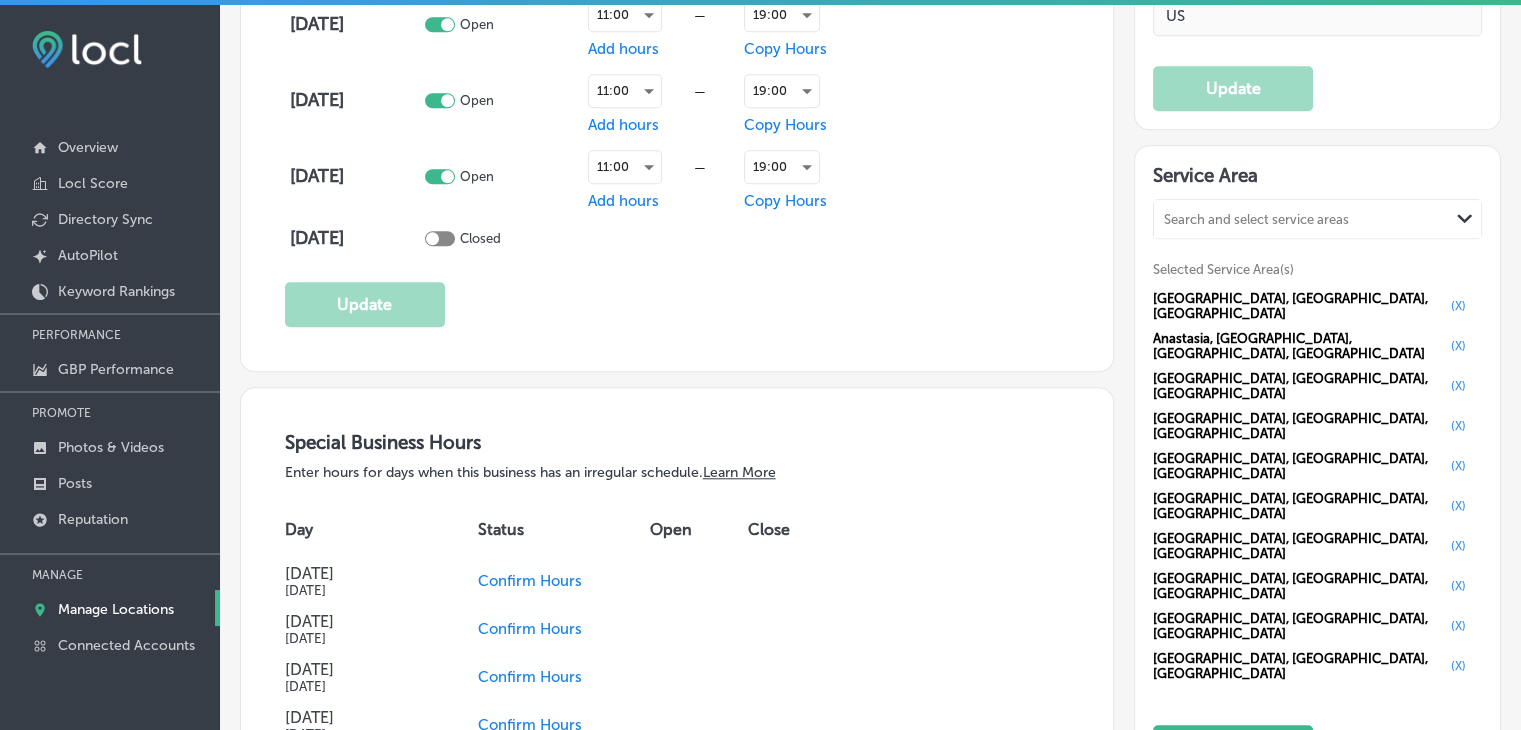 click on "Search and select service areas" at bounding box center [1256, 219] 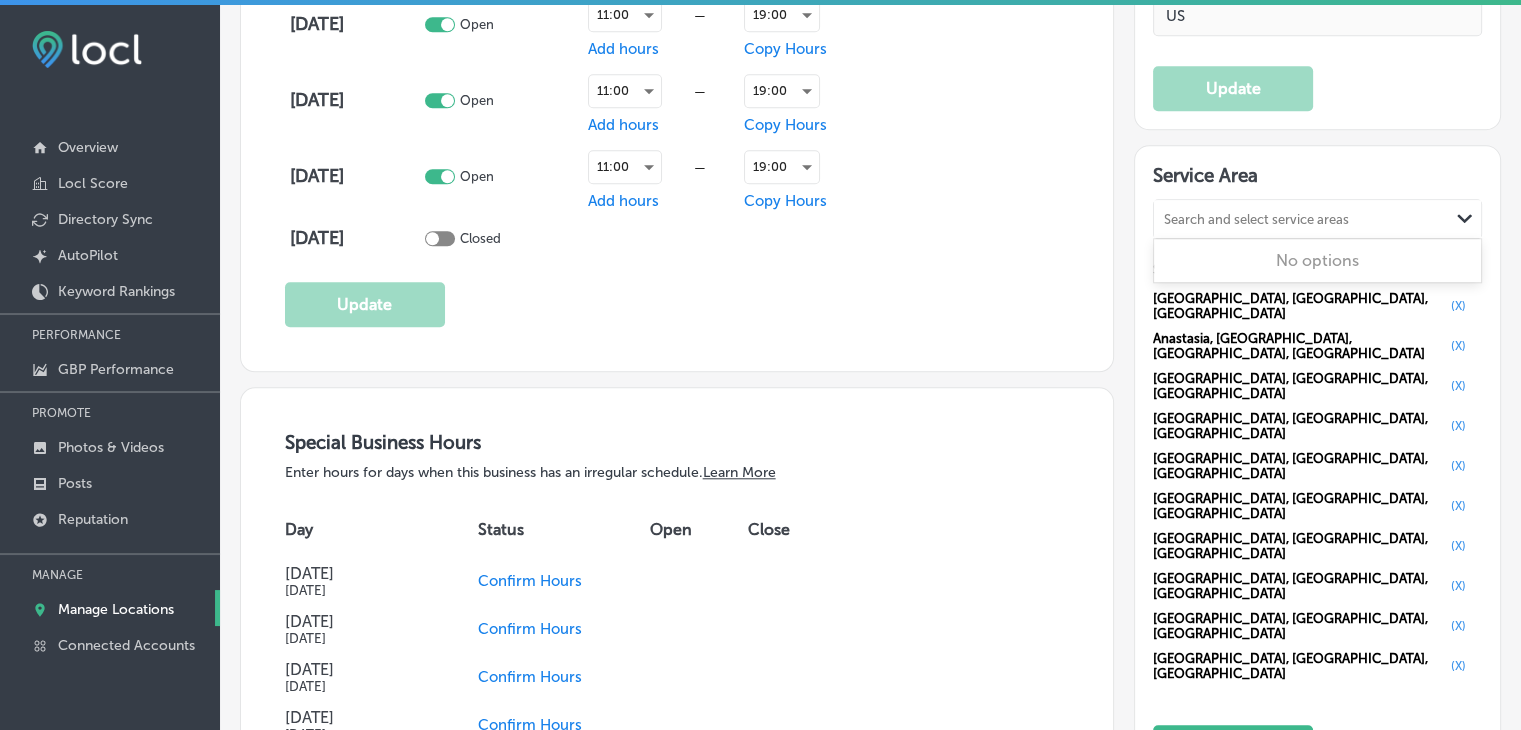 paste on "[GEOGRAPHIC_DATA], [GEOGRAPHIC_DATA]" 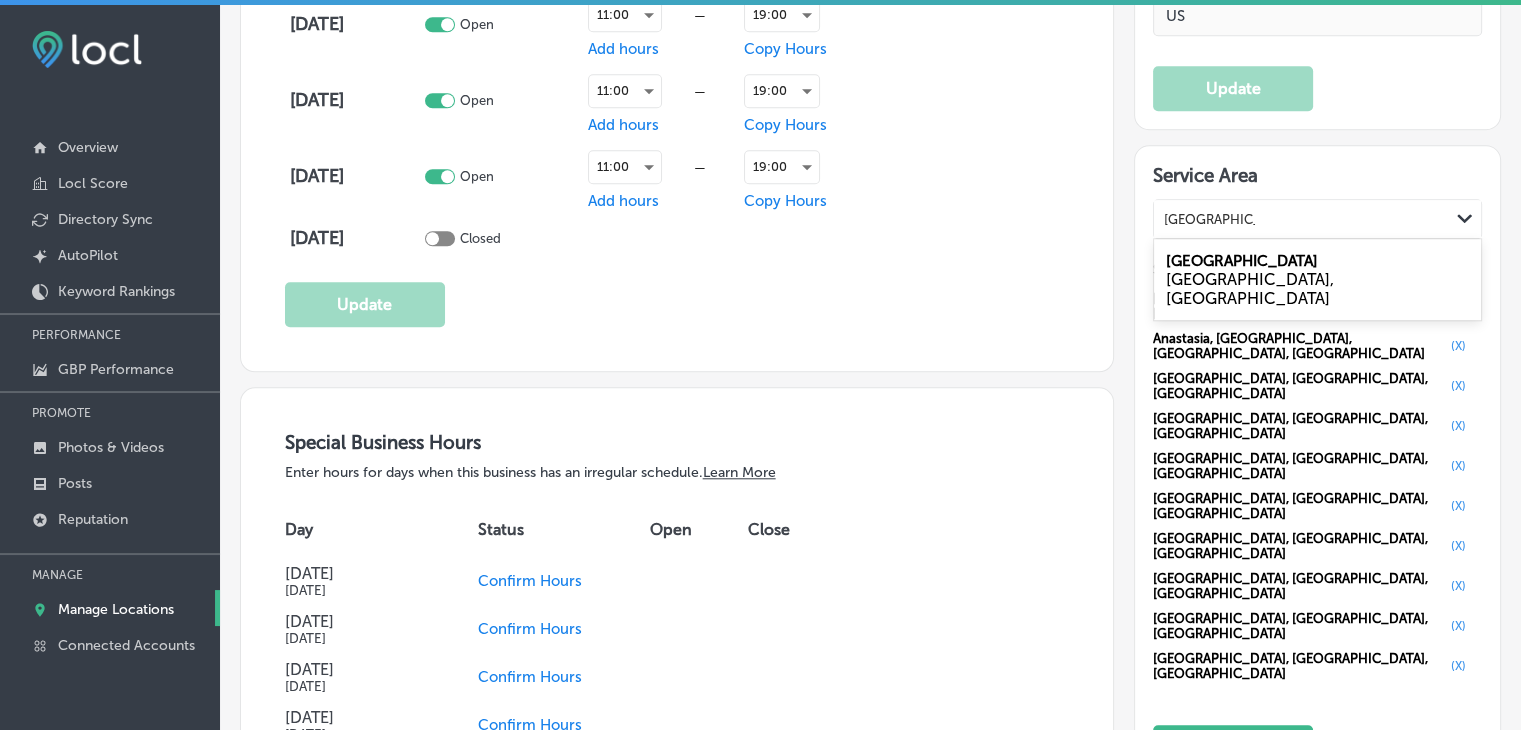 click on "[GEOGRAPHIC_DATA], [GEOGRAPHIC_DATA]" at bounding box center (1317, 279) 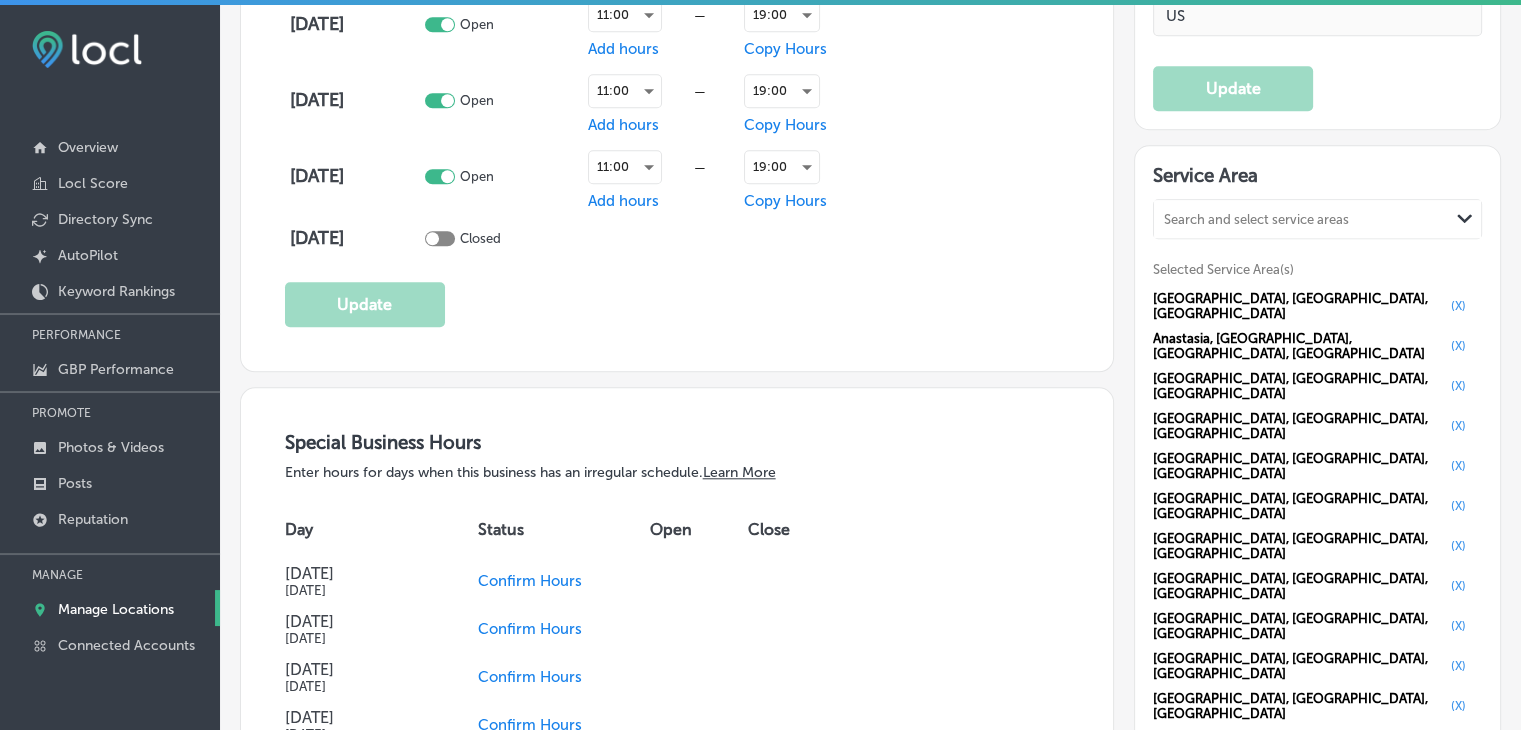click on "Search and select service areas" at bounding box center (1301, 219) 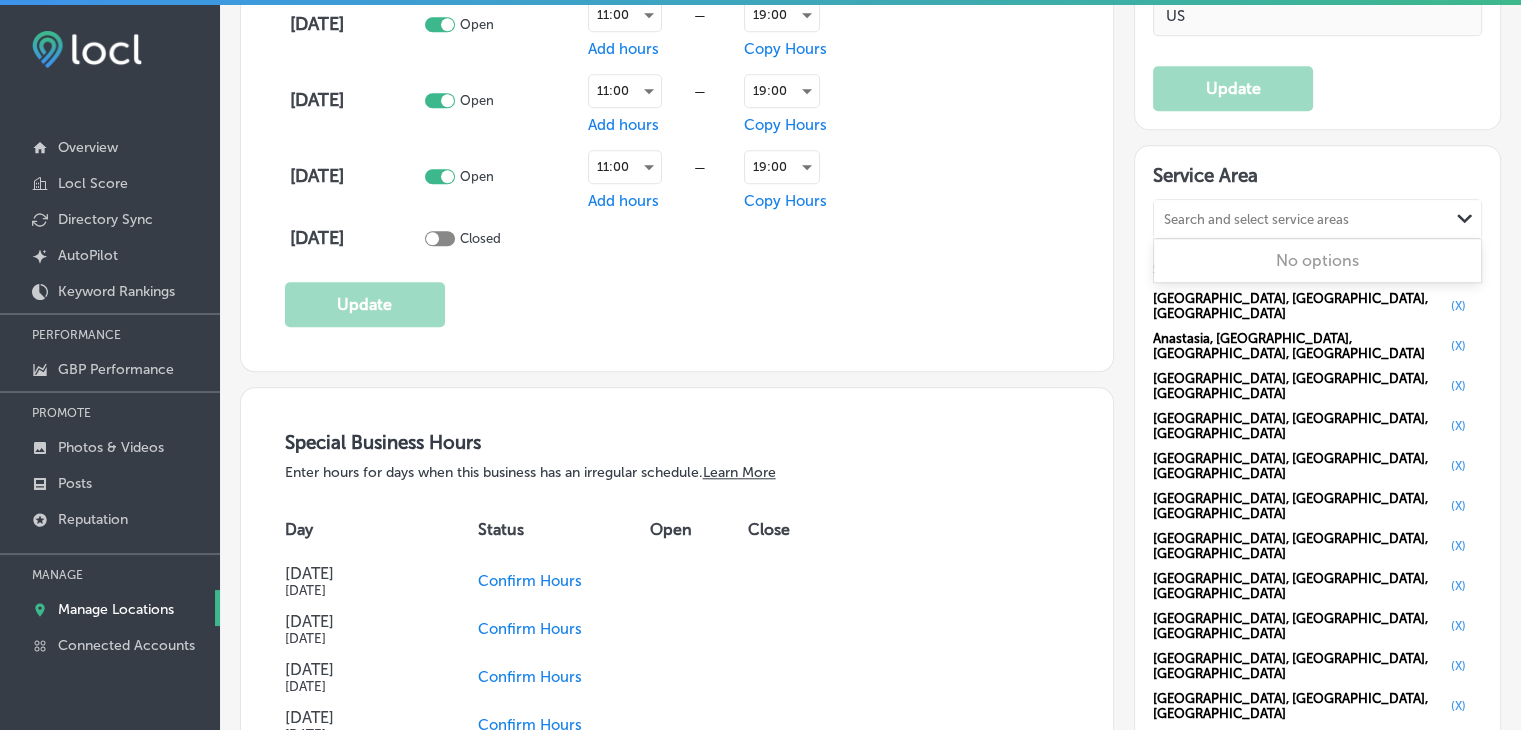 paste on "[PERSON_NAME], [GEOGRAPHIC_DATA]" 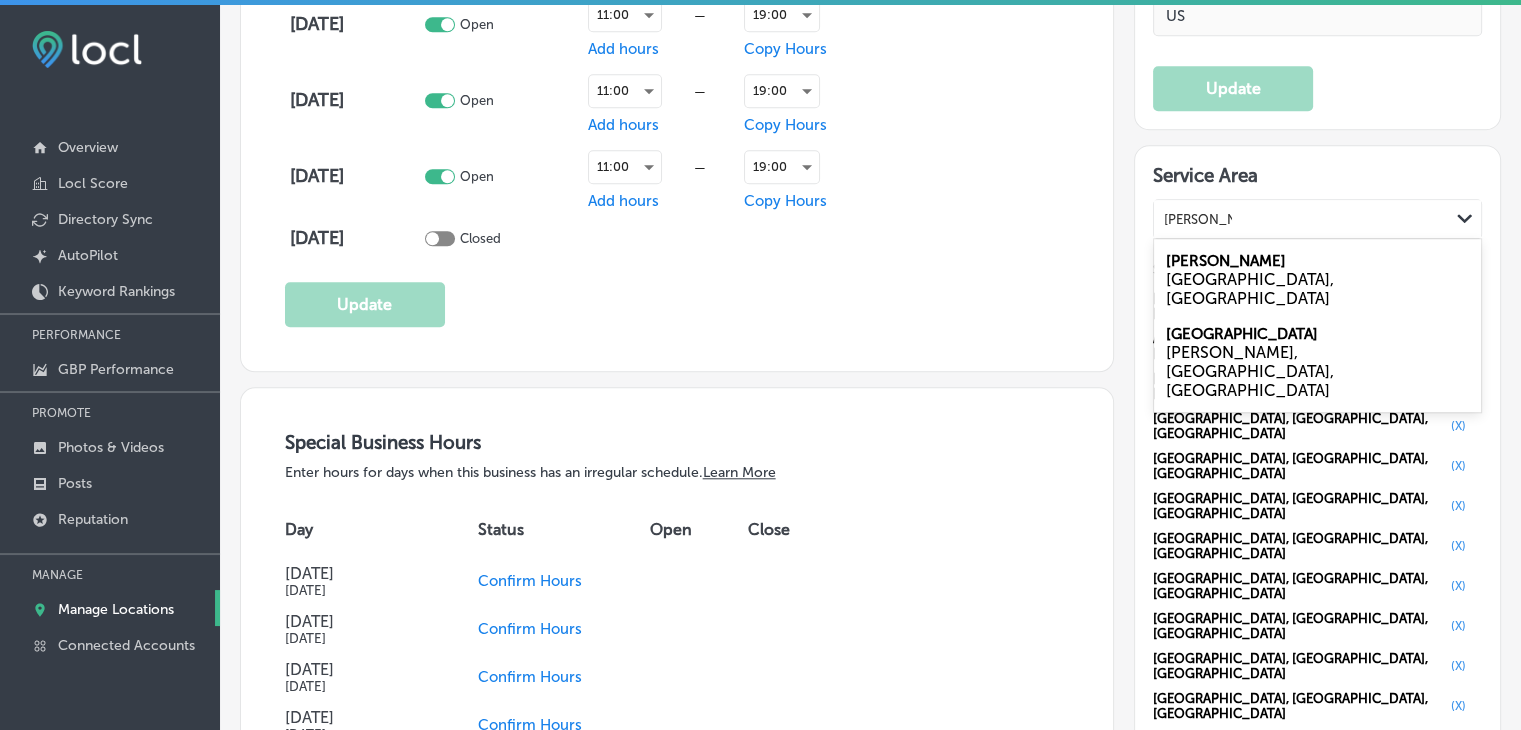 click on "[GEOGRAPHIC_DATA], [GEOGRAPHIC_DATA]" at bounding box center (1317, 289) 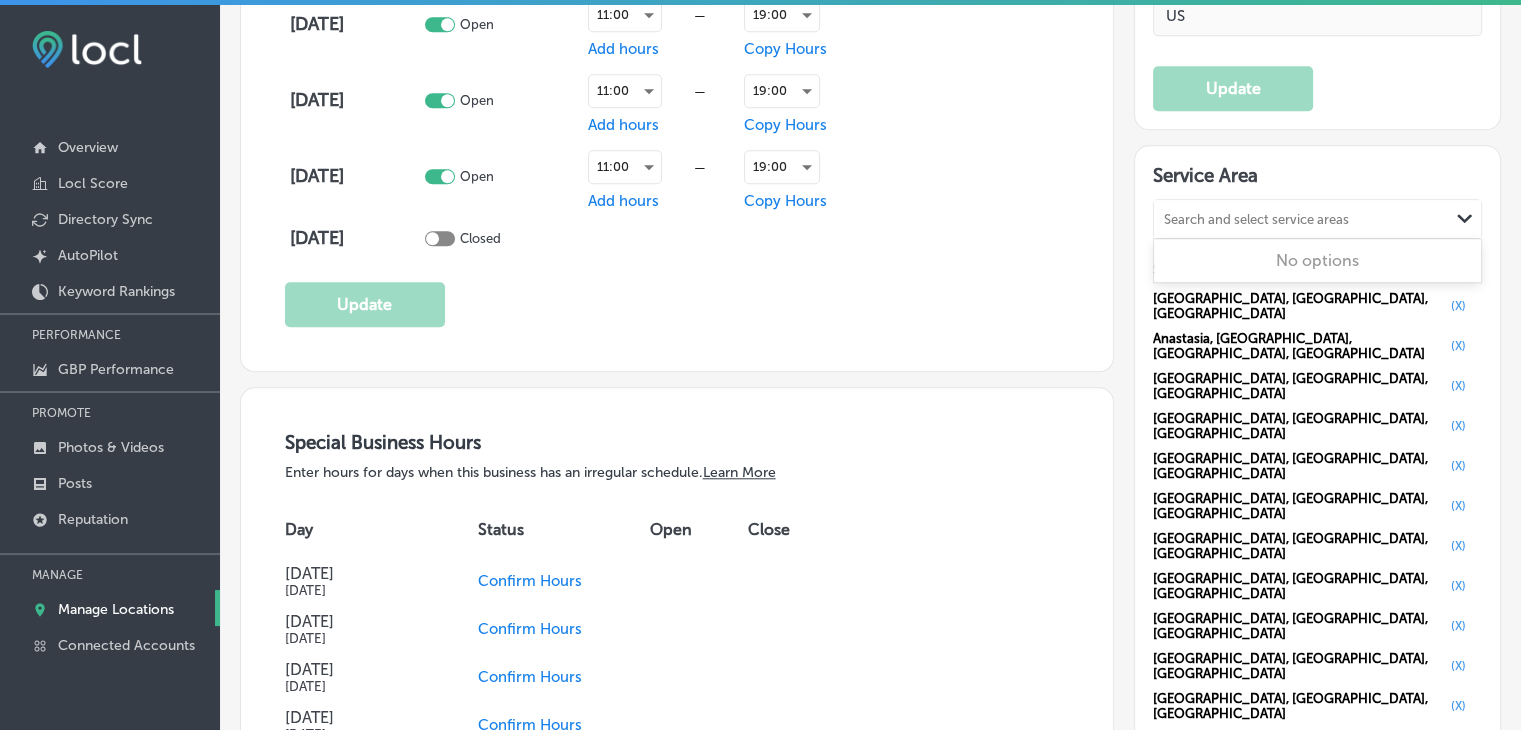 click on "Search and select service areas" at bounding box center (1256, 219) 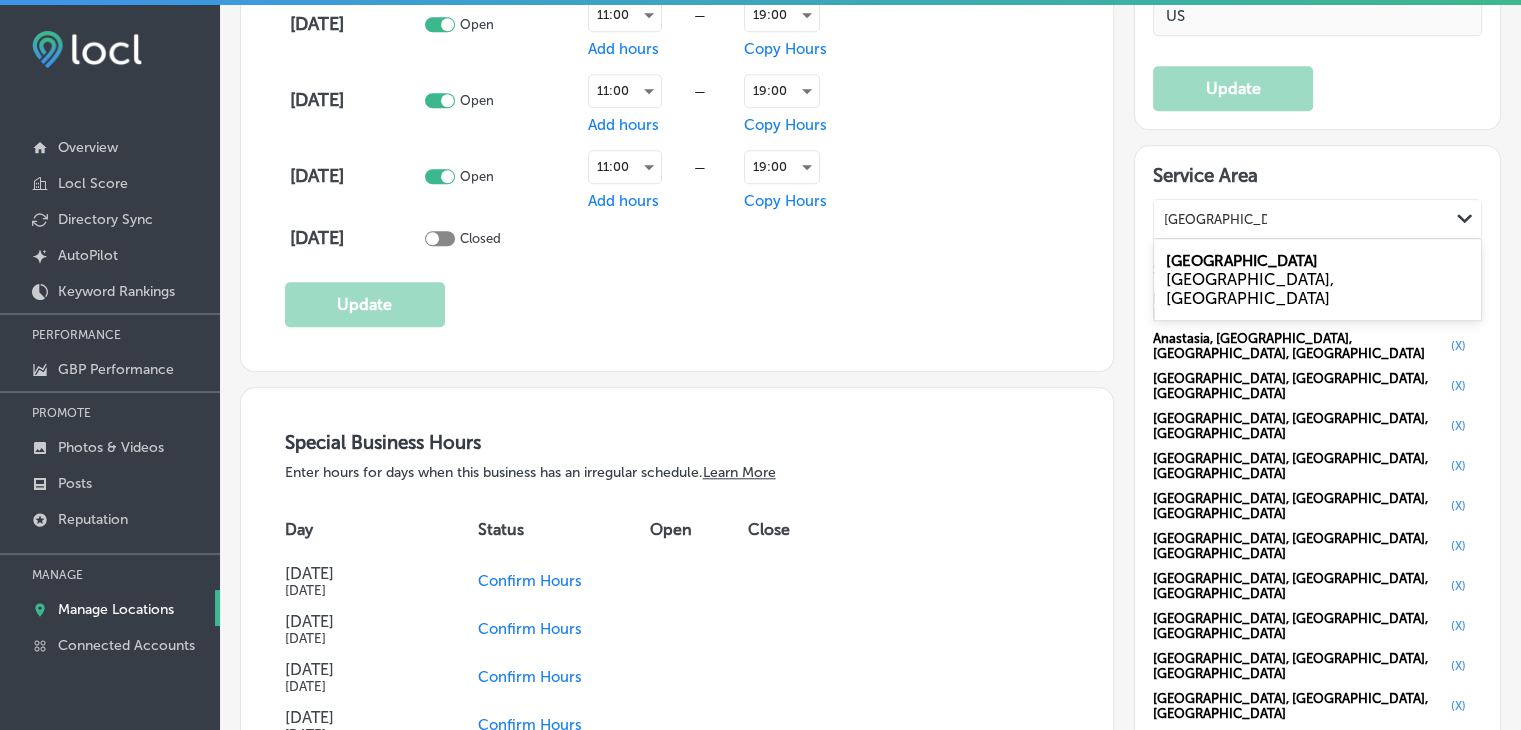 click on "[GEOGRAPHIC_DATA], [GEOGRAPHIC_DATA]" at bounding box center [1317, 279] 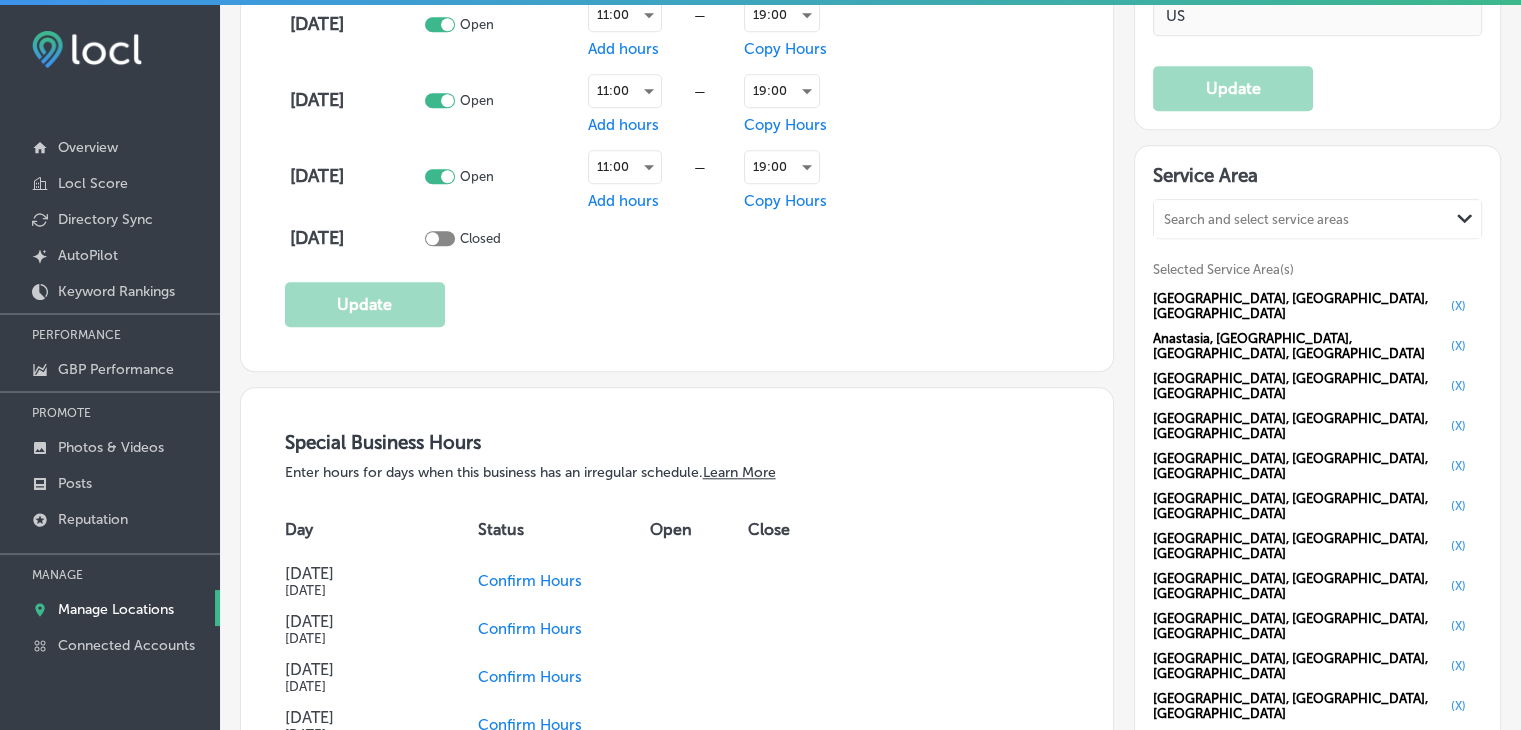 click on "Search and select service areas" at bounding box center [1301, 219] 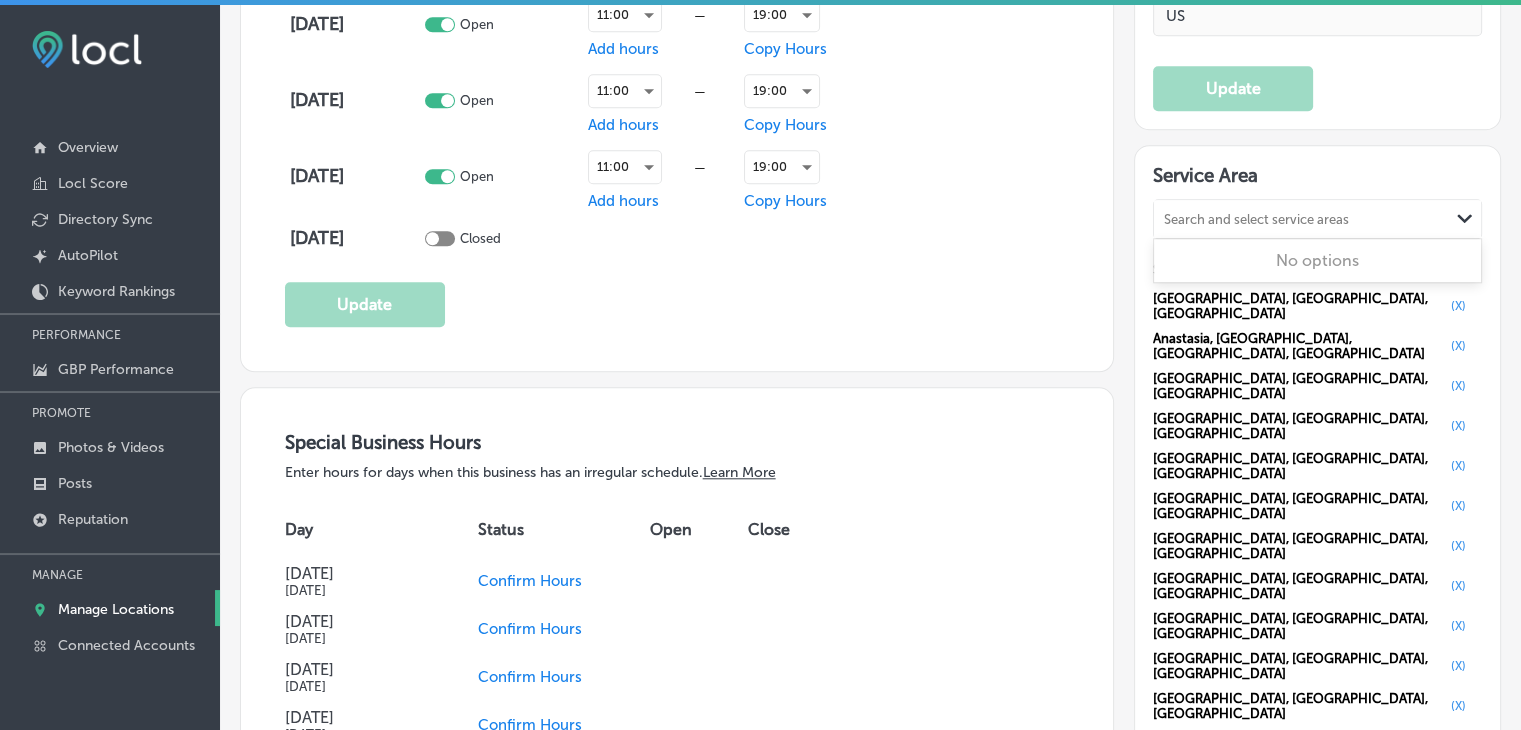paste on "[GEOGRAPHIC_DATA], [GEOGRAPHIC_DATA]" 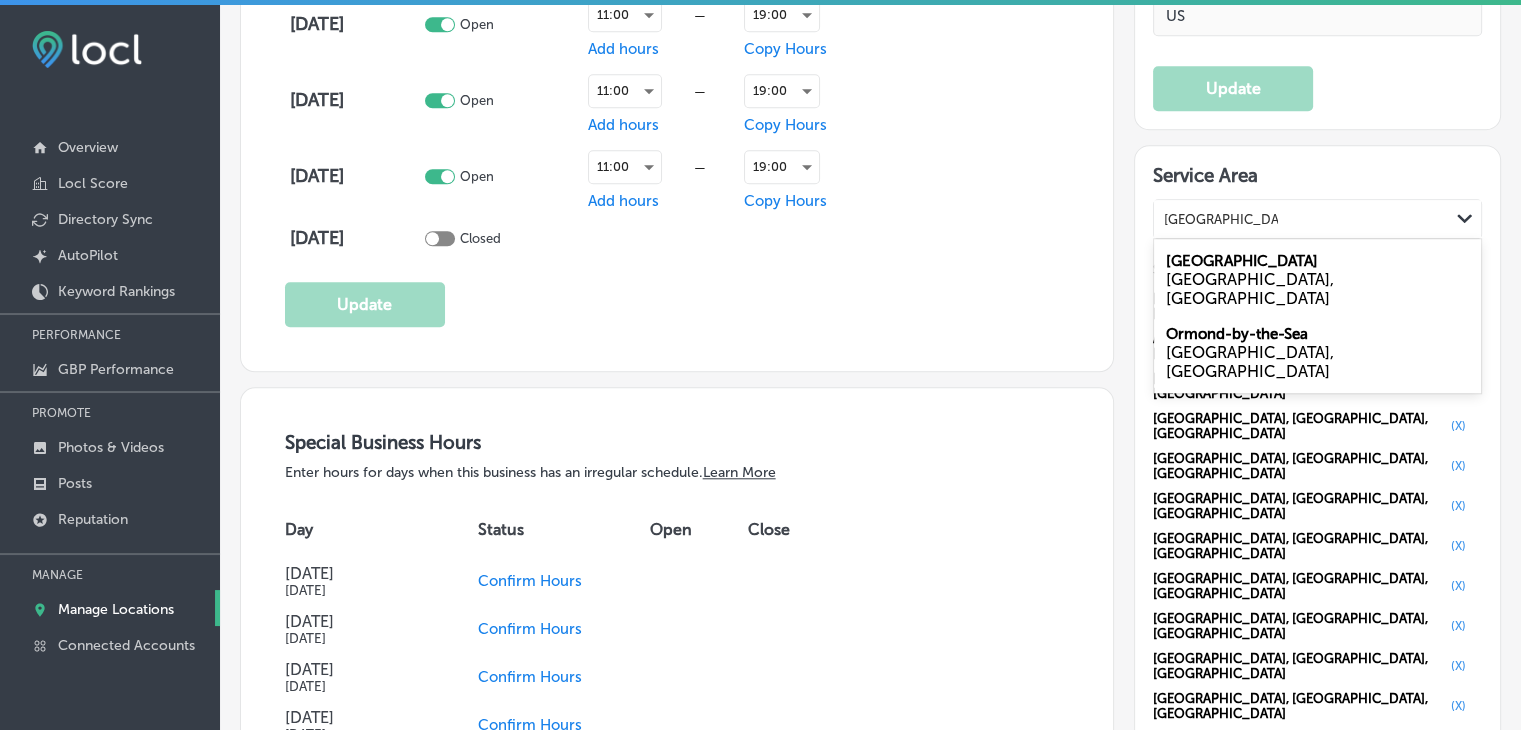 drag, startPoint x: 1236, startPoint y: 241, endPoint x: 1240, endPoint y: 265, distance: 24.33105 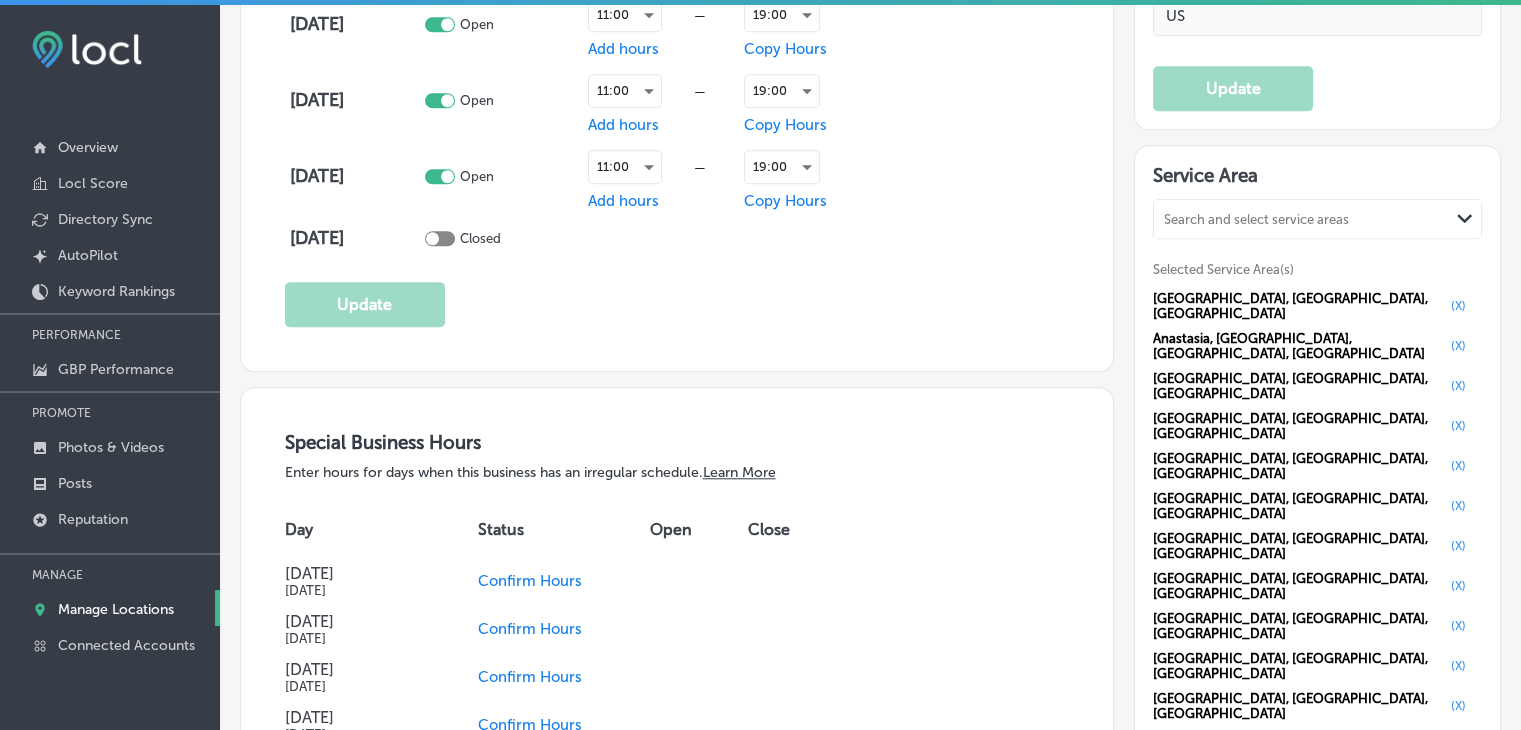 click on "Search and select service areas" at bounding box center (1256, 219) 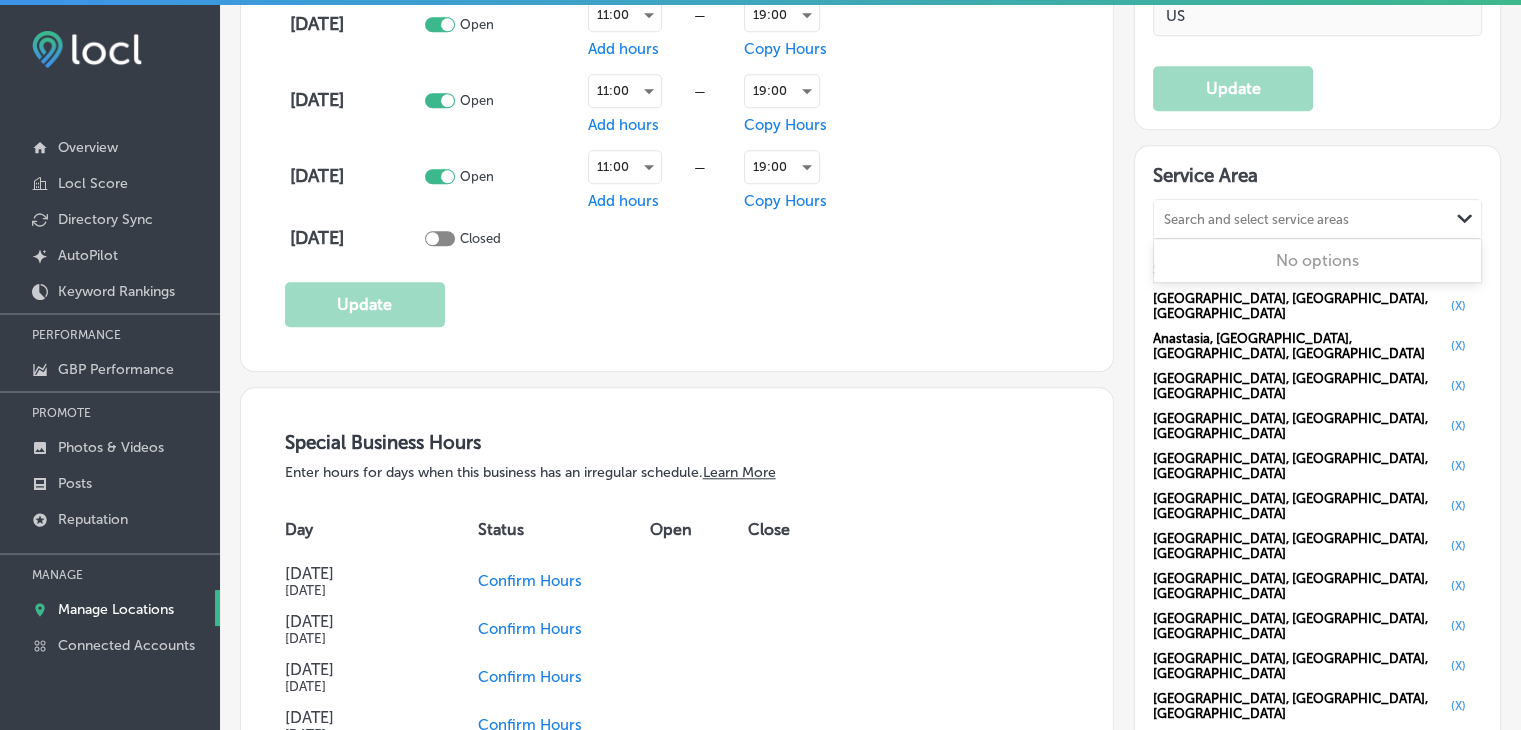 paste on "[GEOGRAPHIC_DATA][PERSON_NAME], [GEOGRAPHIC_DATA]" 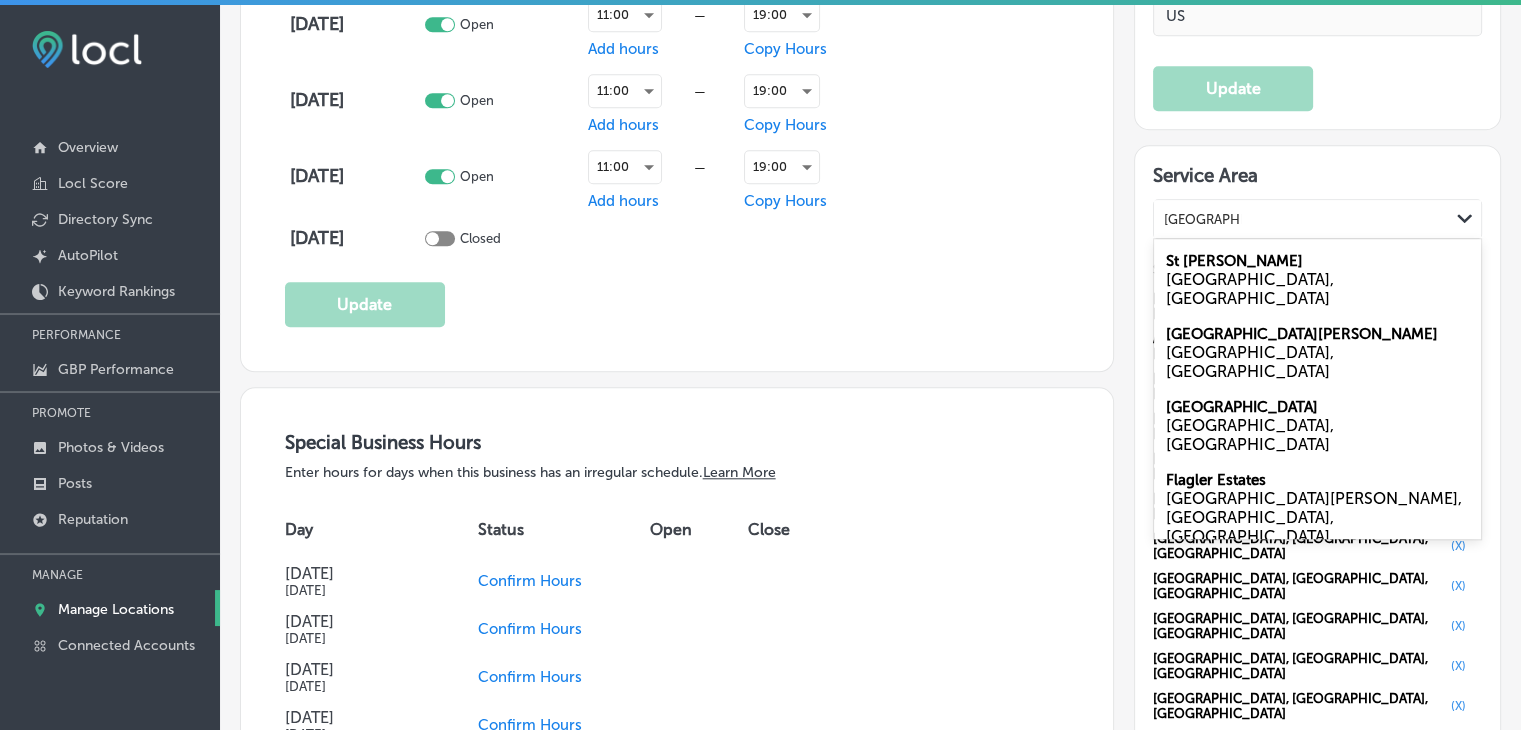 click on "[GEOGRAPHIC_DATA], [GEOGRAPHIC_DATA]" at bounding box center (1317, 289) 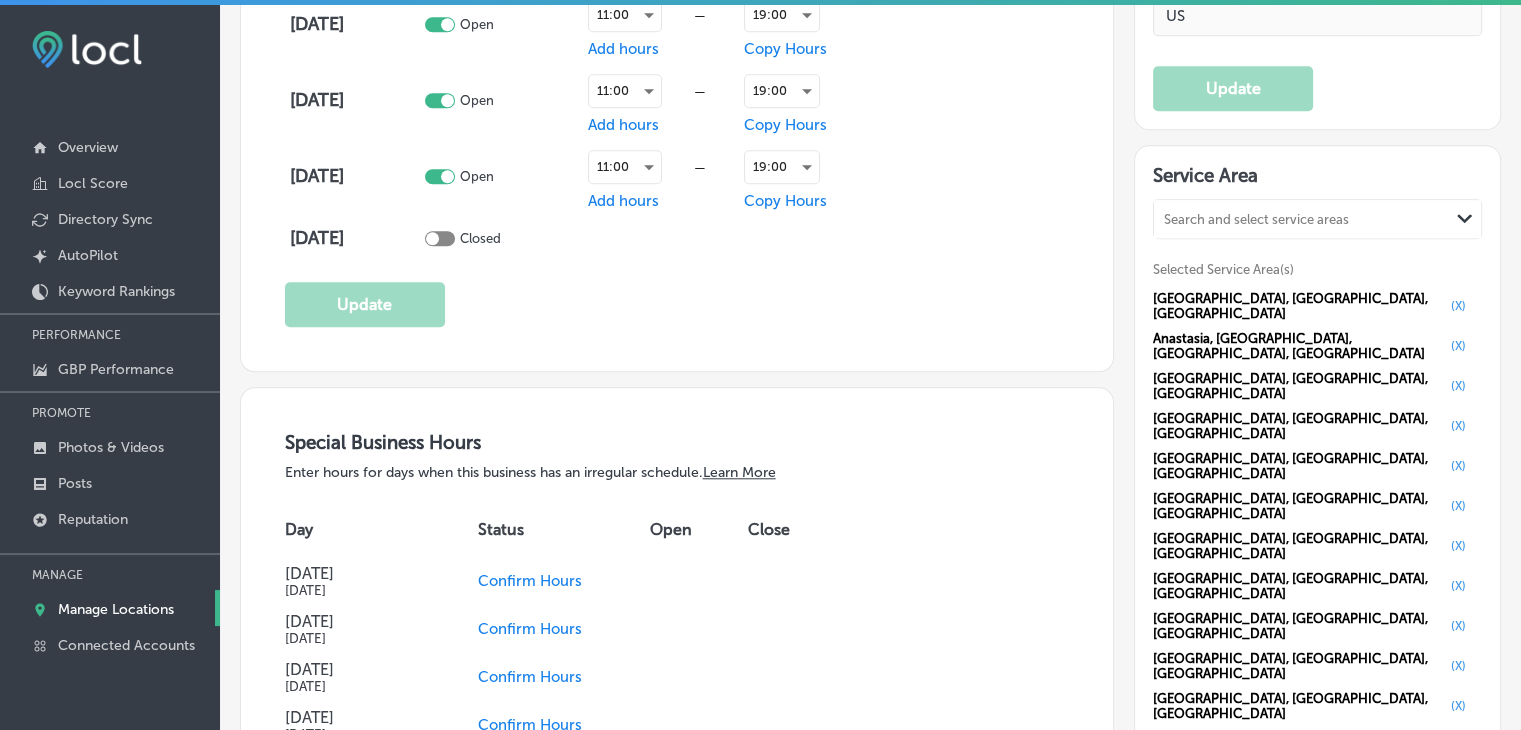 click on "Search and select service areas" at bounding box center [1256, 219] 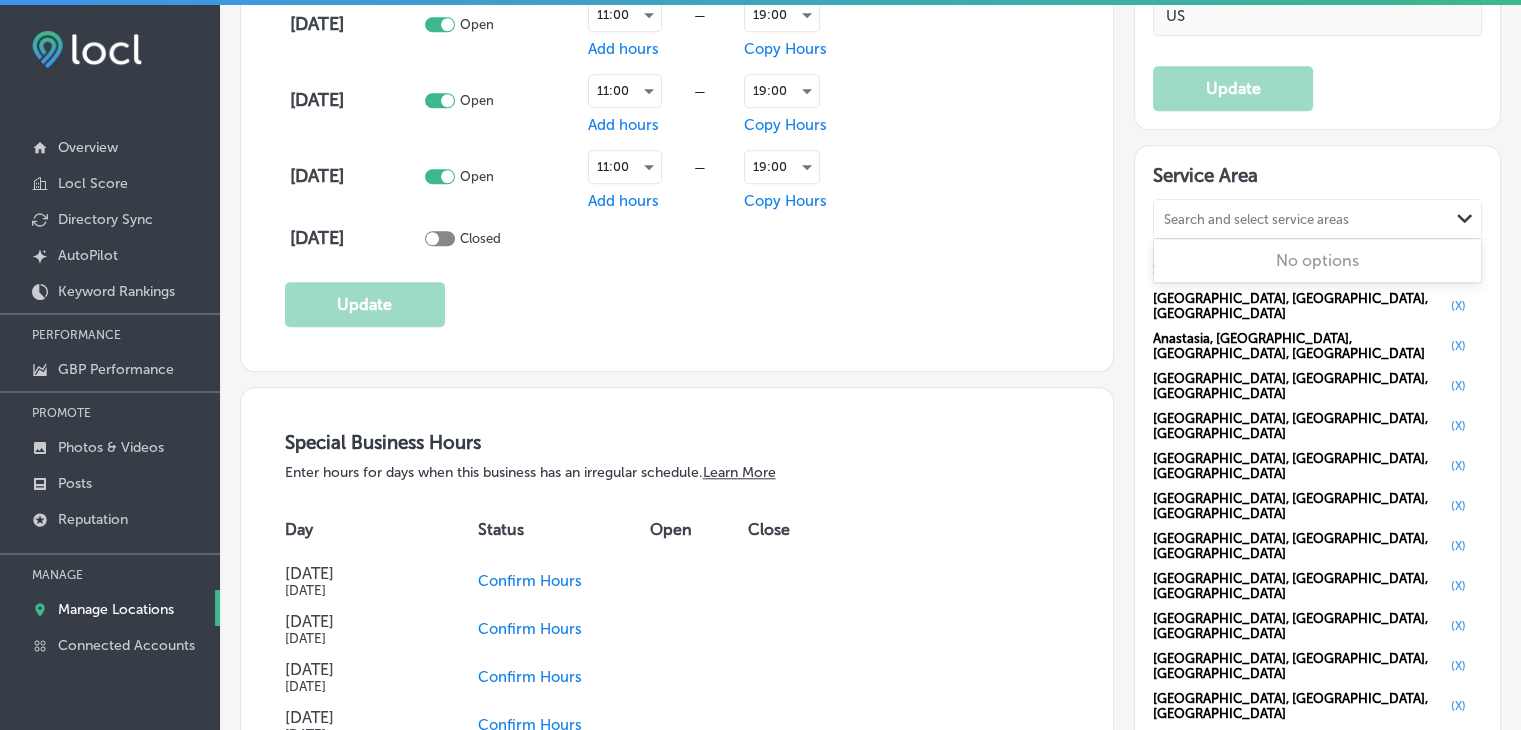 paste on "[GEOGRAPHIC_DATA], [GEOGRAPHIC_DATA]" 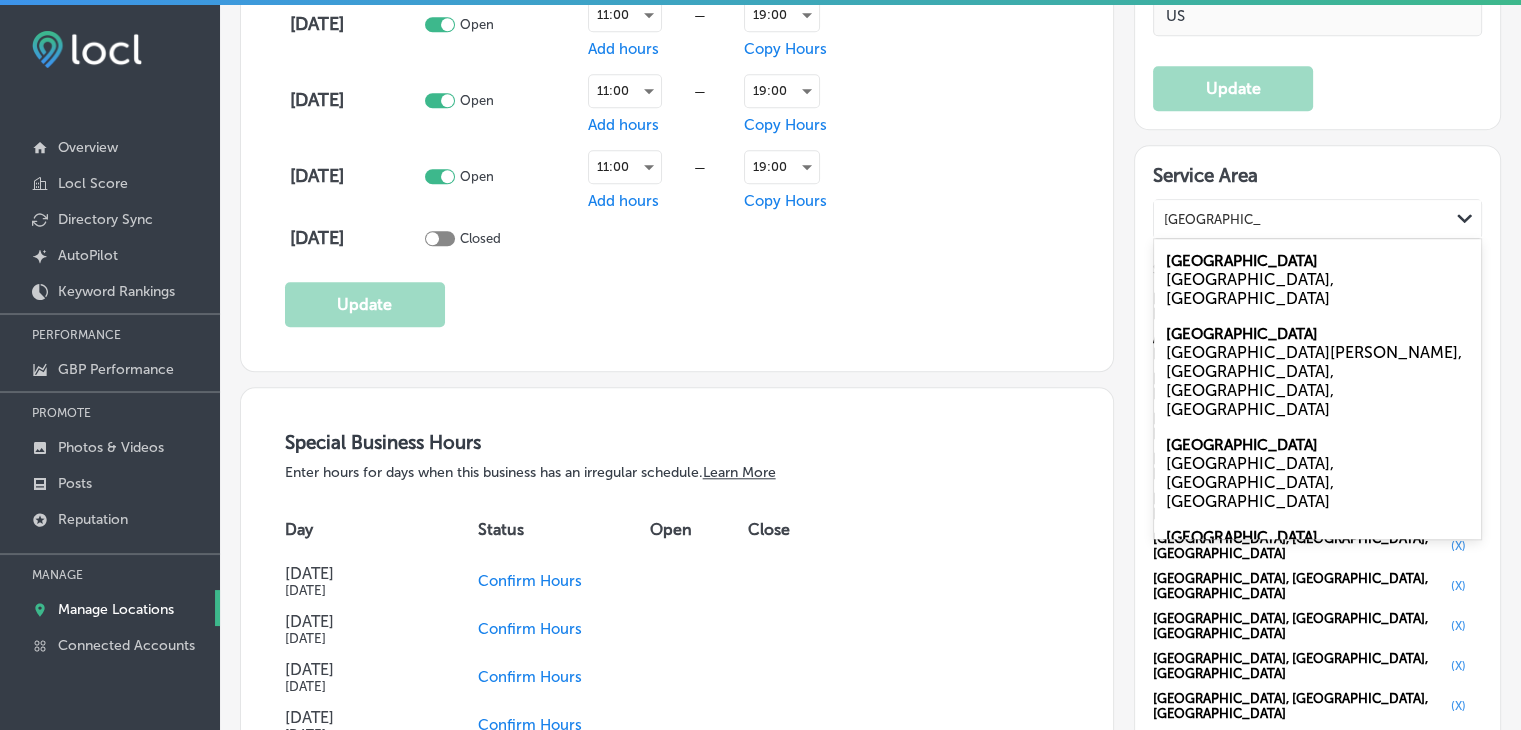 click on "[GEOGRAPHIC_DATA]" at bounding box center (1242, 261) 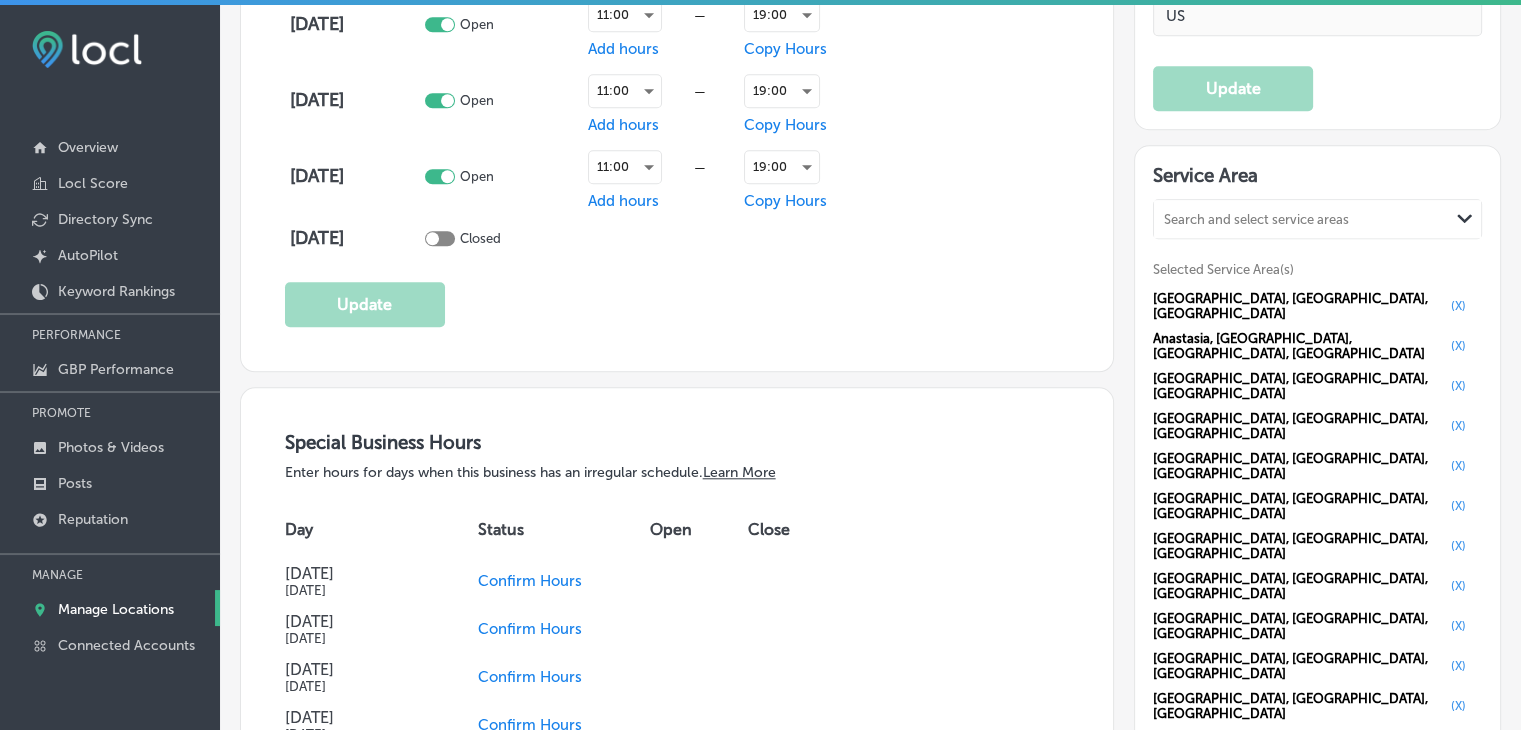 click on "Search and select service areas" at bounding box center (1256, 219) 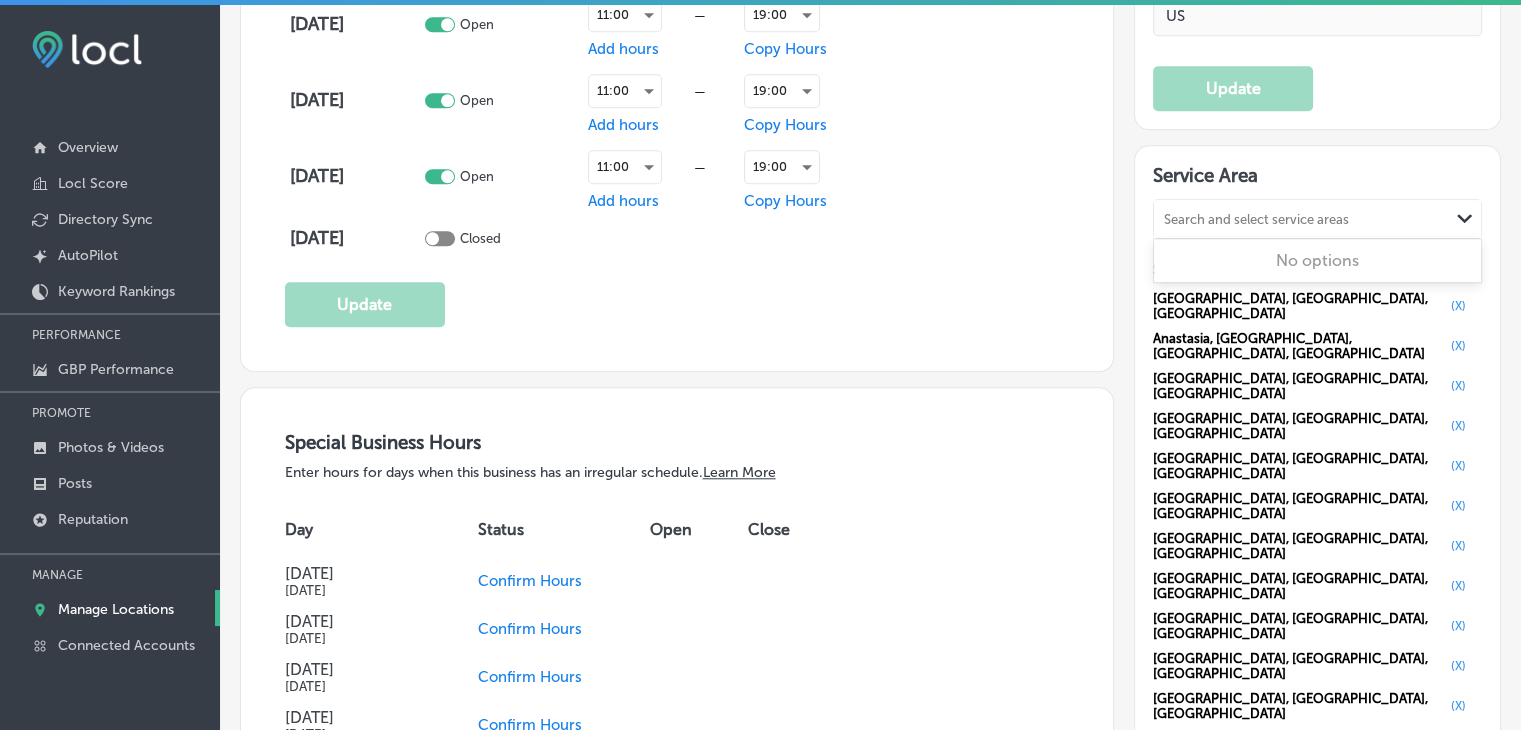 paste on "[GEOGRAPHIC_DATA], [GEOGRAPHIC_DATA]" 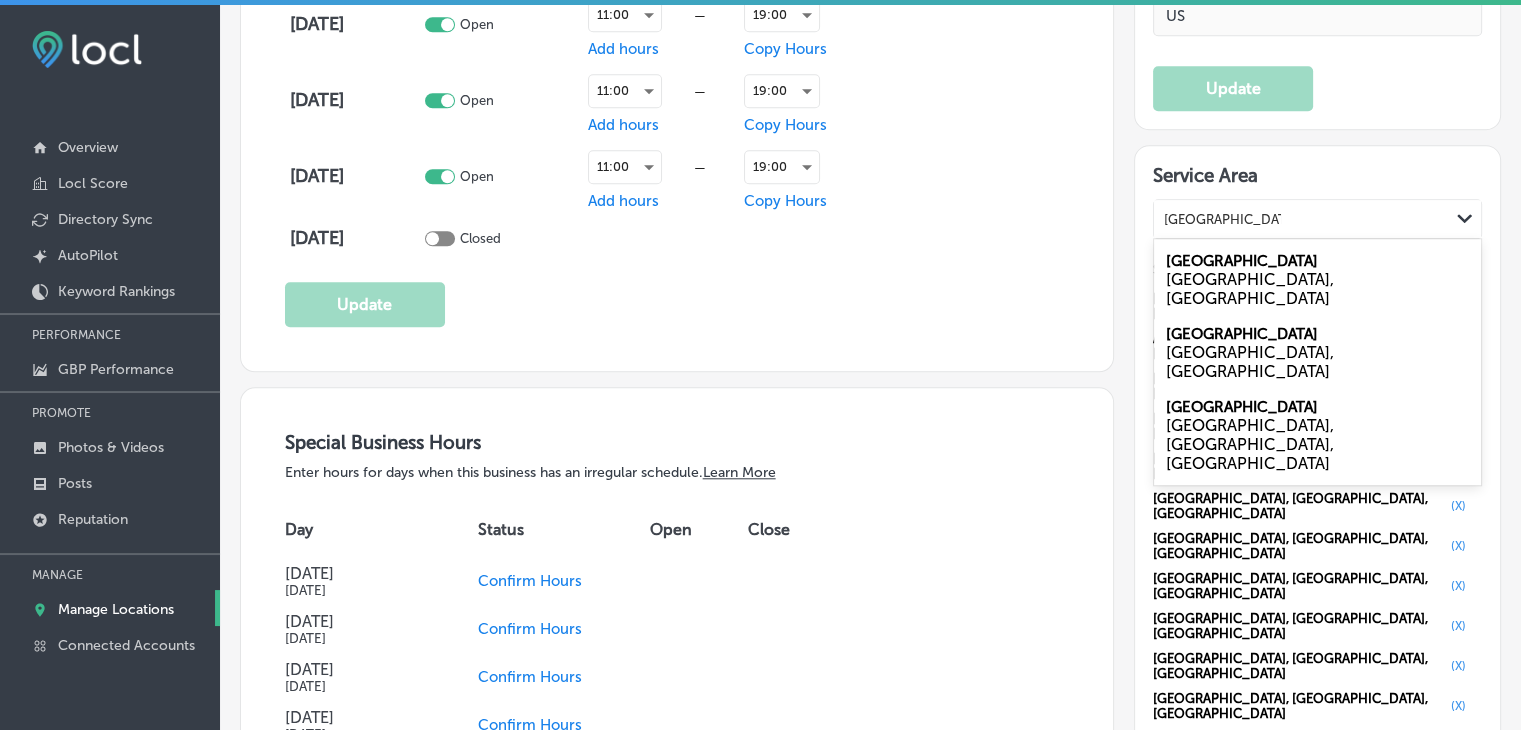 click on "[GEOGRAPHIC_DATA], [GEOGRAPHIC_DATA]" at bounding box center [1317, 289] 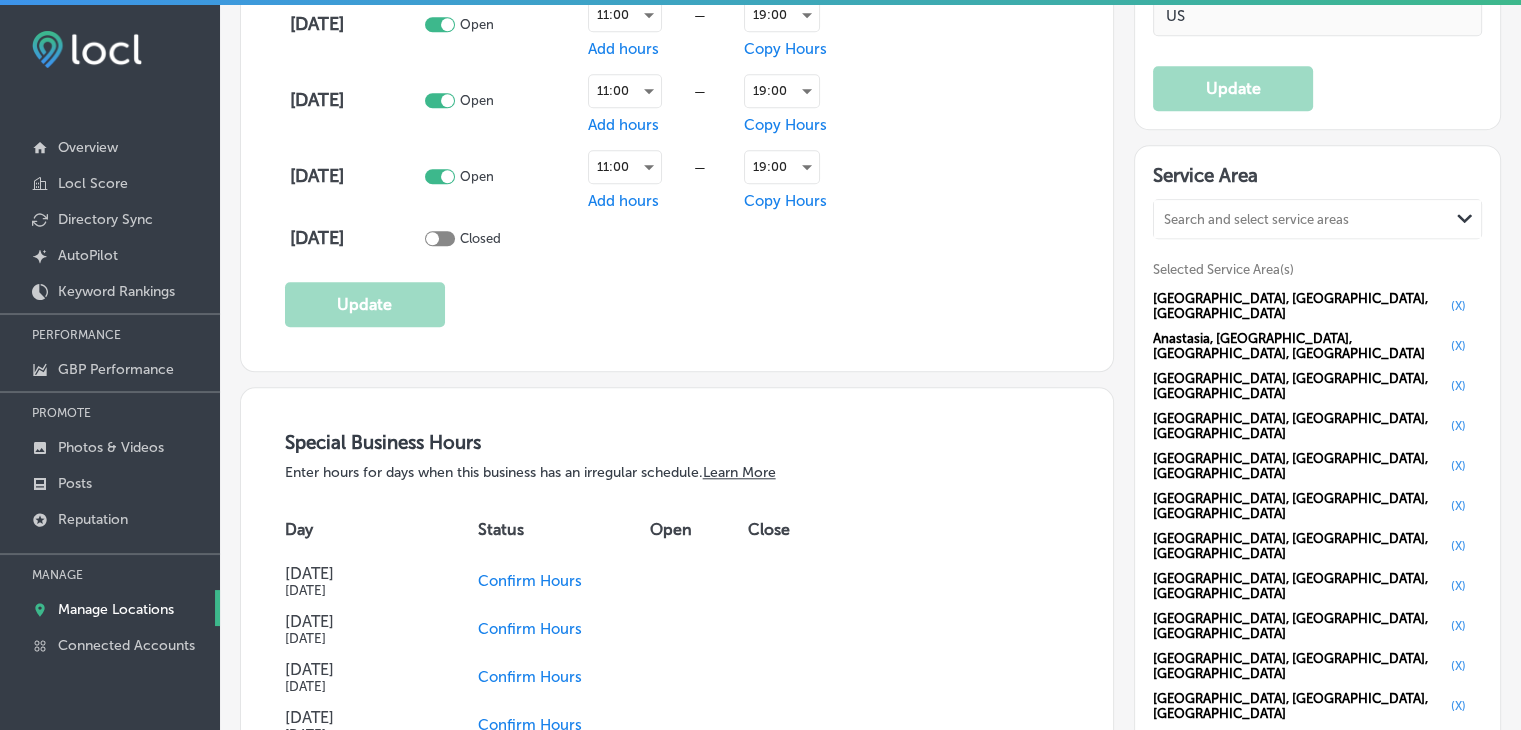 click on "Search and select service areas" at bounding box center (1256, 219) 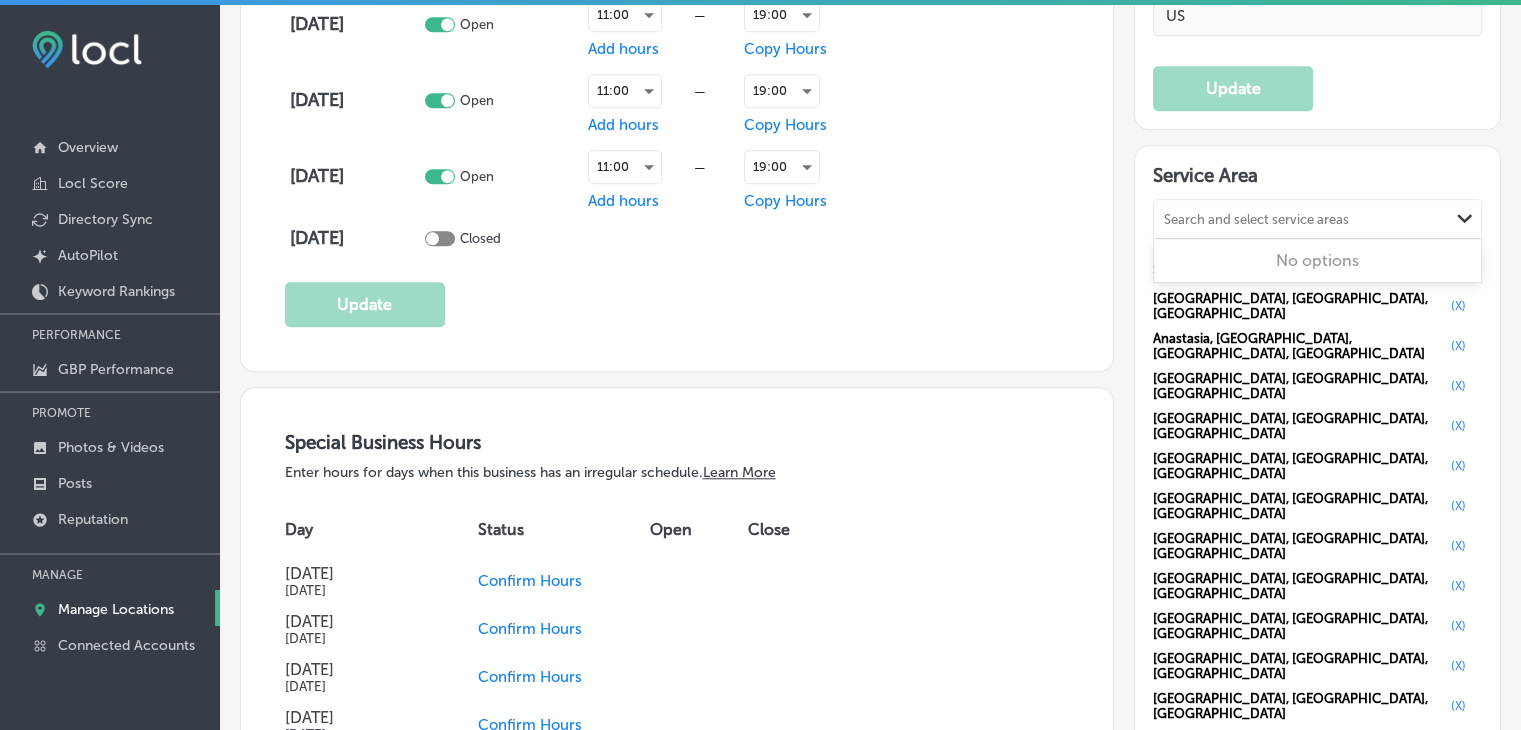paste on "Interlachen, [GEOGRAPHIC_DATA]" 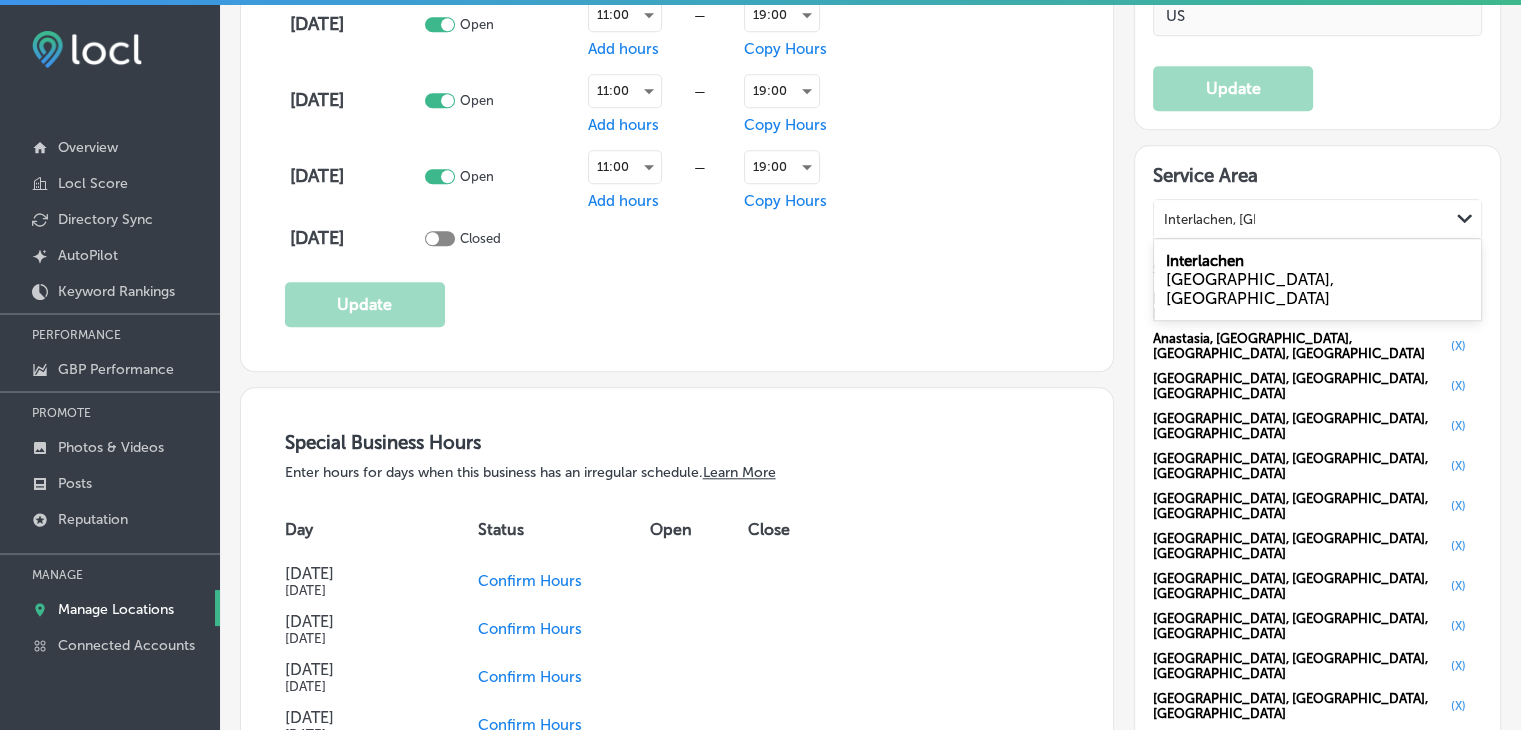 click on "[GEOGRAPHIC_DATA], [GEOGRAPHIC_DATA]" at bounding box center (1317, 289) 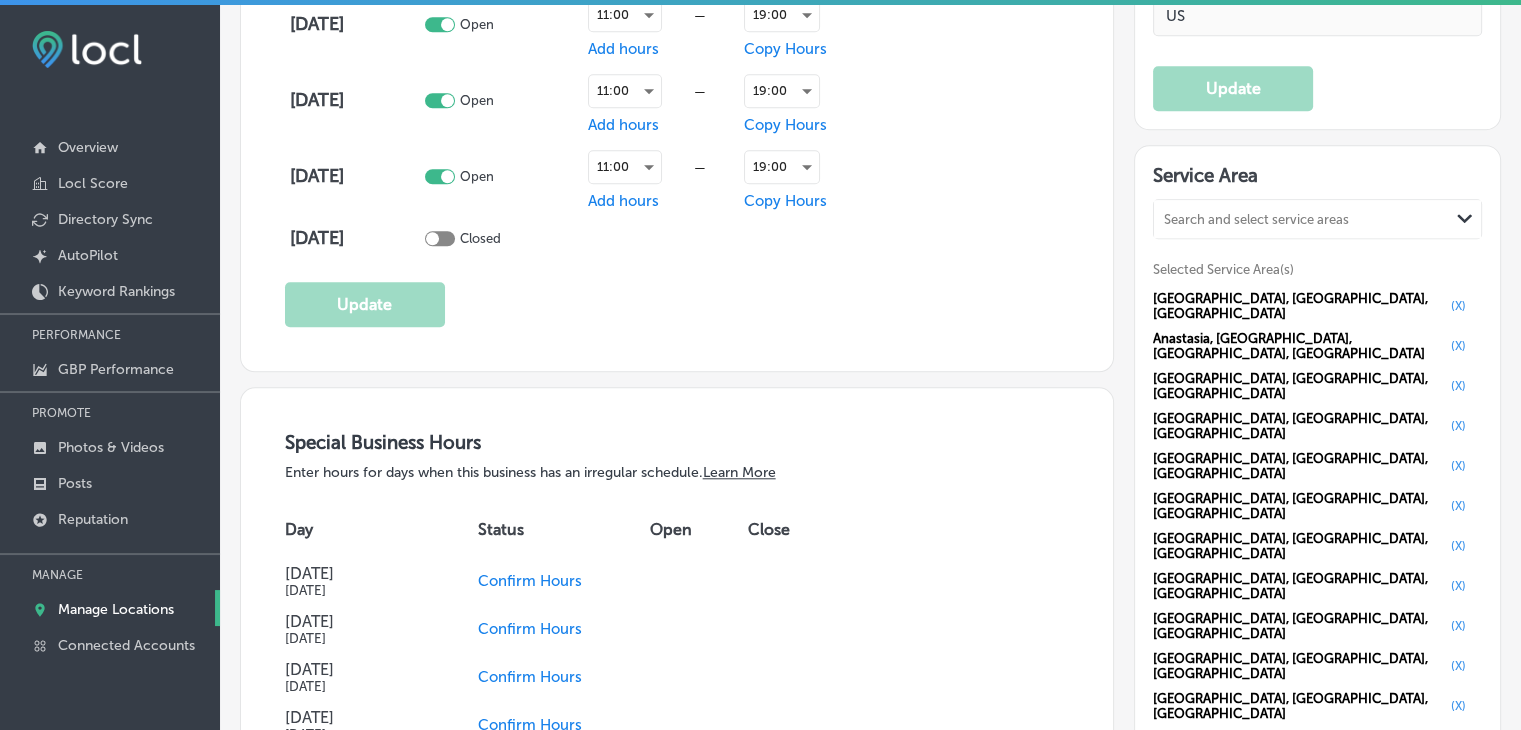 click on "Search and select service areas" at bounding box center [1301, 219] 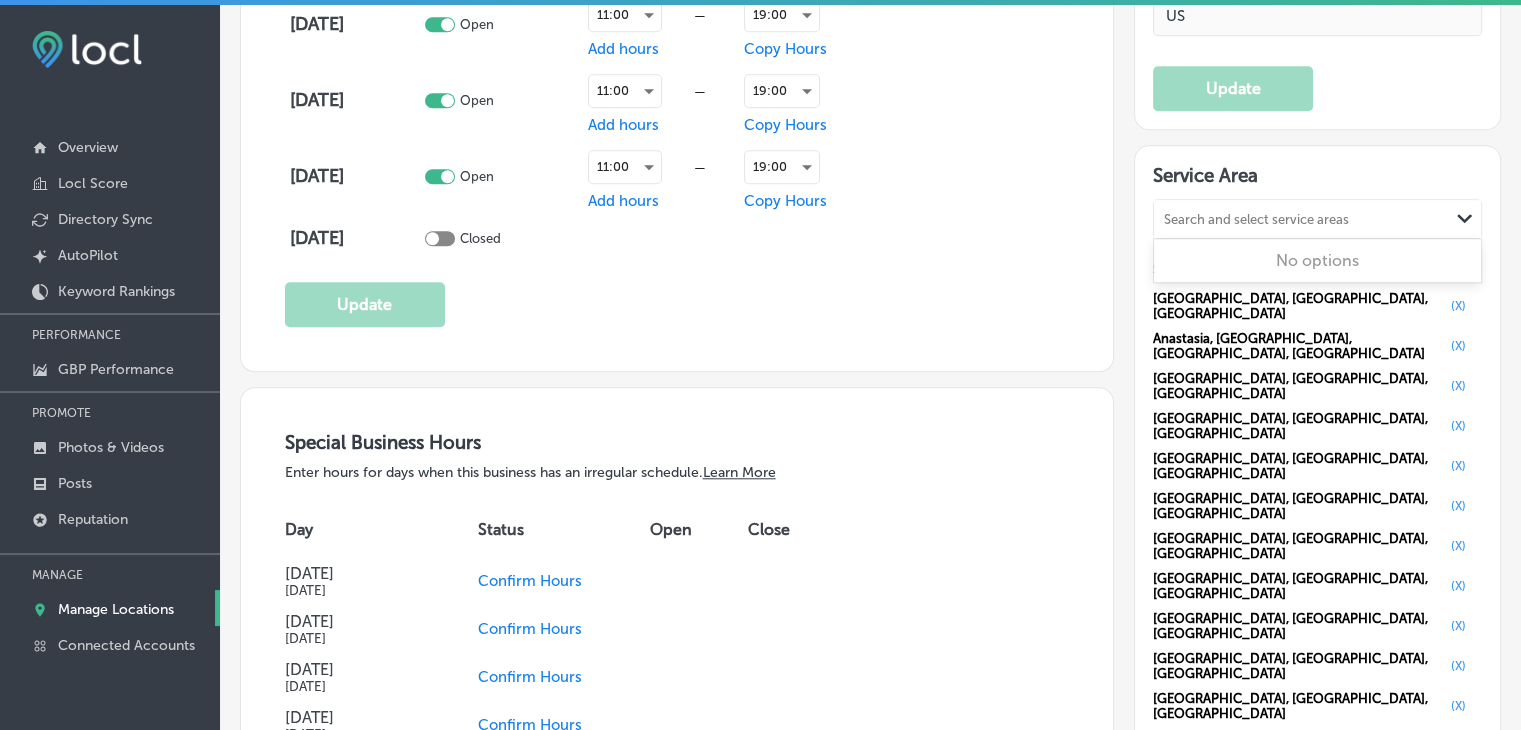 paste on "[GEOGRAPHIC_DATA], [GEOGRAPHIC_DATA]" 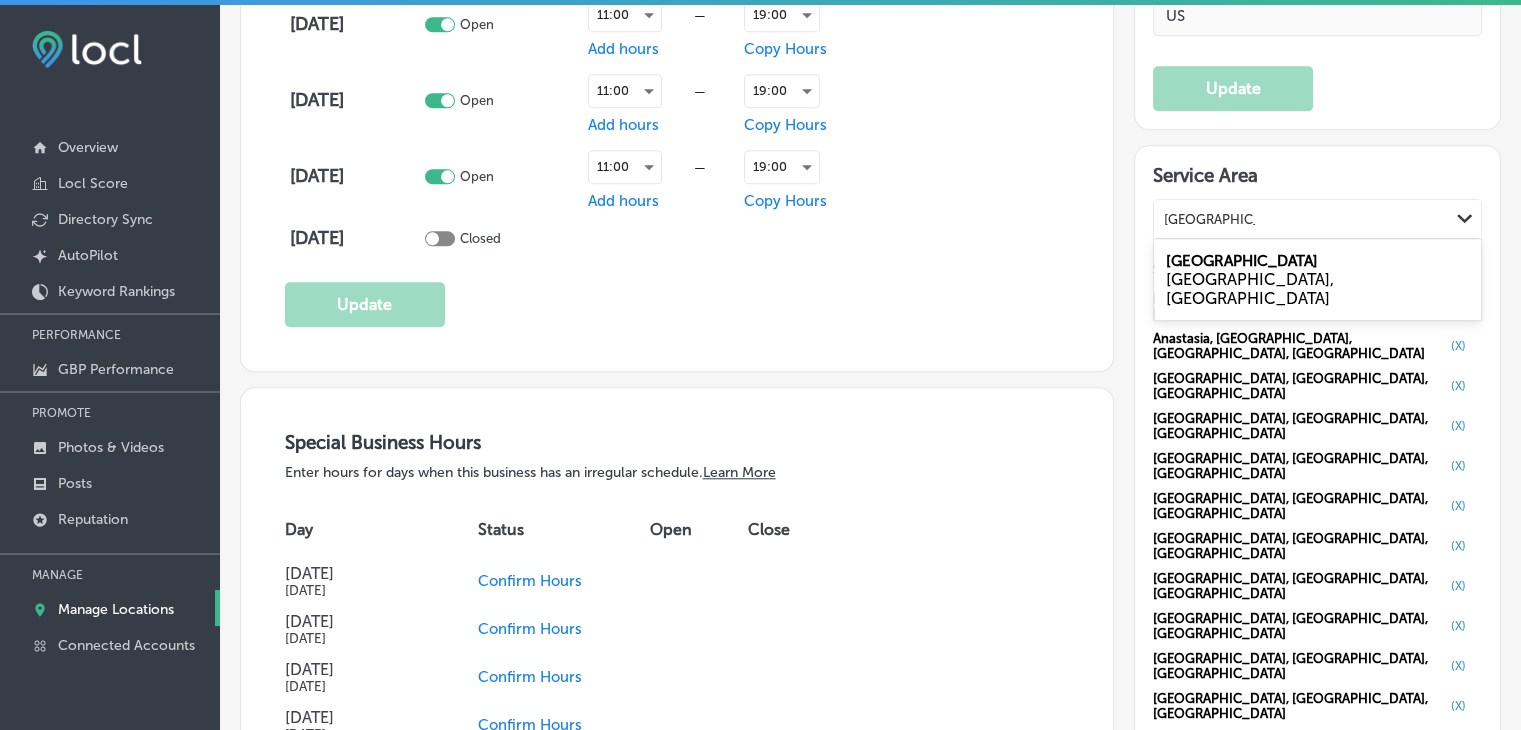 click on "[GEOGRAPHIC_DATA]" at bounding box center (1242, 261) 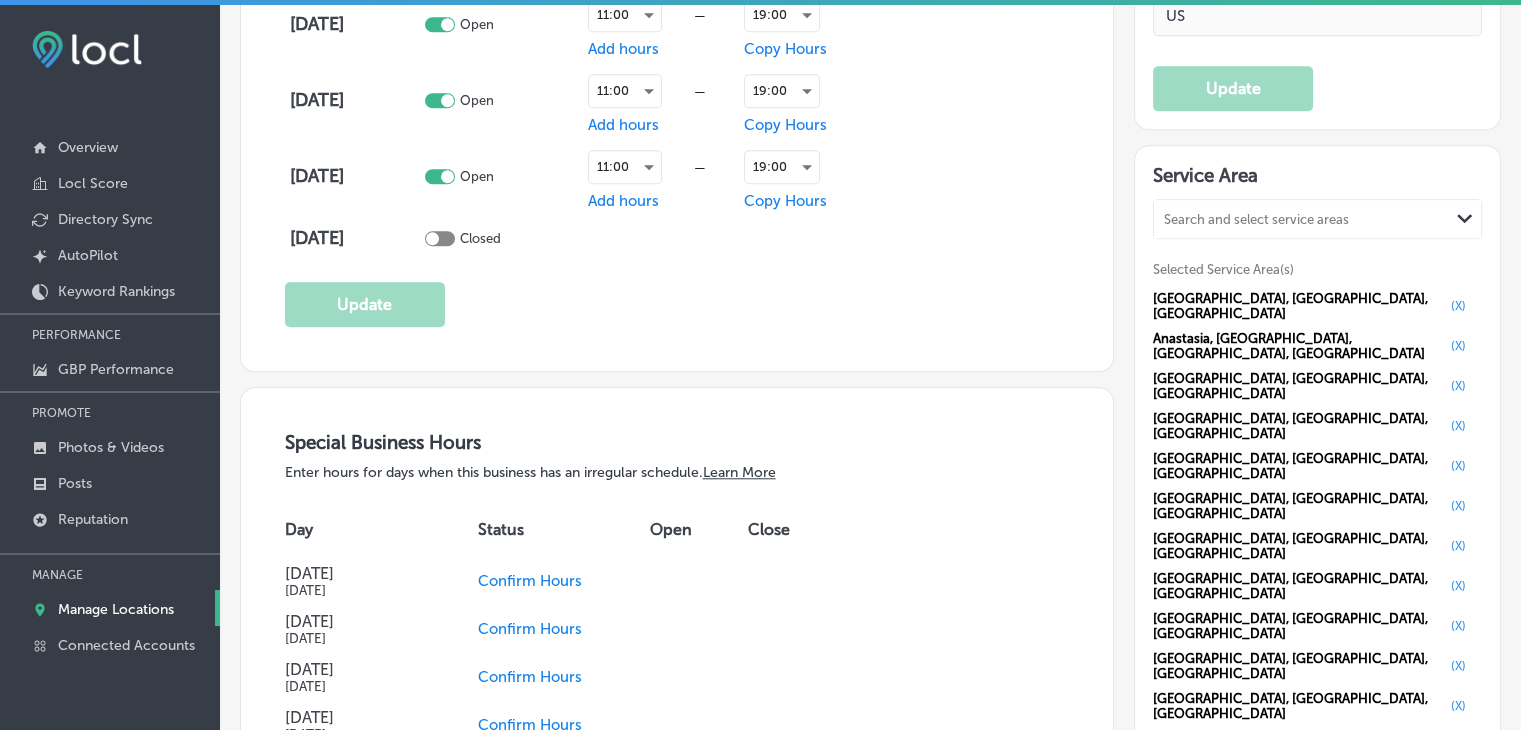 click on "Search and select service areas
Path
Created with Sketch.
Selected Service Area(s) [GEOGRAPHIC_DATA][PERSON_NAME], [GEOGRAPHIC_DATA], [GEOGRAPHIC_DATA] (X) [PERSON_NAME], [GEOGRAPHIC_DATA][PERSON_NAME], [GEOGRAPHIC_DATA], [GEOGRAPHIC_DATA] (X) [GEOGRAPHIC_DATA], [GEOGRAPHIC_DATA], [GEOGRAPHIC_DATA] (X) [GEOGRAPHIC_DATA], [GEOGRAPHIC_DATA], [GEOGRAPHIC_DATA] (X) [GEOGRAPHIC_DATA], [GEOGRAPHIC_DATA], [GEOGRAPHIC_DATA] (X) [GEOGRAPHIC_DATA], [GEOGRAPHIC_DATA], [GEOGRAPHIC_DATA] (X) [GEOGRAPHIC_DATA], [GEOGRAPHIC_DATA], [GEOGRAPHIC_DATA] (X) [GEOGRAPHIC_DATA], [GEOGRAPHIC_DATA], [GEOGRAPHIC_DATA] (X) [GEOGRAPHIC_DATA], [GEOGRAPHIC_DATA], [GEOGRAPHIC_DATA] (X) [GEOGRAPHIC_DATA], [GEOGRAPHIC_DATA], [GEOGRAPHIC_DATA] (X) [GEOGRAPHIC_DATA], [GEOGRAPHIC_DATA], [GEOGRAPHIC_DATA] (X) [GEOGRAPHIC_DATA], [GEOGRAPHIC_DATA], [GEOGRAPHIC_DATA] (X) [GEOGRAPHIC_DATA], [GEOGRAPHIC_DATA], [GEOGRAPHIC_DATA] (X) [GEOGRAPHIC_DATA], [GEOGRAPHIC_DATA], [GEOGRAPHIC_DATA] (X) [GEOGRAPHIC_DATA][PERSON_NAME], [GEOGRAPHIC_DATA], [GEOGRAPHIC_DATA] (X) [GEOGRAPHIC_DATA], [GEOGRAPHIC_DATA], [GEOGRAPHIC_DATA] (X) [GEOGRAPHIC_DATA], [GEOGRAPHIC_DATA], [GEOGRAPHIC_DATA] (X) Interlachen, [GEOGRAPHIC_DATA], [GEOGRAPHIC_DATA] (X) [GEOGRAPHIC_DATA], [GEOGRAPHIC_DATA], [GEOGRAPHIC_DATA] (X)" at bounding box center (1317, 622) 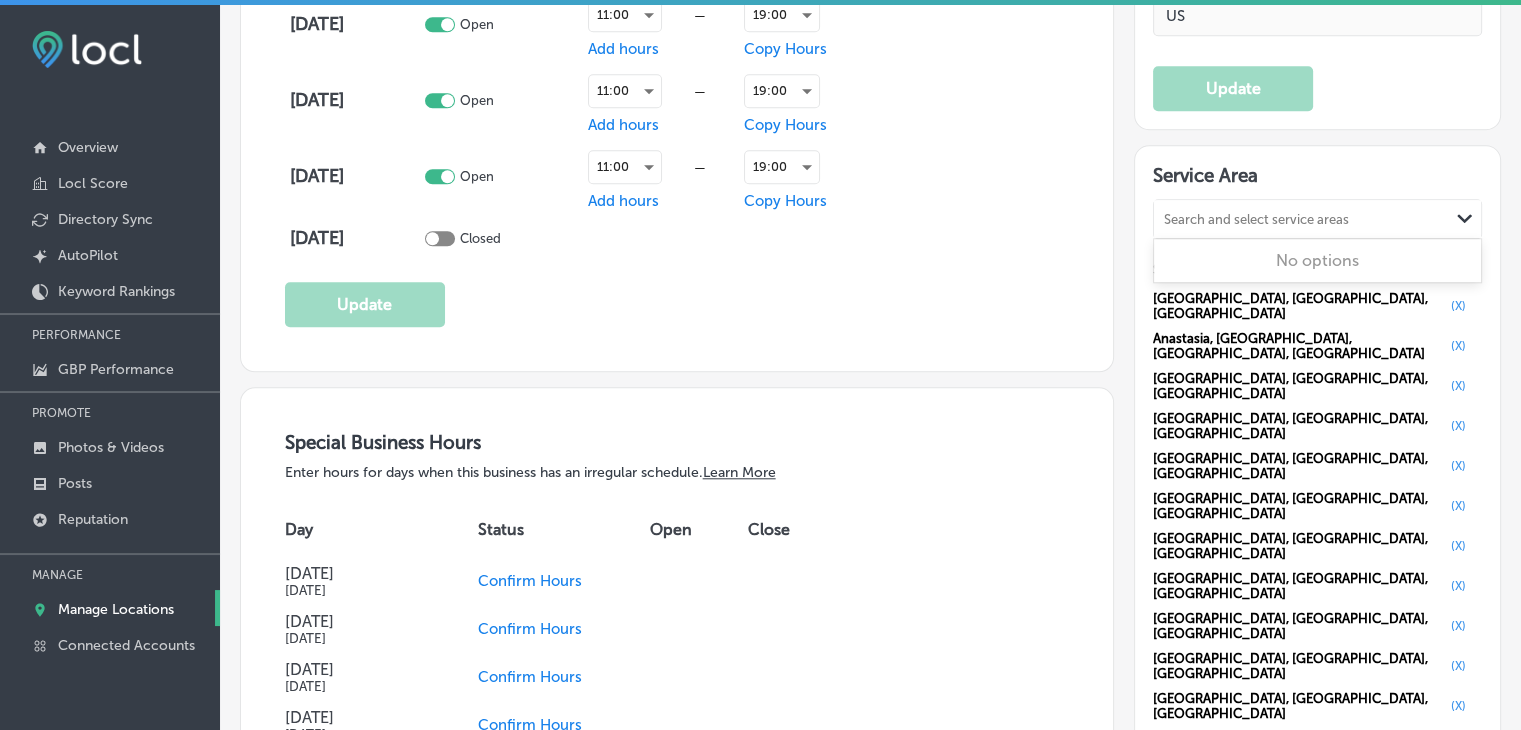paste on "[GEOGRAPHIC_DATA], [GEOGRAPHIC_DATA]" 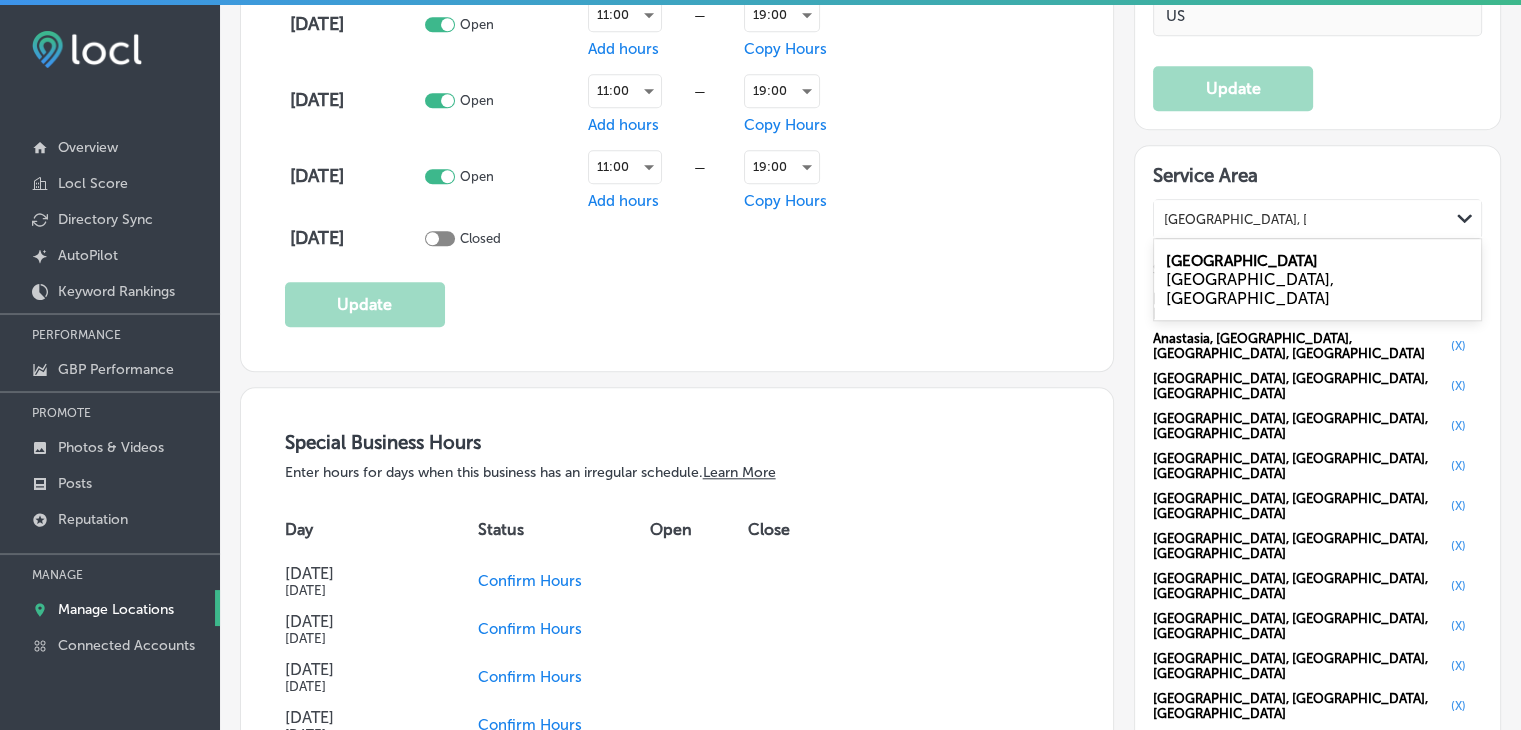 click on "[GEOGRAPHIC_DATA], [GEOGRAPHIC_DATA]" at bounding box center (1317, 289) 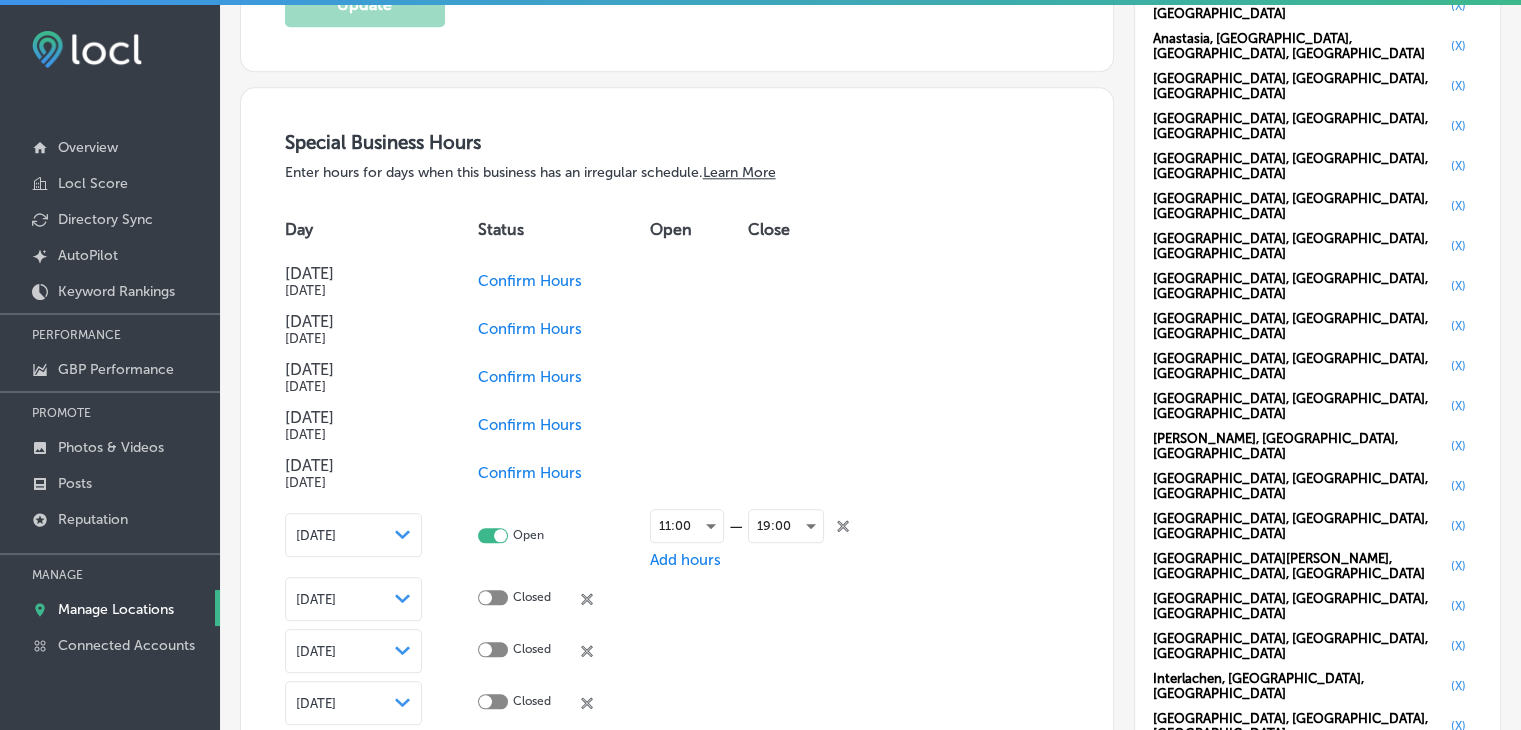 click on "Update" 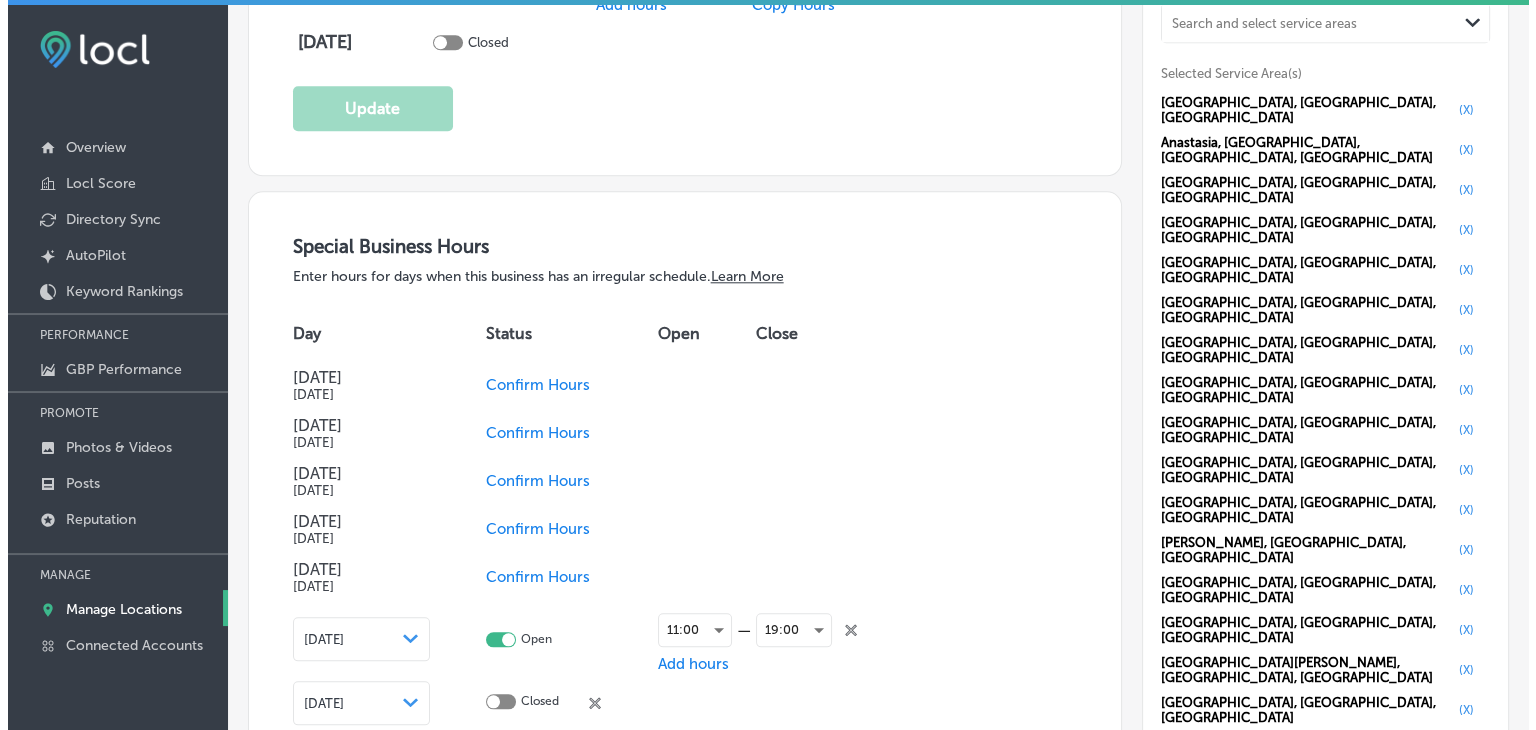 scroll, scrollTop: 1900, scrollLeft: 0, axis: vertical 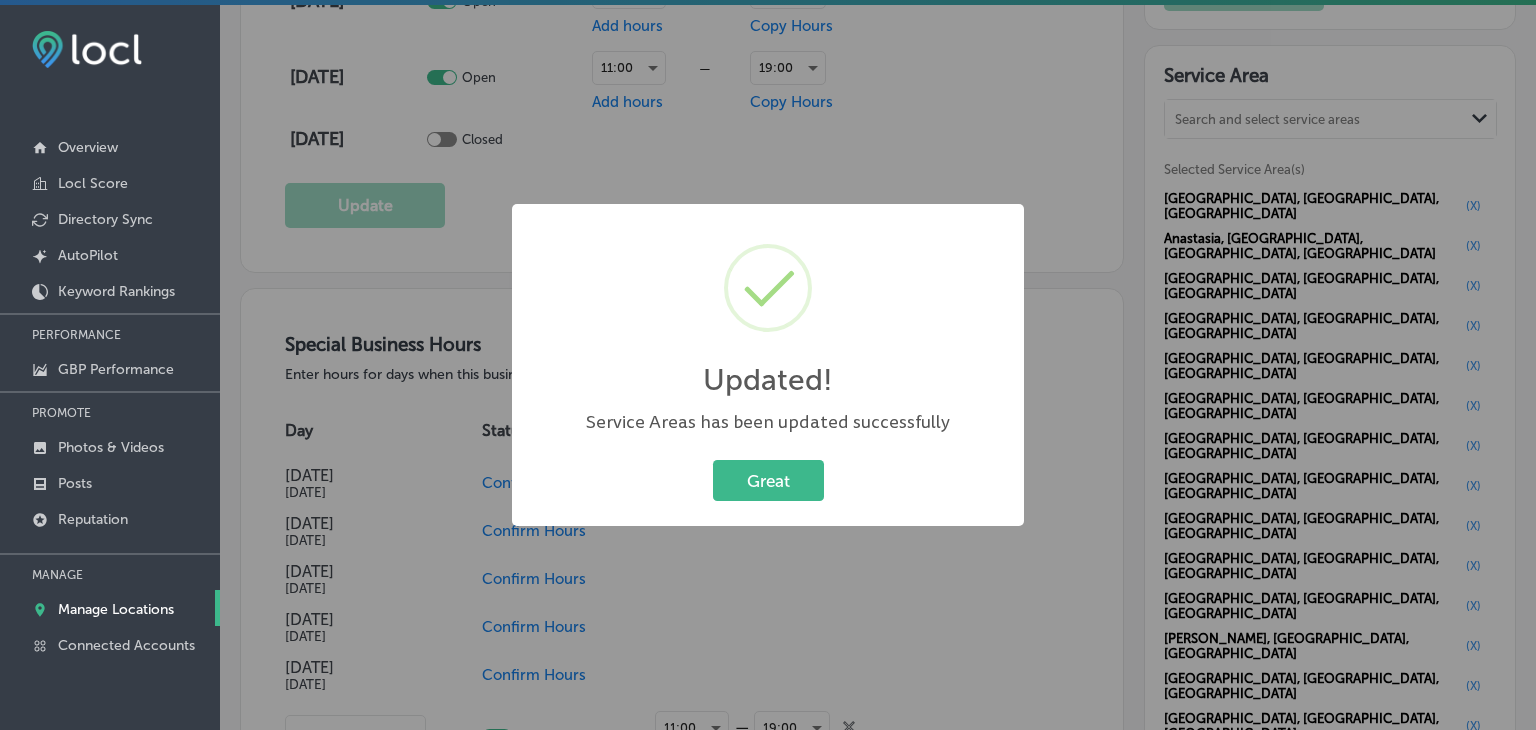 click on "Updated! × Service Areas has been updated successfully Great Cancel" at bounding box center (768, 365) 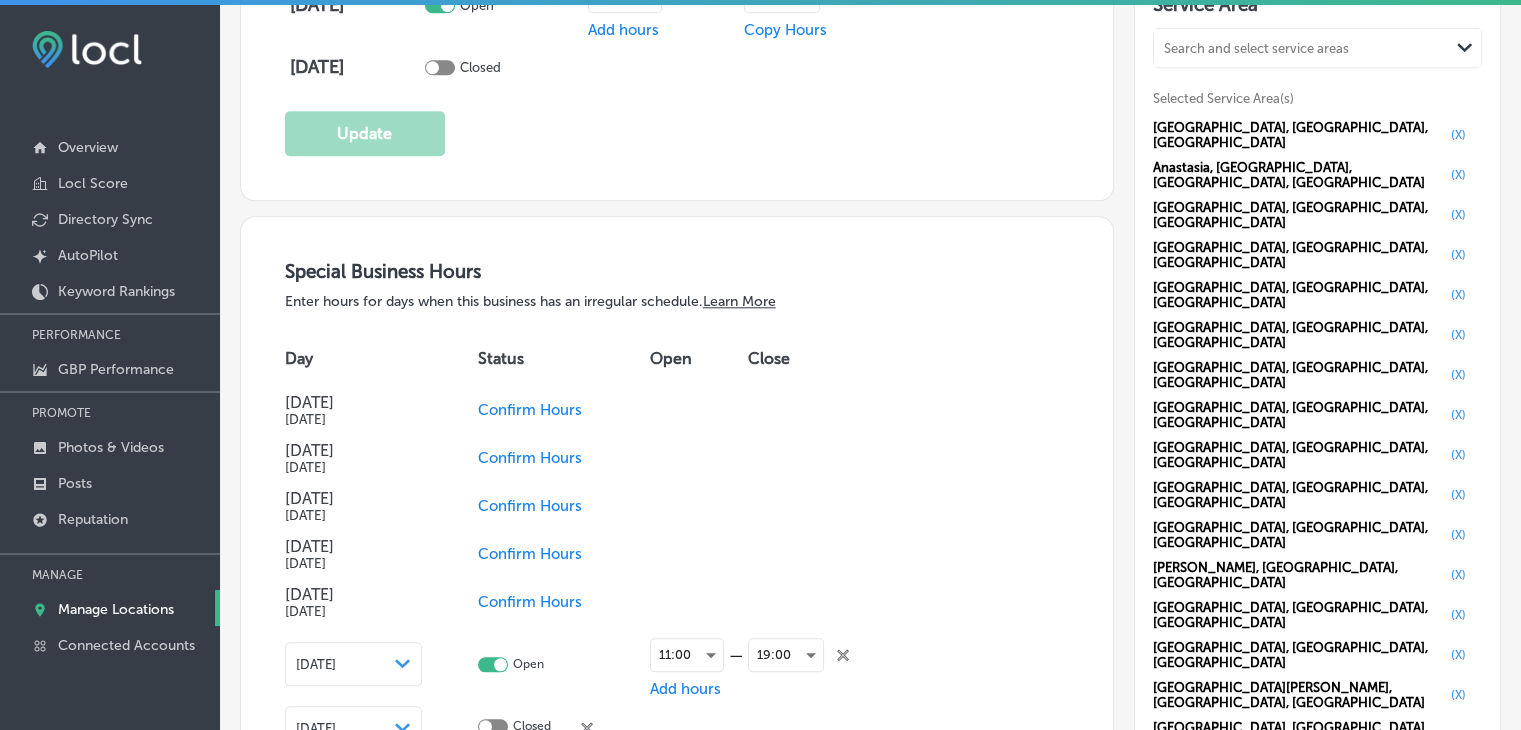 scroll, scrollTop: 2100, scrollLeft: 0, axis: vertical 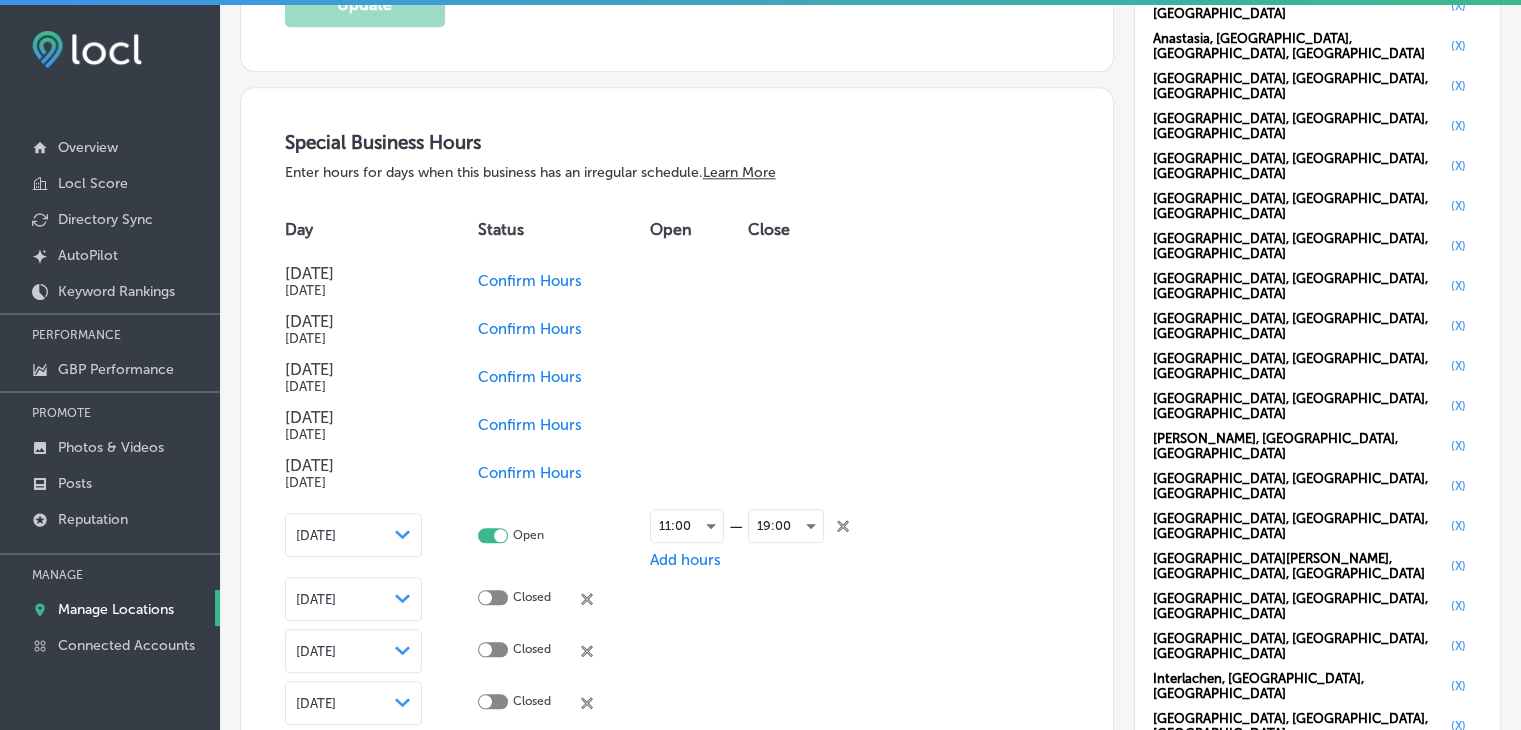 click on "Confirm Hours" at bounding box center [530, 281] 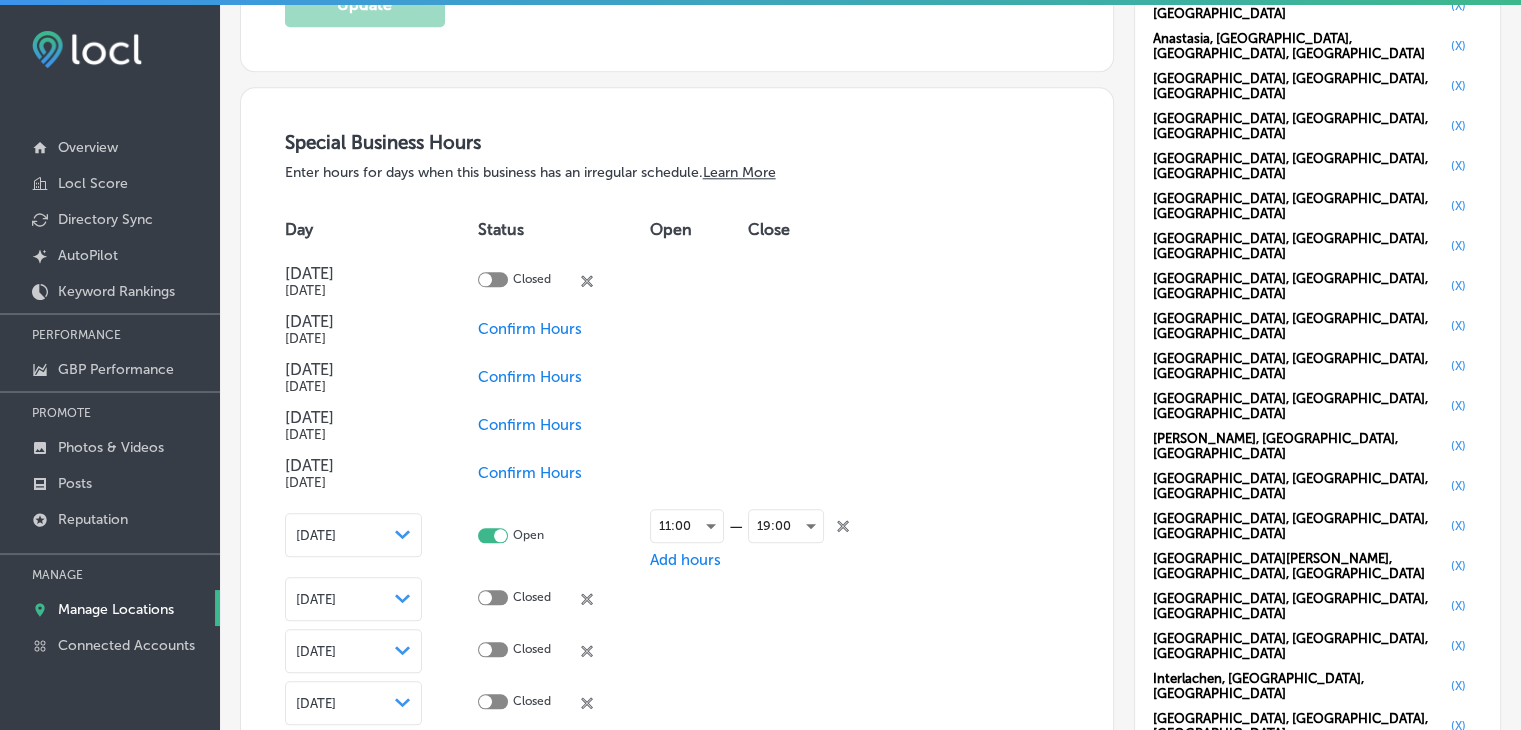 click on "Confirm Hours" at bounding box center [530, 473] 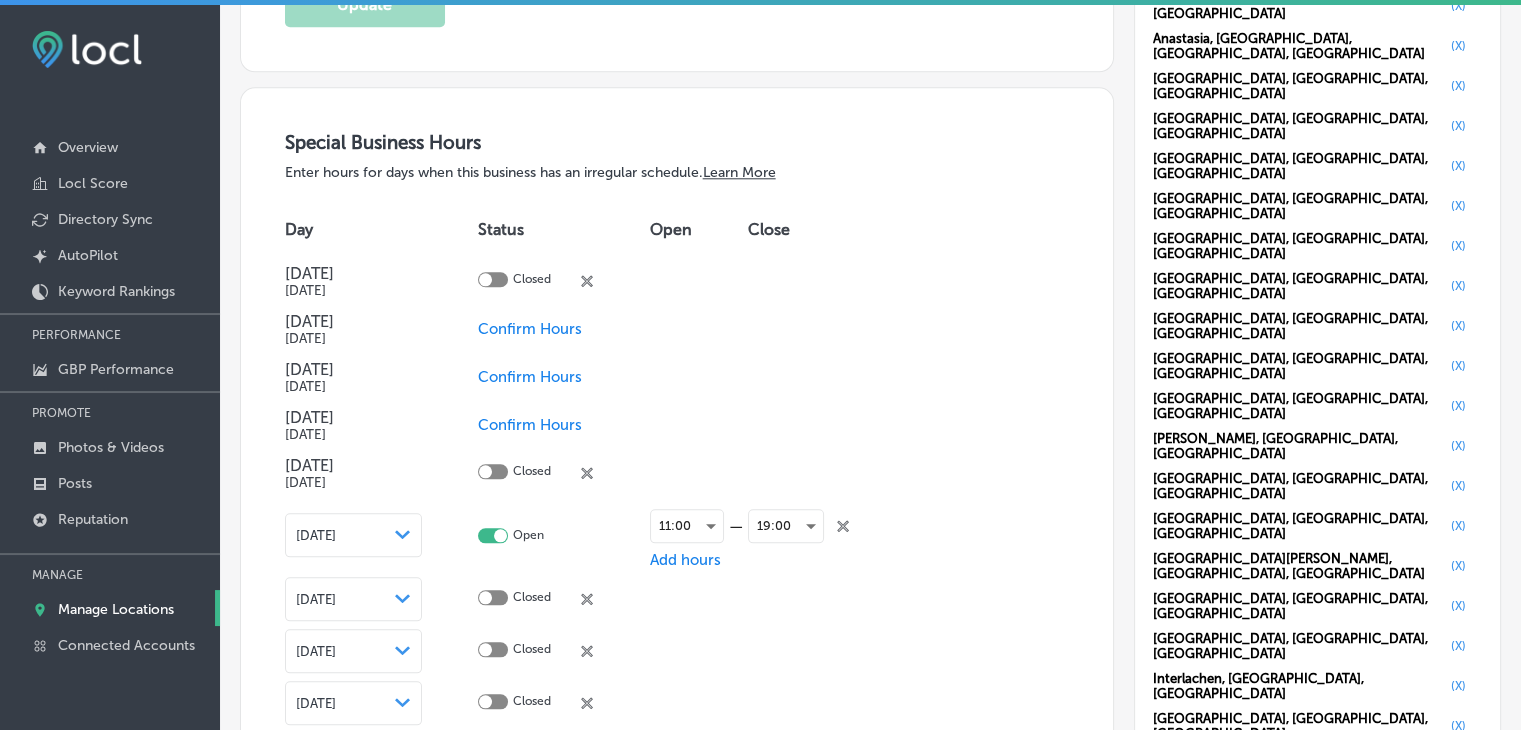 click on "Confirm Hours" at bounding box center (530, 425) 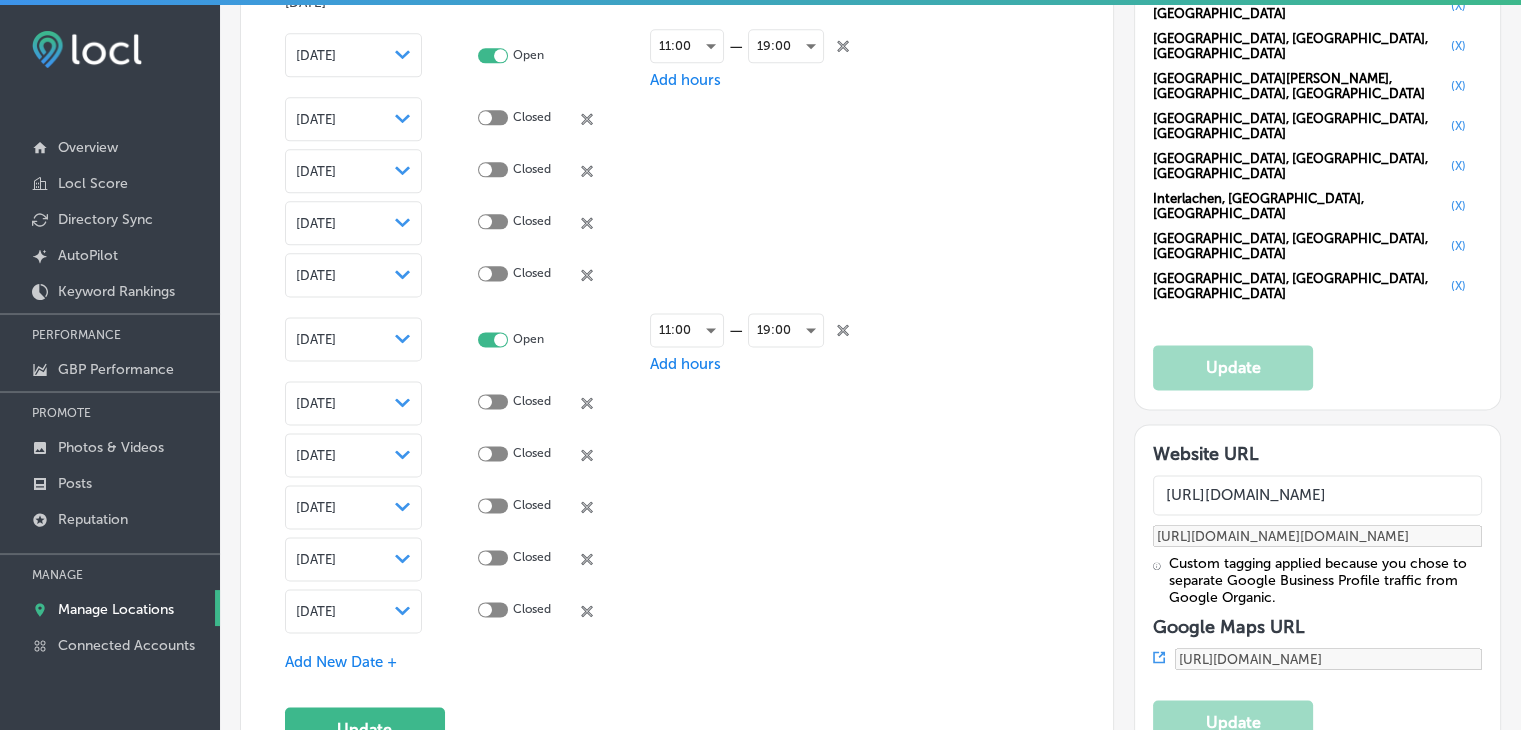 scroll, scrollTop: 2700, scrollLeft: 0, axis: vertical 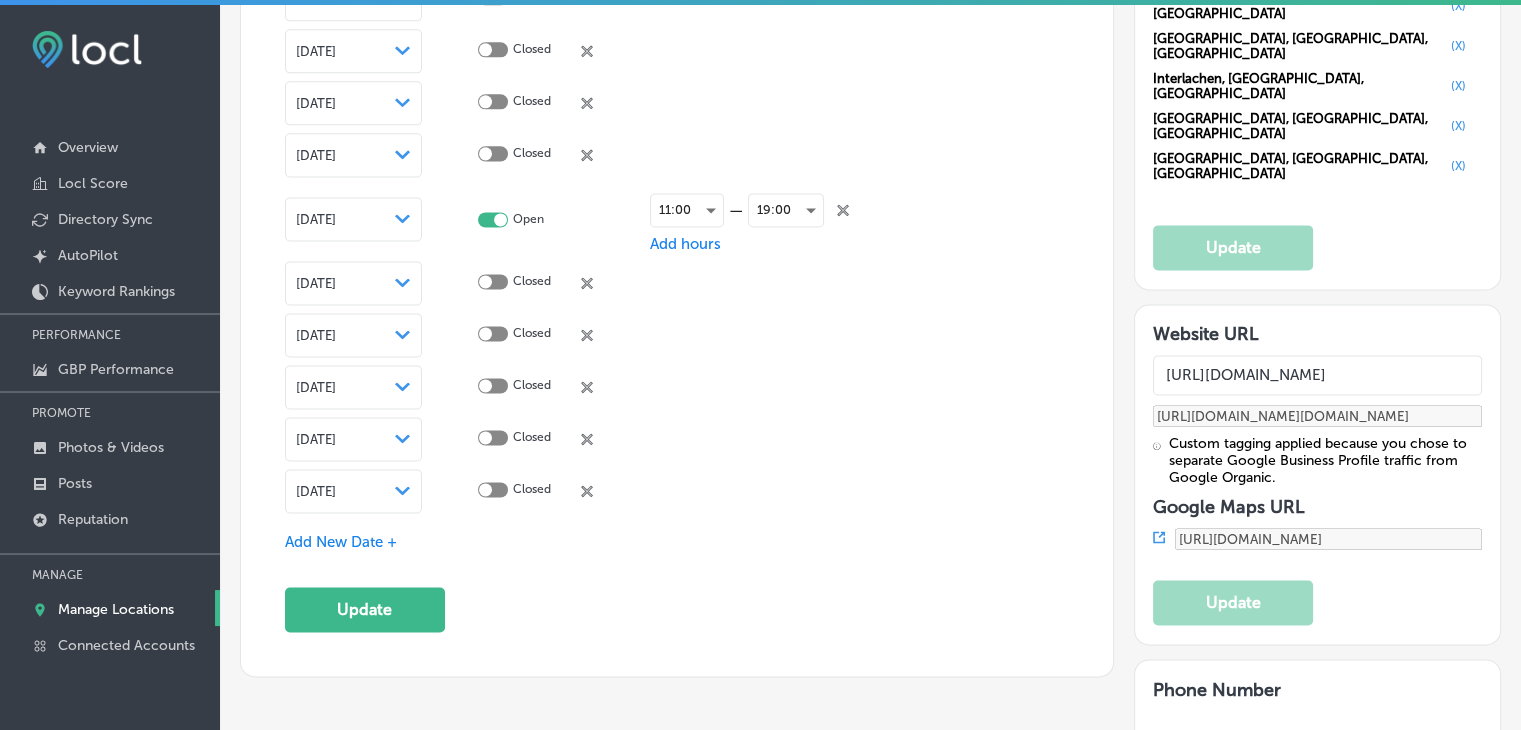 click on "Add New Date +" at bounding box center [341, 542] 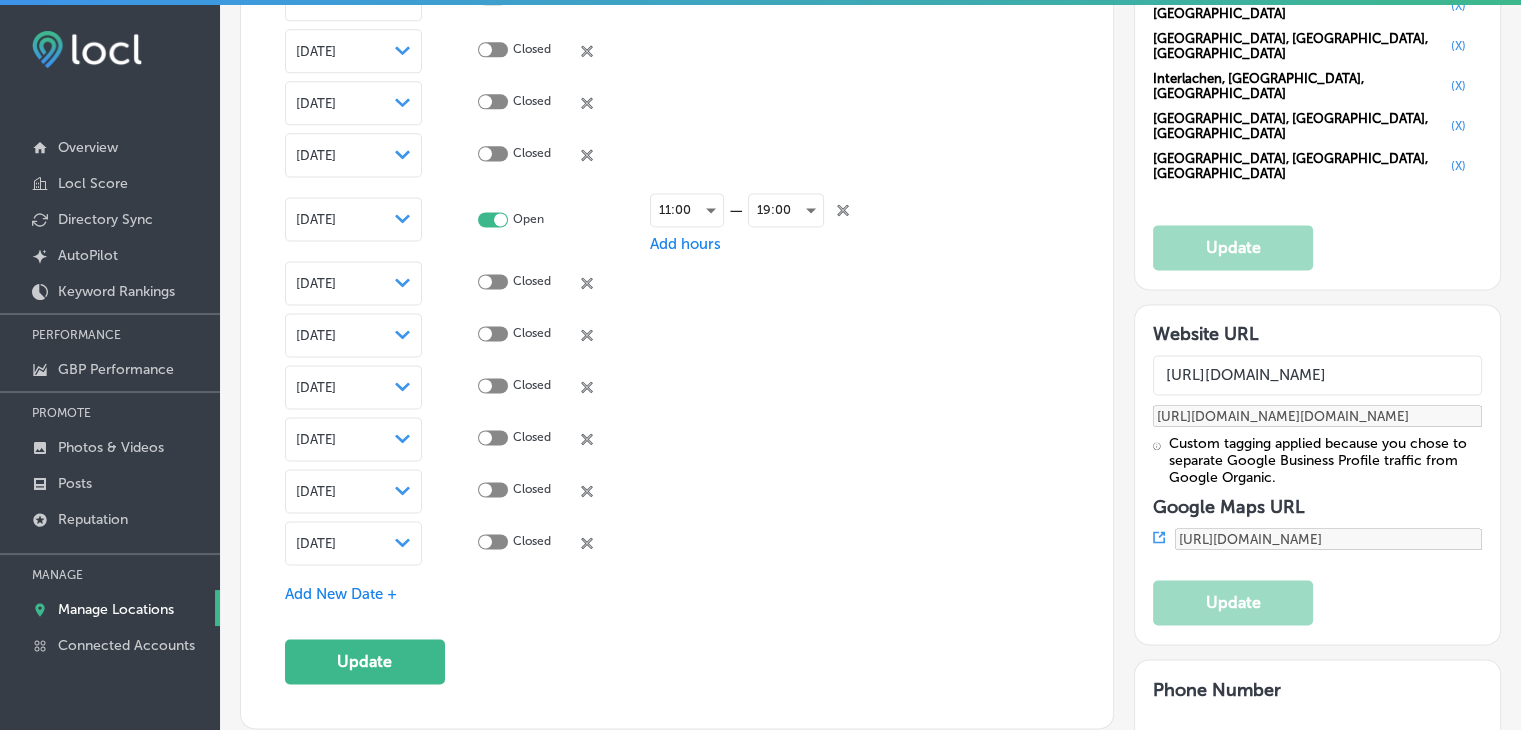 click on "[DATE]
Path
Created with Sketch." at bounding box center (353, 543) 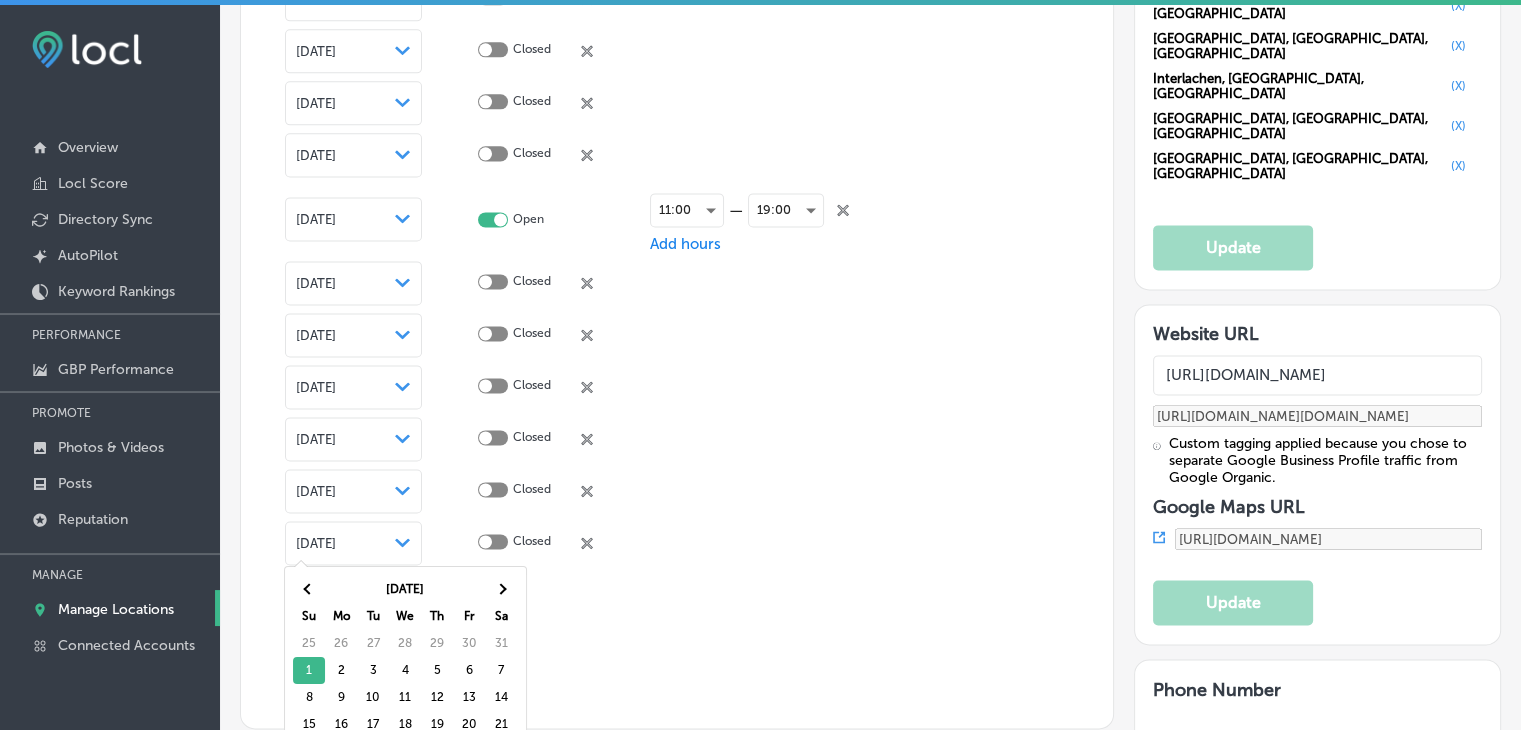 click at bounding box center [699, 543] 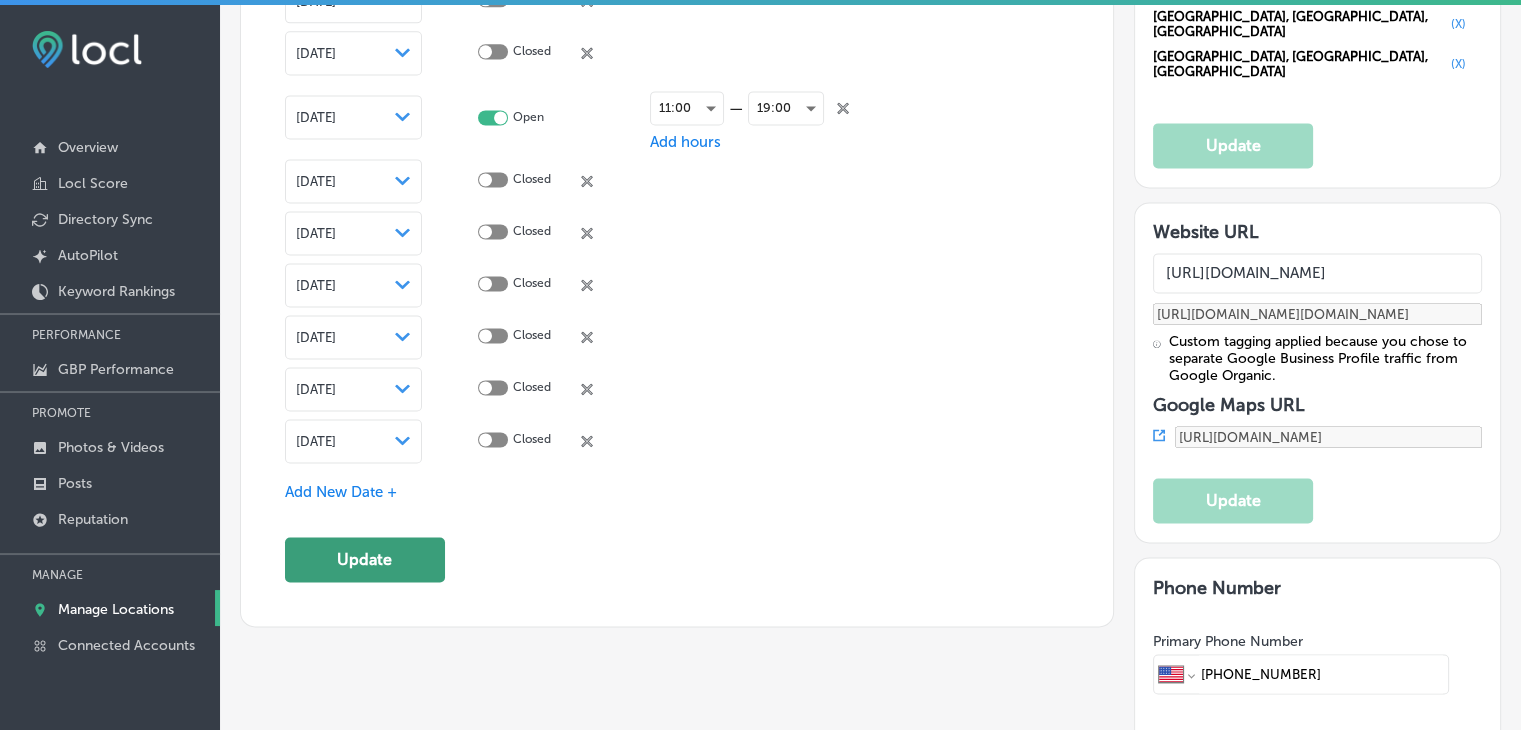 scroll, scrollTop: 2900, scrollLeft: 0, axis: vertical 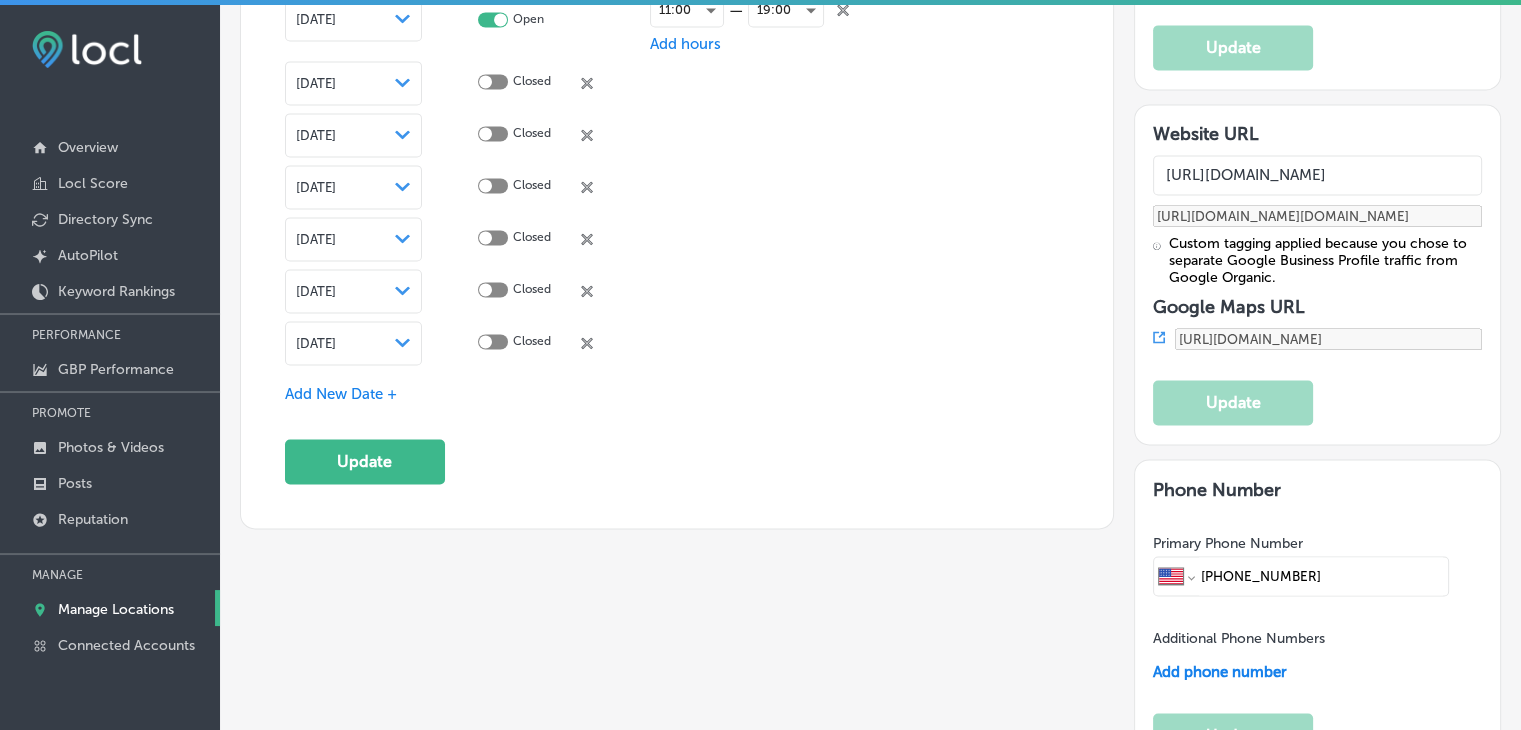 click on "[DATE]
Path
Created with Sketch." at bounding box center [353, 343] 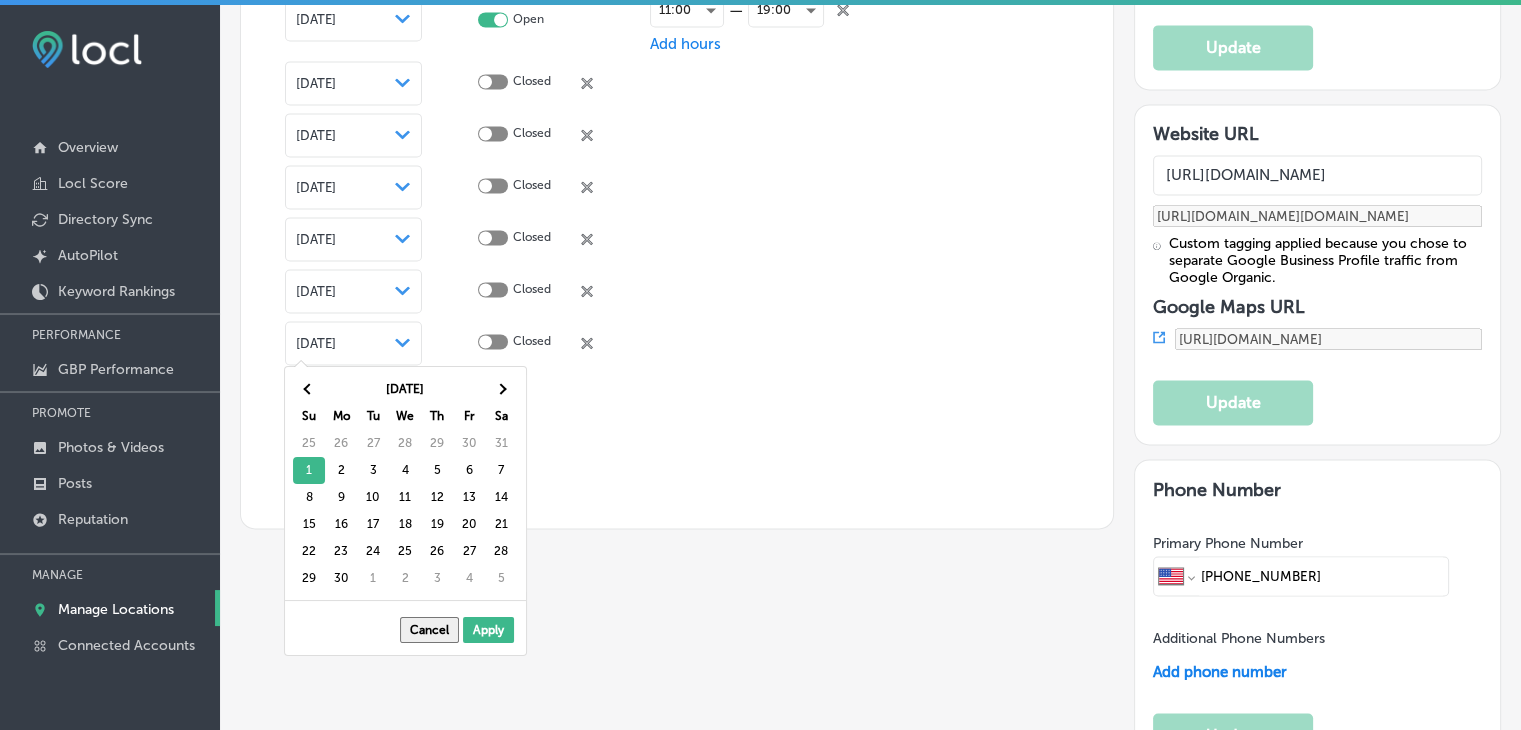 click on "Sa" at bounding box center [501, 416] 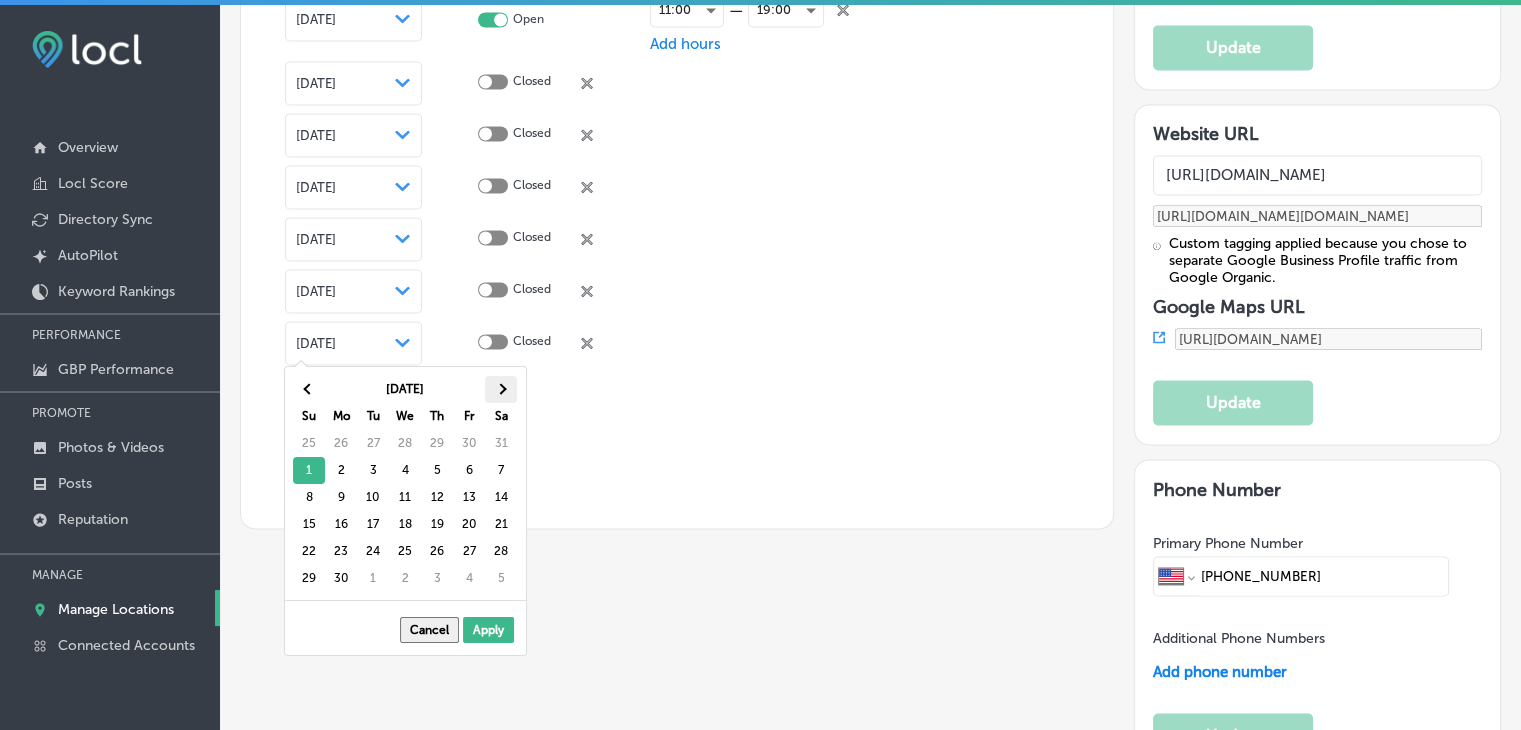 click at bounding box center (501, 389) 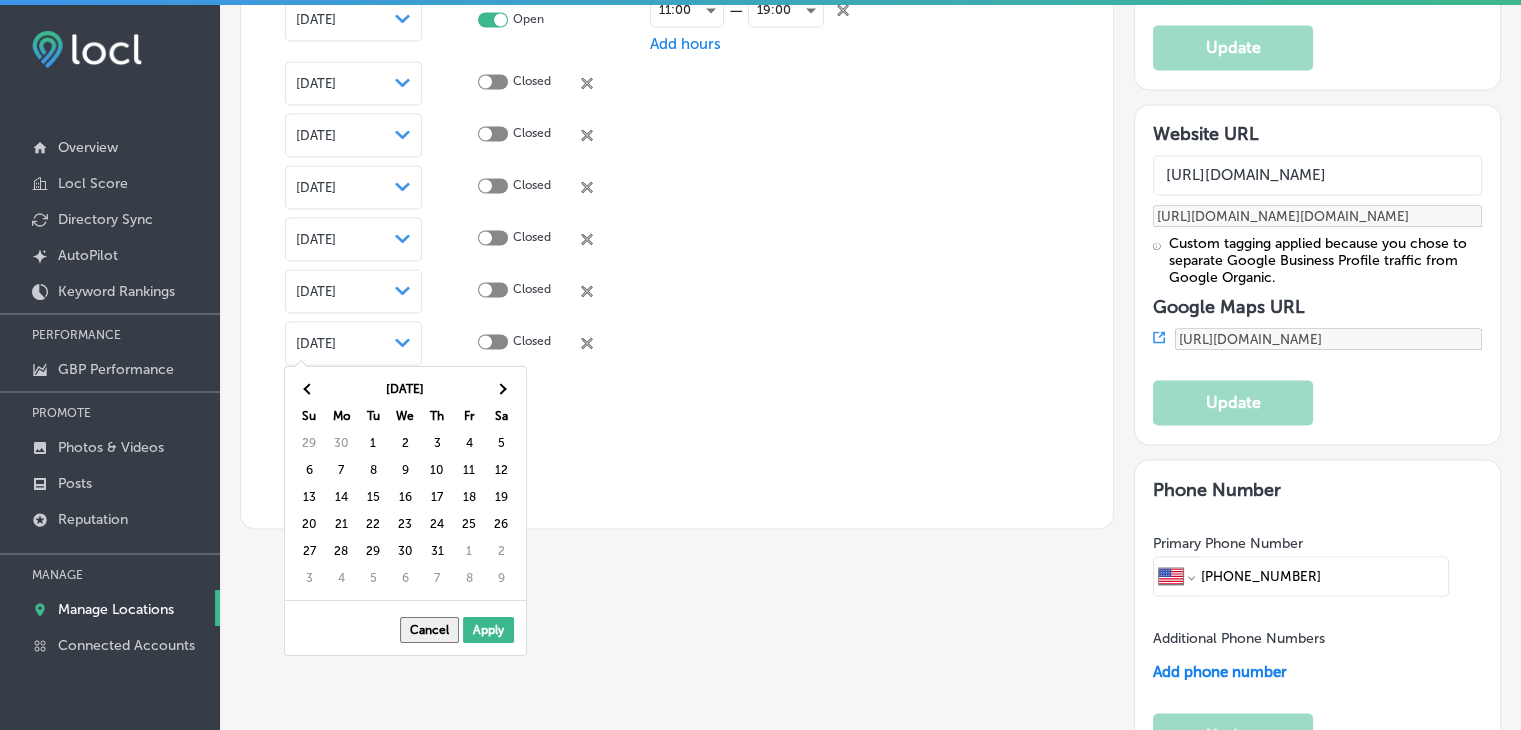click at bounding box center [501, 389] 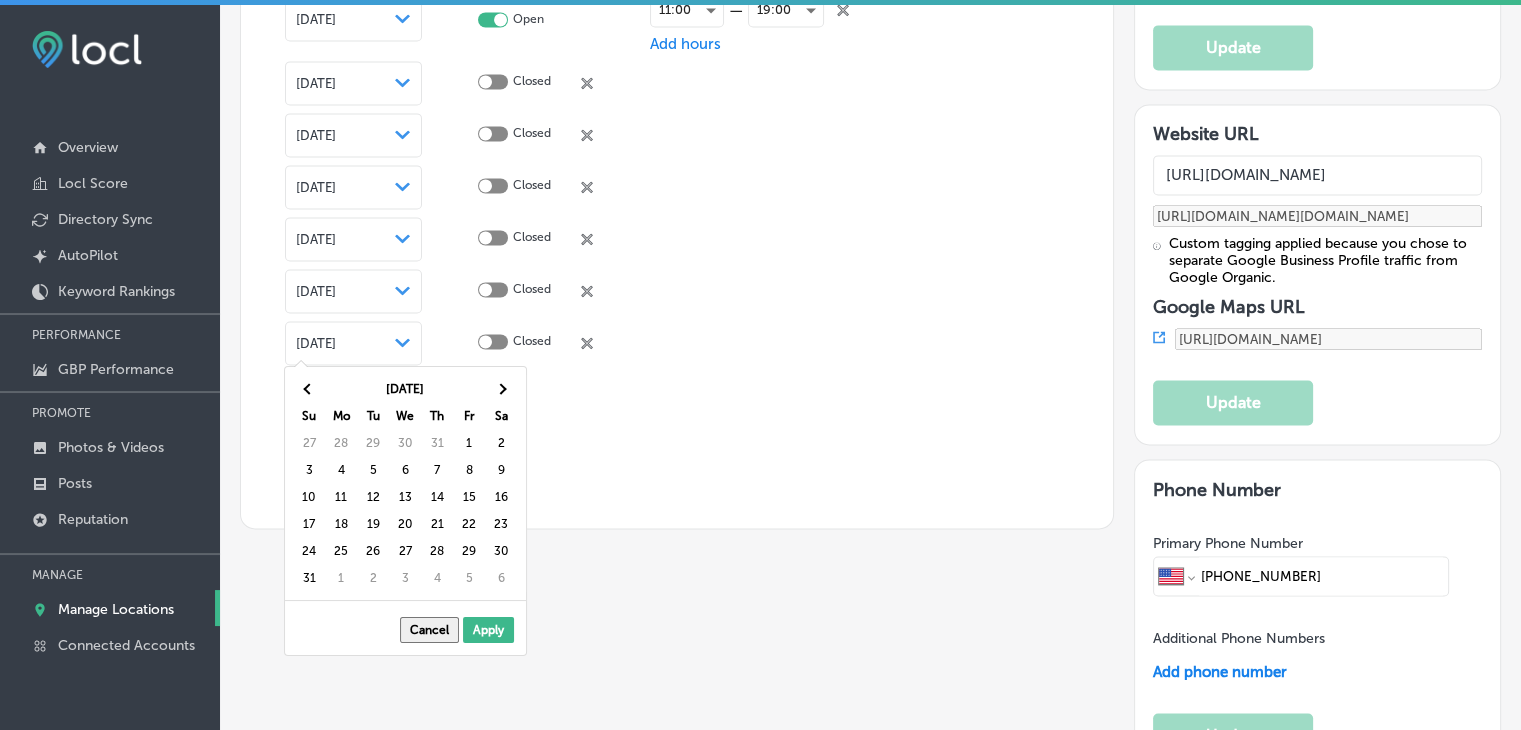 click at bounding box center (501, 389) 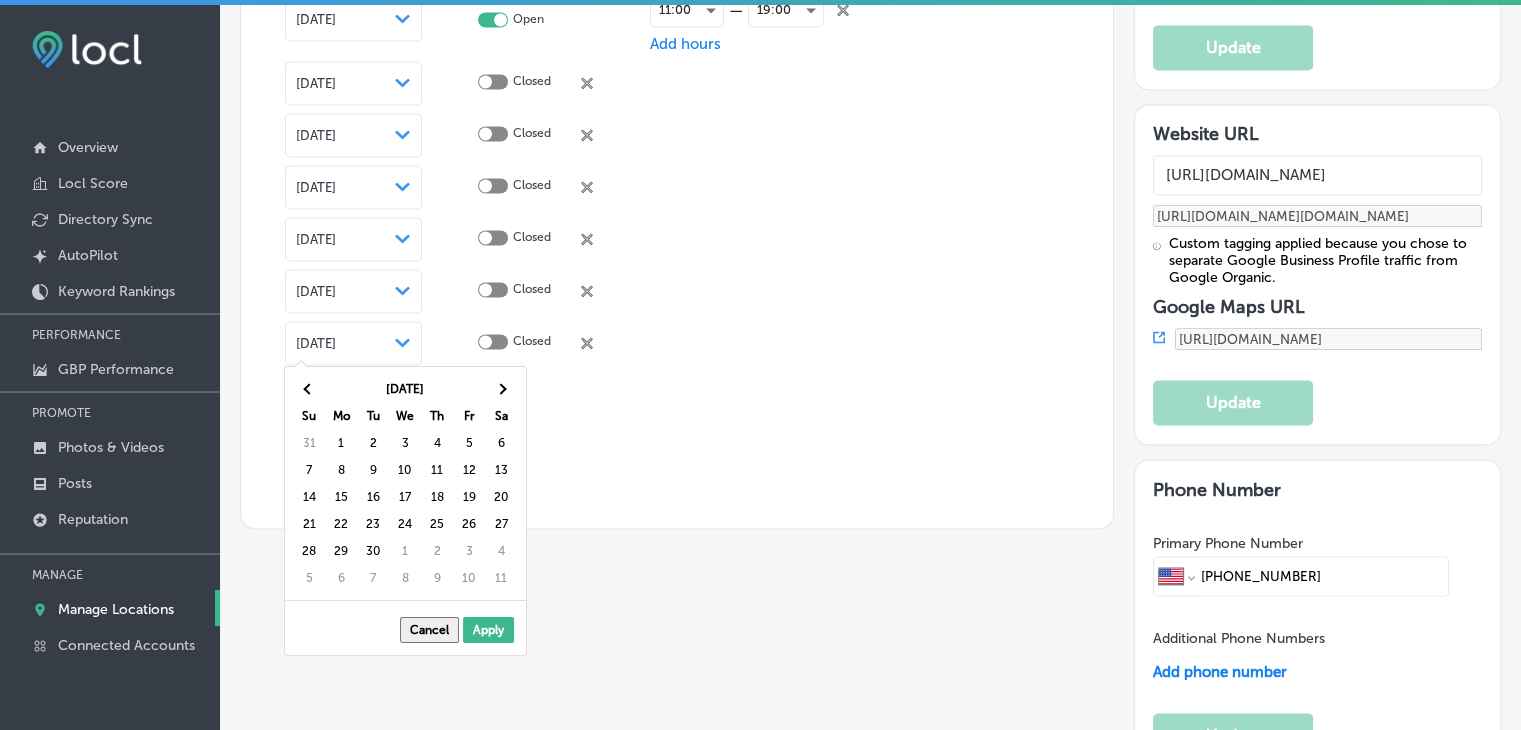 click at bounding box center [501, 389] 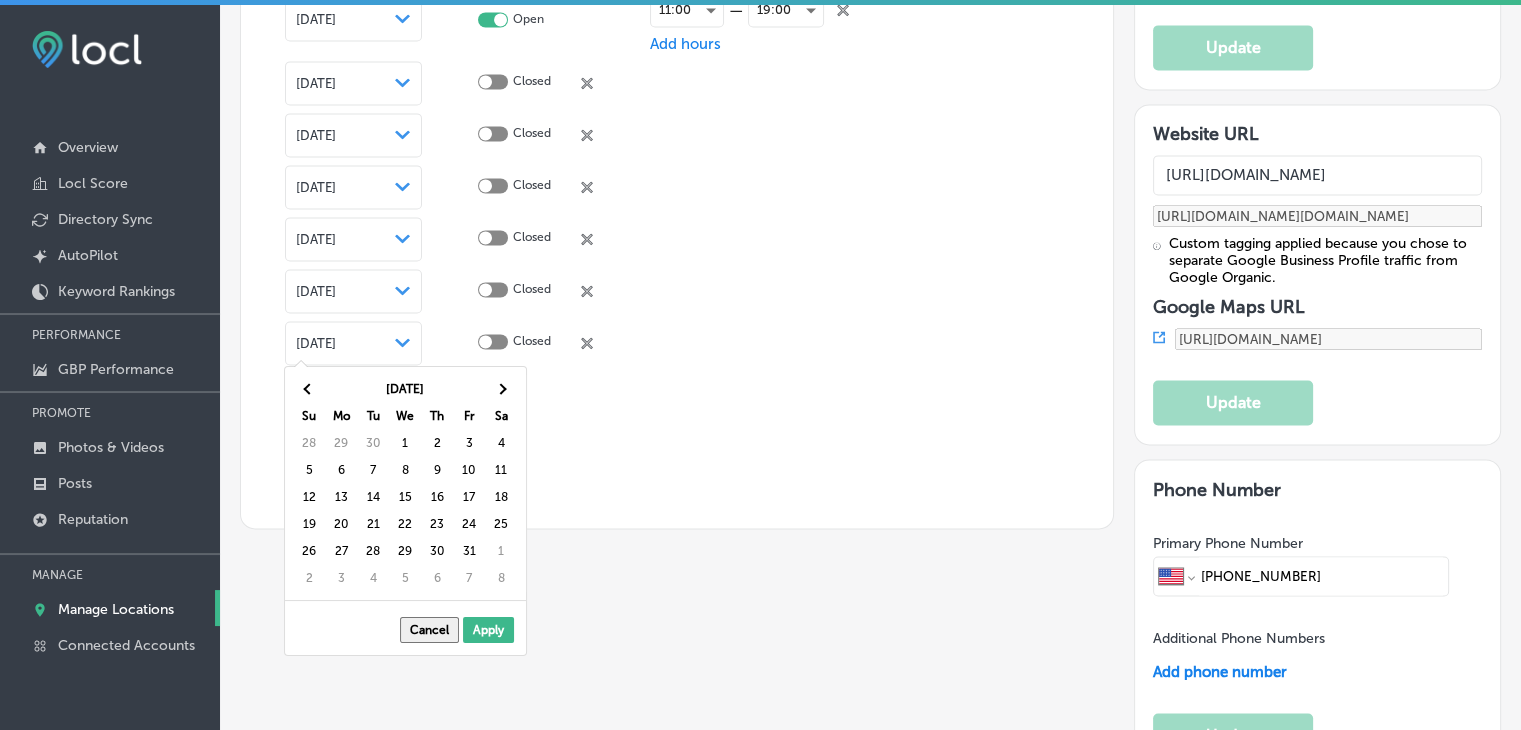 click at bounding box center (501, 389) 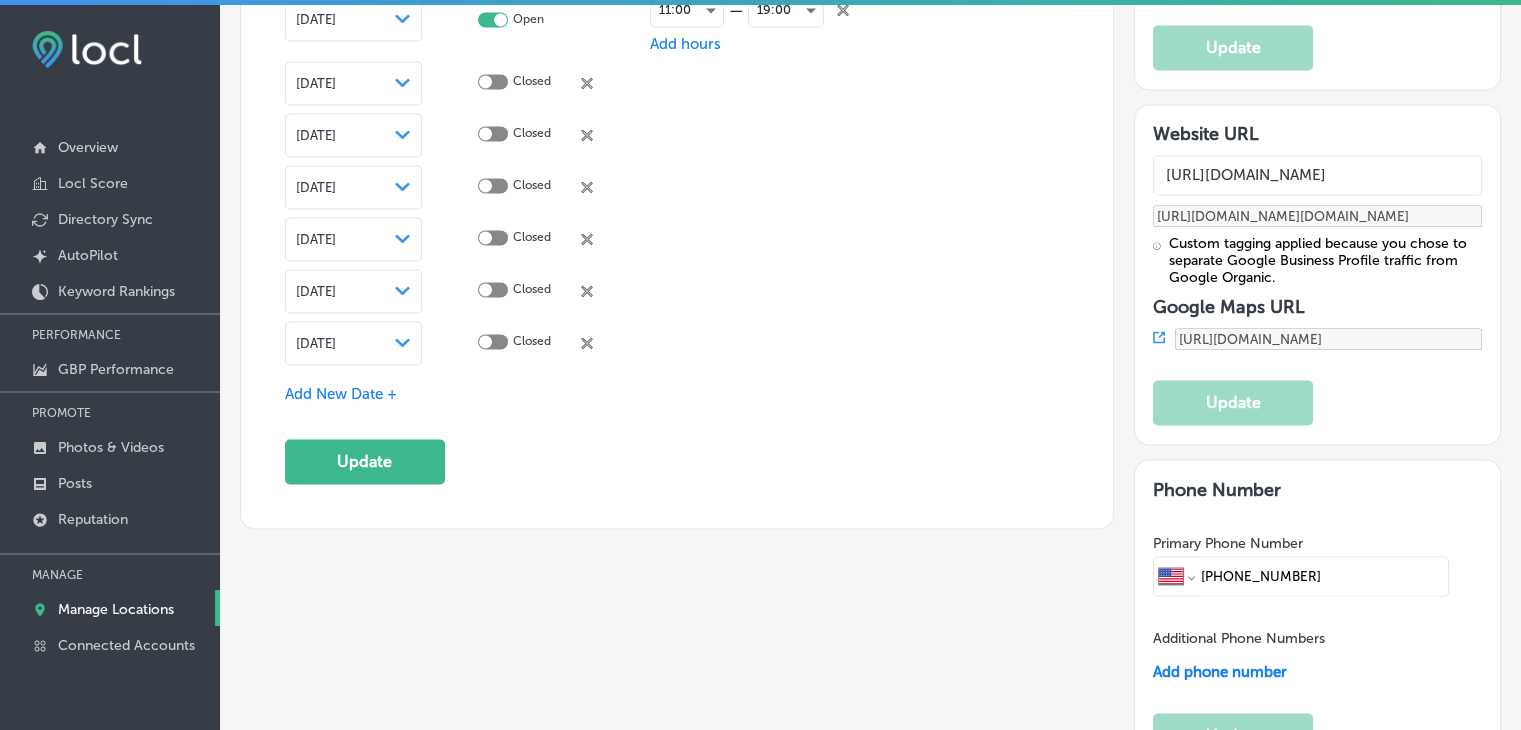 click on "Special Business Hours Enter hours for days when this business has an irregular schedule.  Learn More Day Status Open Close [DATE] [DATE] Closed
close
Created with Sketch.
[DATE] [DATE] Confirm Hours [DATE] [DATE] Confirm Hours [DATE] [DATE] Closed
close
Created with Sketch.
[DATE] [DATE] Closed
close
Created with Sketch.
[DATE]
Path
Created with Sketch.
Open 11:00 — Add hours 19:00
close
Created with Sketch.
[DATE]
Path" at bounding box center [677, -93] 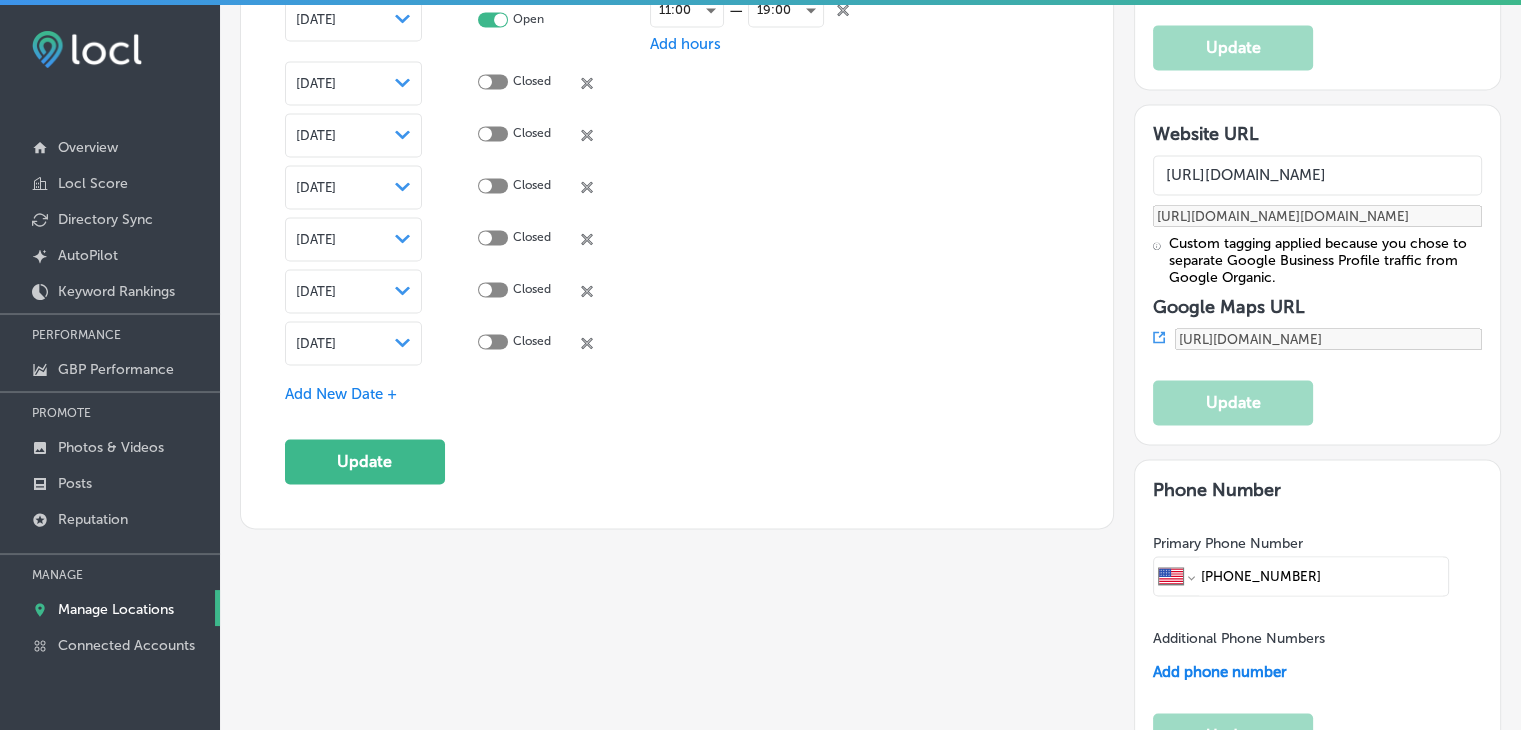 click on "Add New Date +" at bounding box center [341, 394] 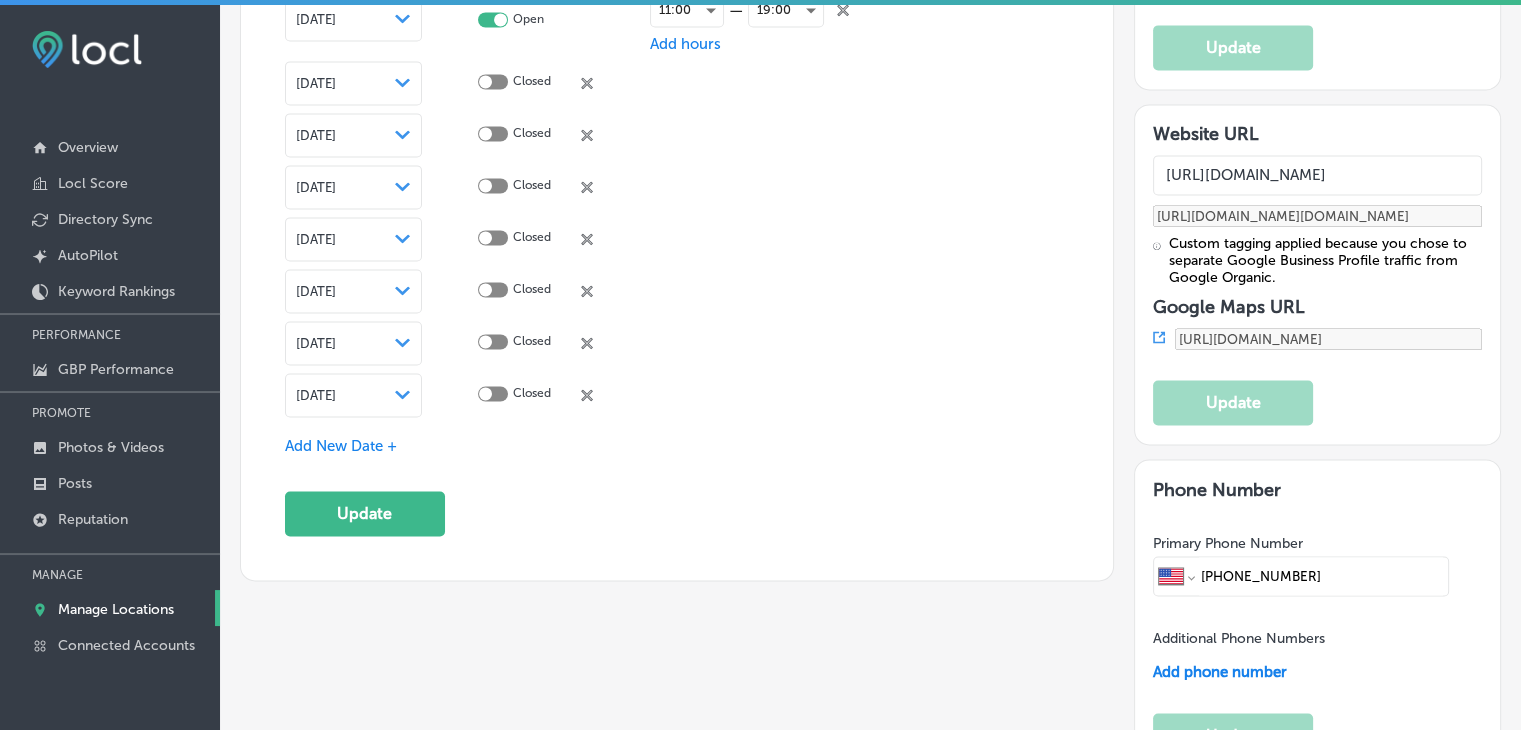 click on "[DATE]
Path
Created with Sketch." at bounding box center [381, 395] 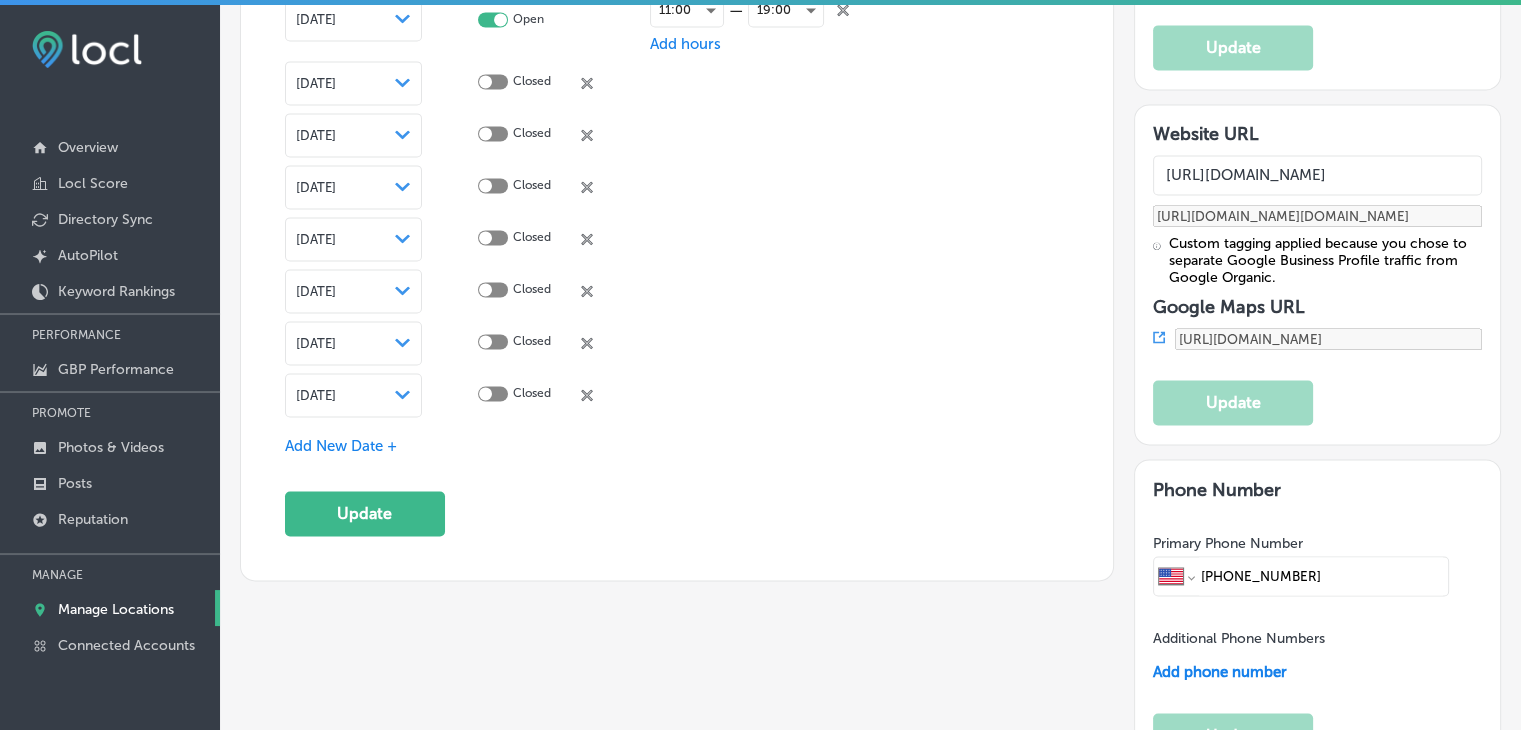 click on "[DATE]
Path
Created with Sketch." at bounding box center [353, 395] 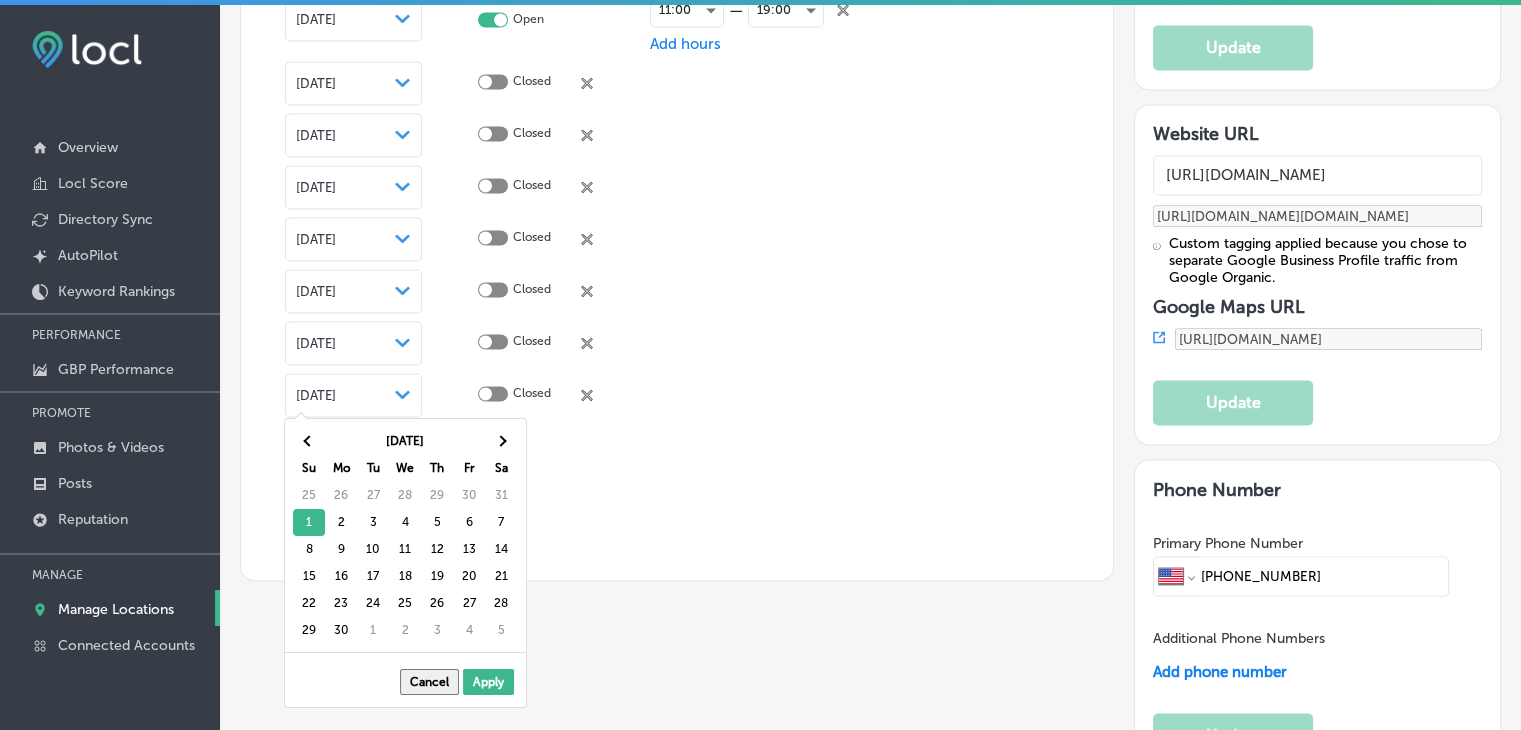click on "[DATE]" at bounding box center [405, 441] 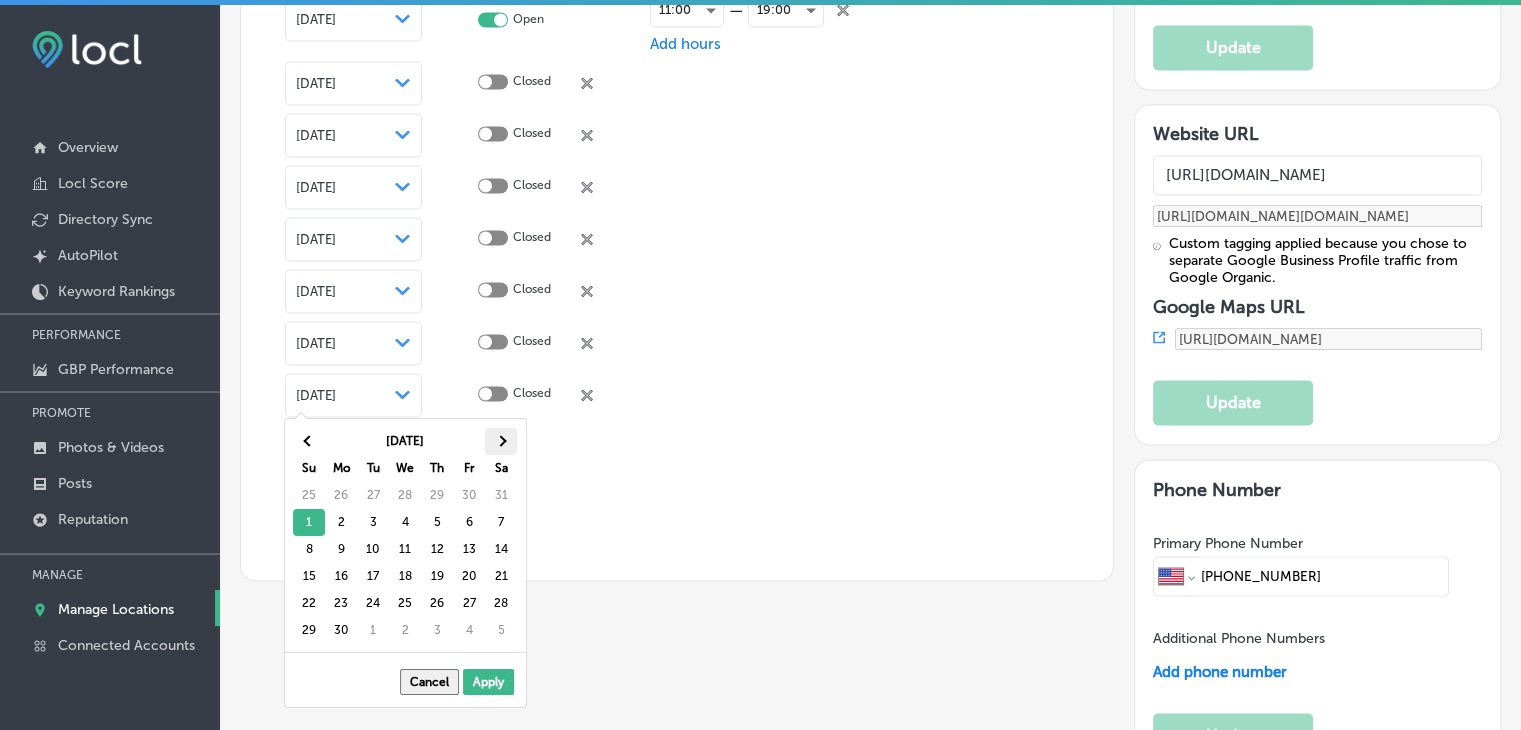 click at bounding box center [501, 441] 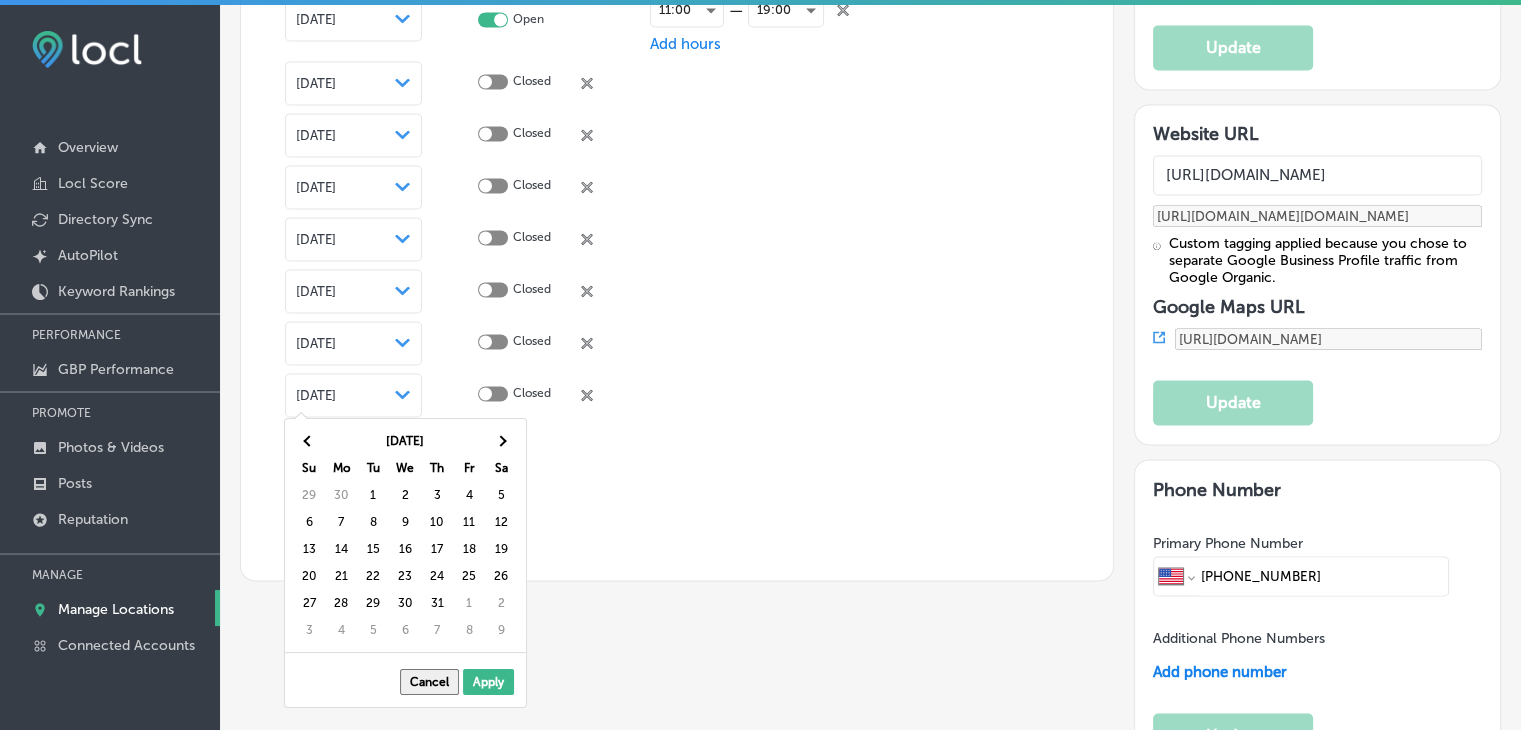 click at bounding box center [501, 441] 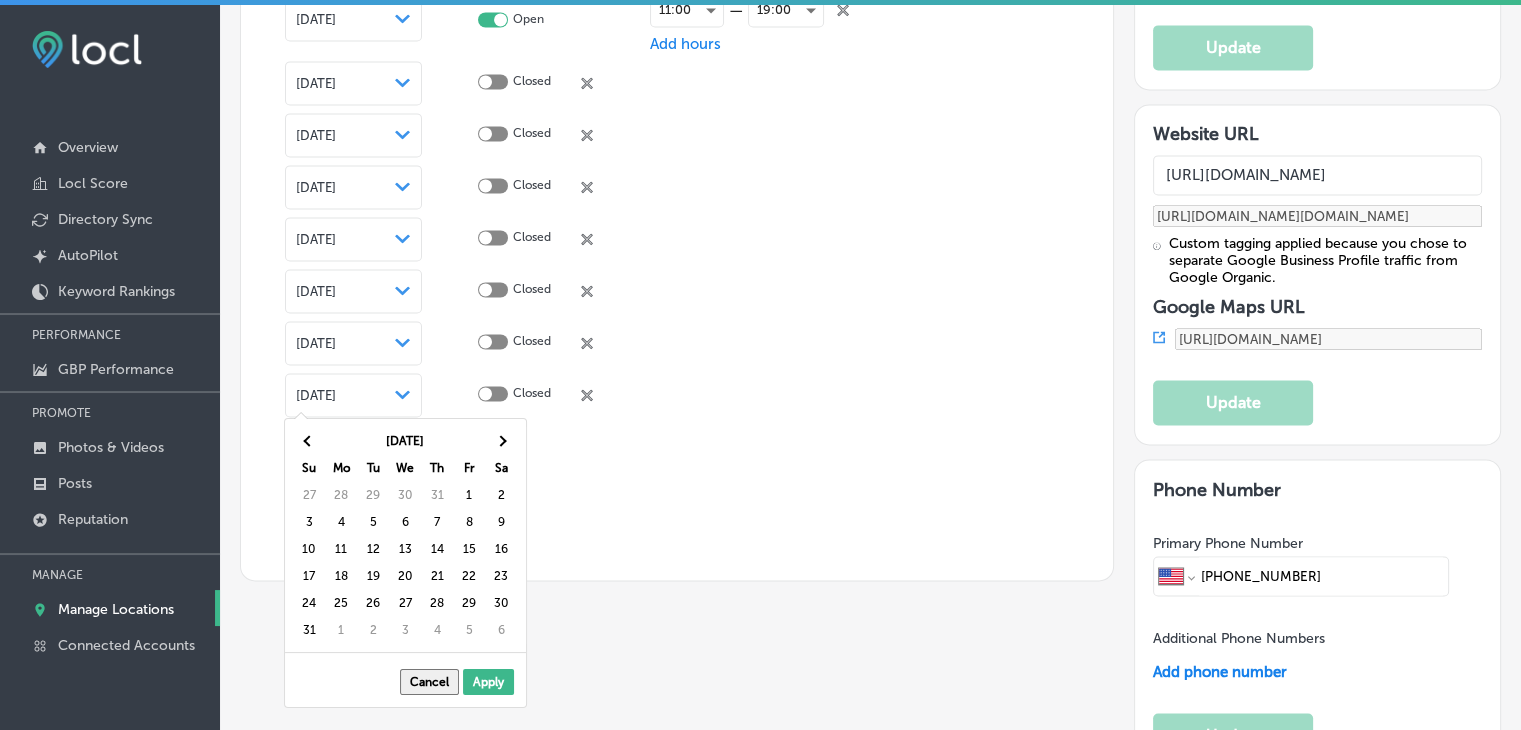 click at bounding box center [501, 441] 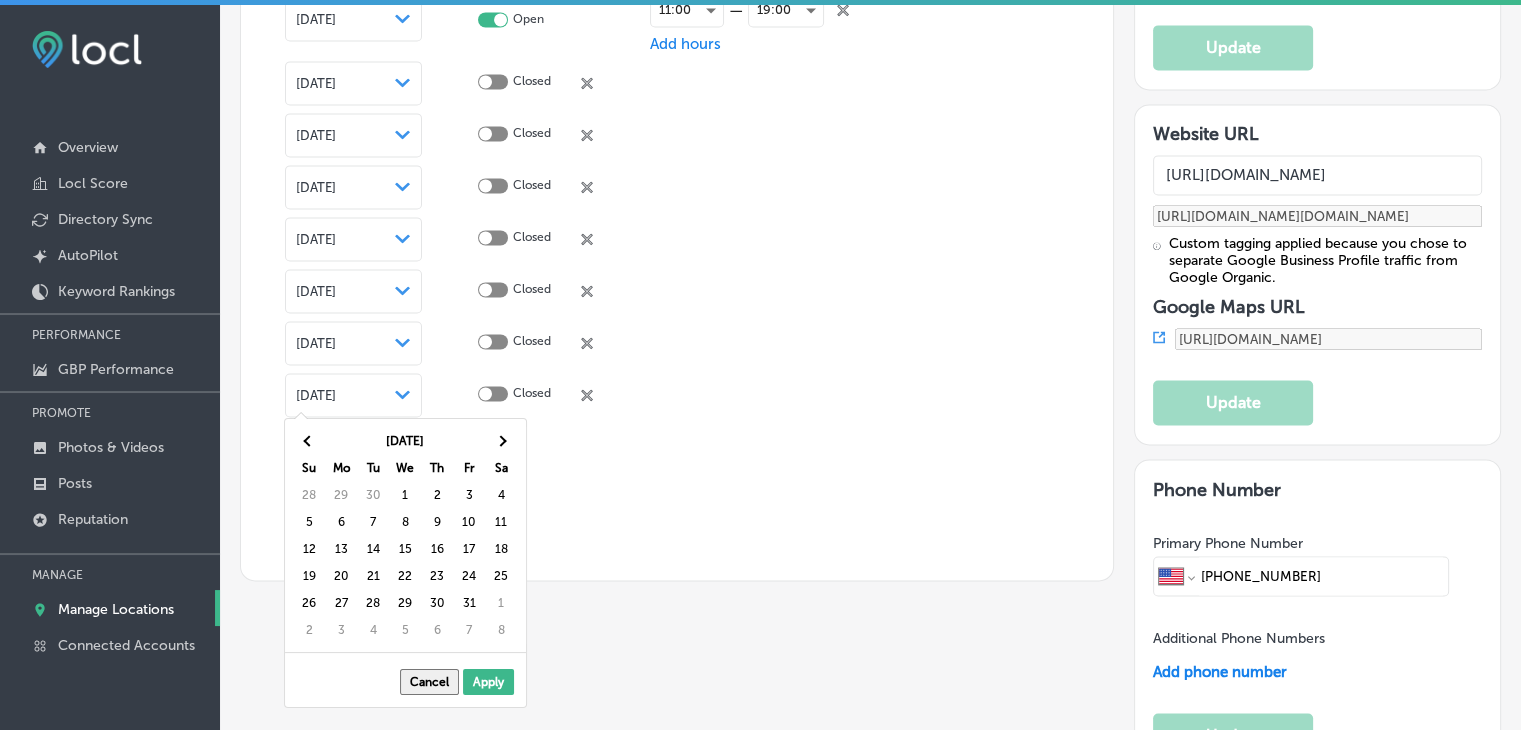 click at bounding box center (501, 441) 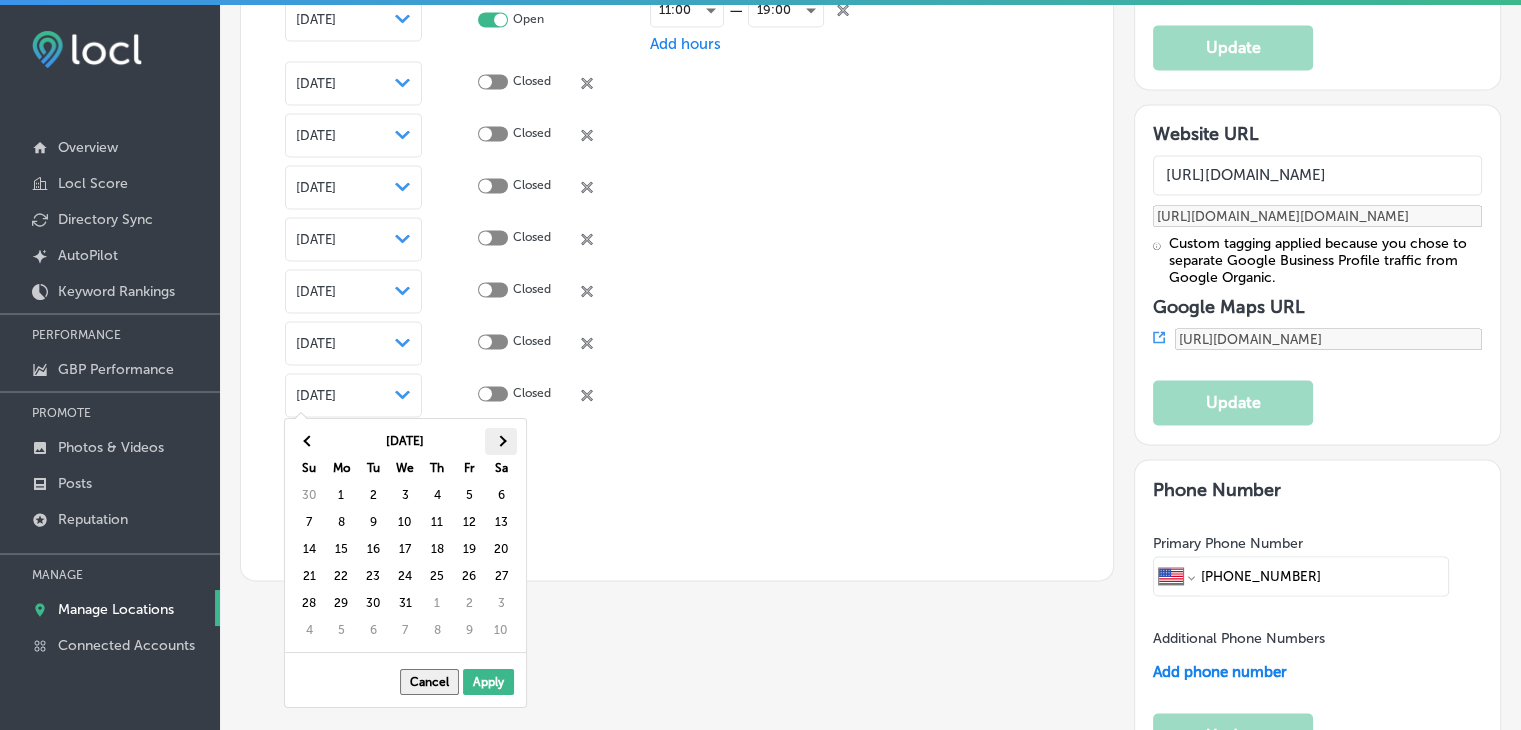 click at bounding box center (501, 441) 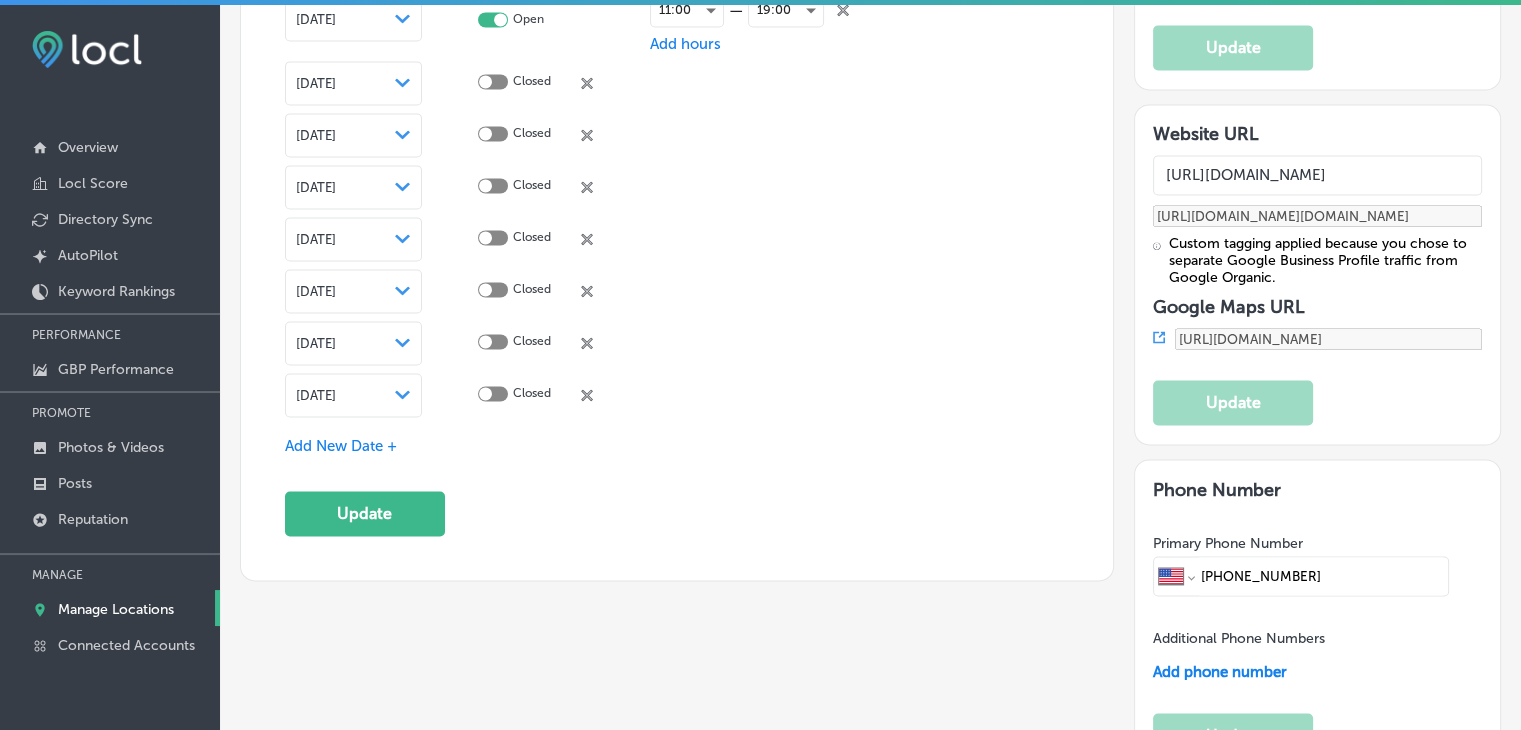 click on "Special Business Hours Enter hours for days when this business has an irregular schedule.  Learn More Day Status Open Close [DATE] [DATE] Closed
close
Created with Sketch.
[DATE] [DATE] Confirm Hours [DATE] [DATE] Confirm Hours [DATE] [DATE] Closed
close
Created with Sketch.
[DATE] [DATE] Closed
close
Created with Sketch.
[DATE]
Path
Created with Sketch.
Open 11:00 — Add hours 19:00
close
Created with Sketch.
[DATE]
Path" at bounding box center (677, -67) 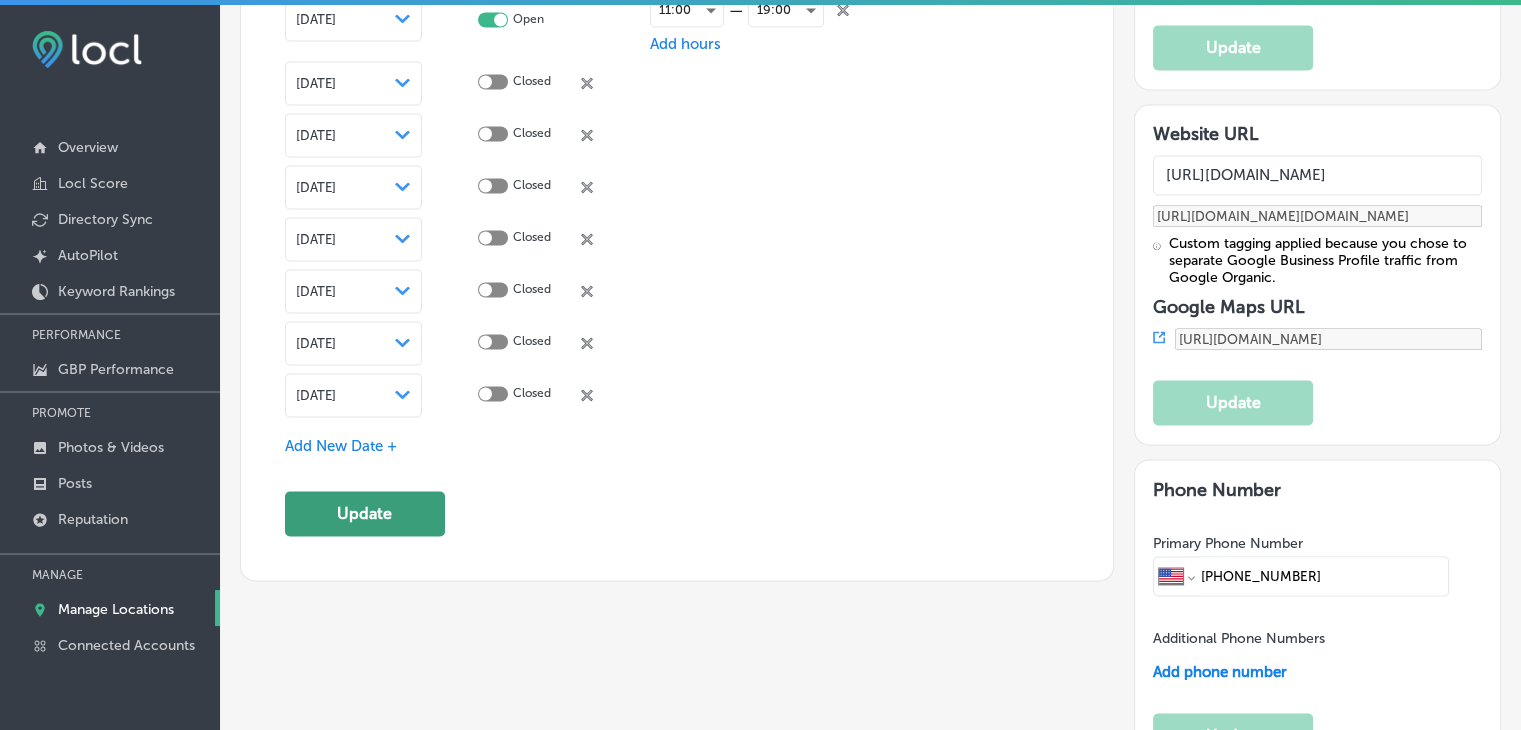click on "Update" 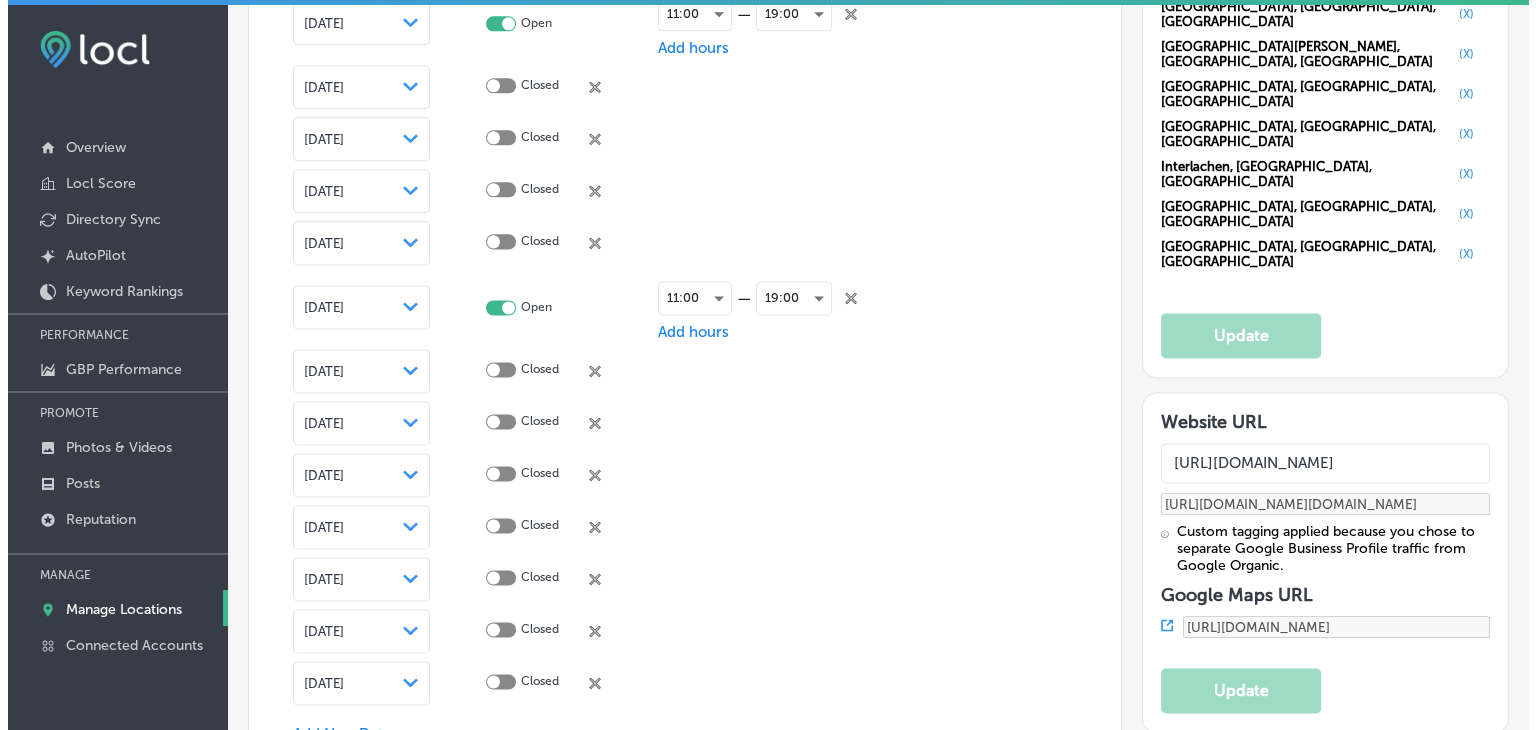 scroll, scrollTop: 2600, scrollLeft: 0, axis: vertical 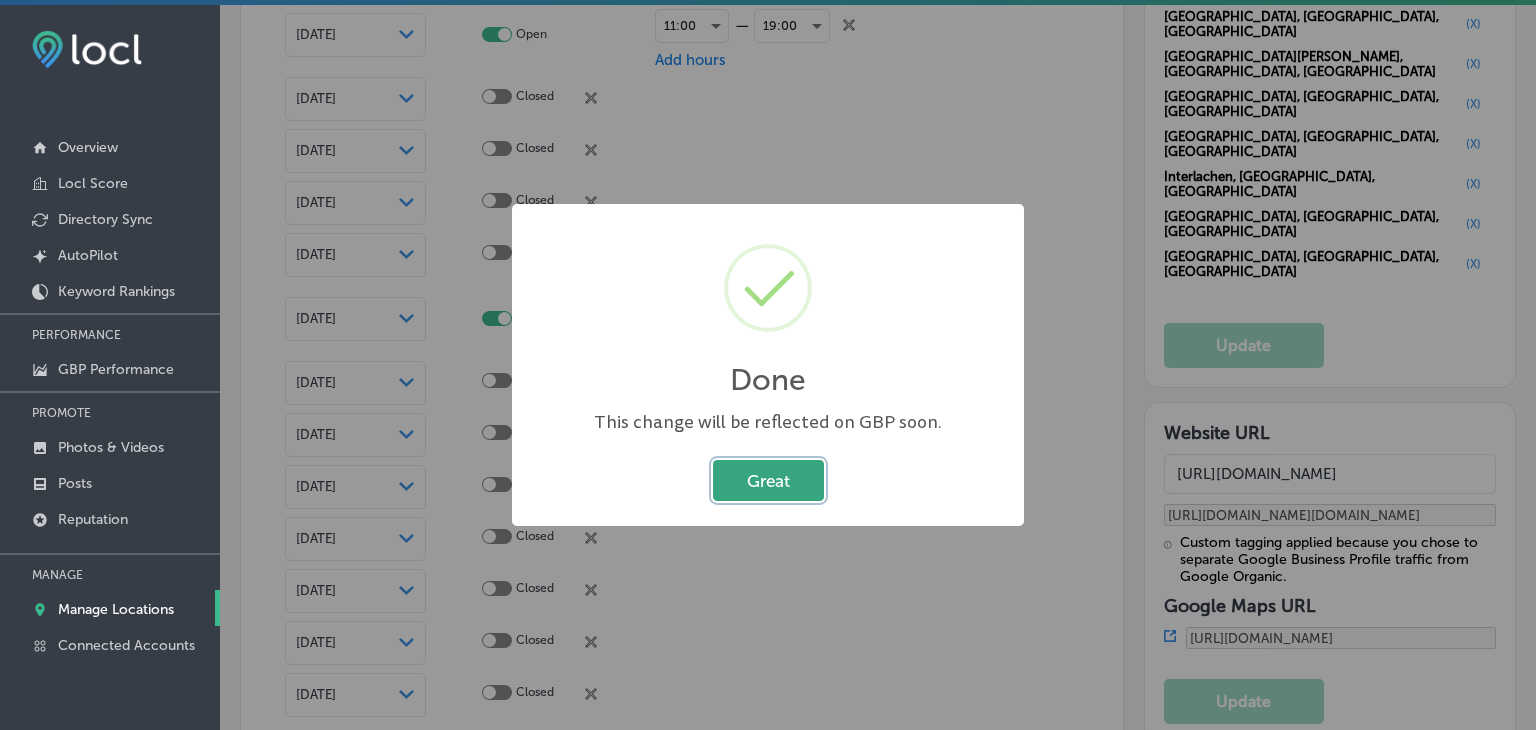 click on "Great" at bounding box center (768, 480) 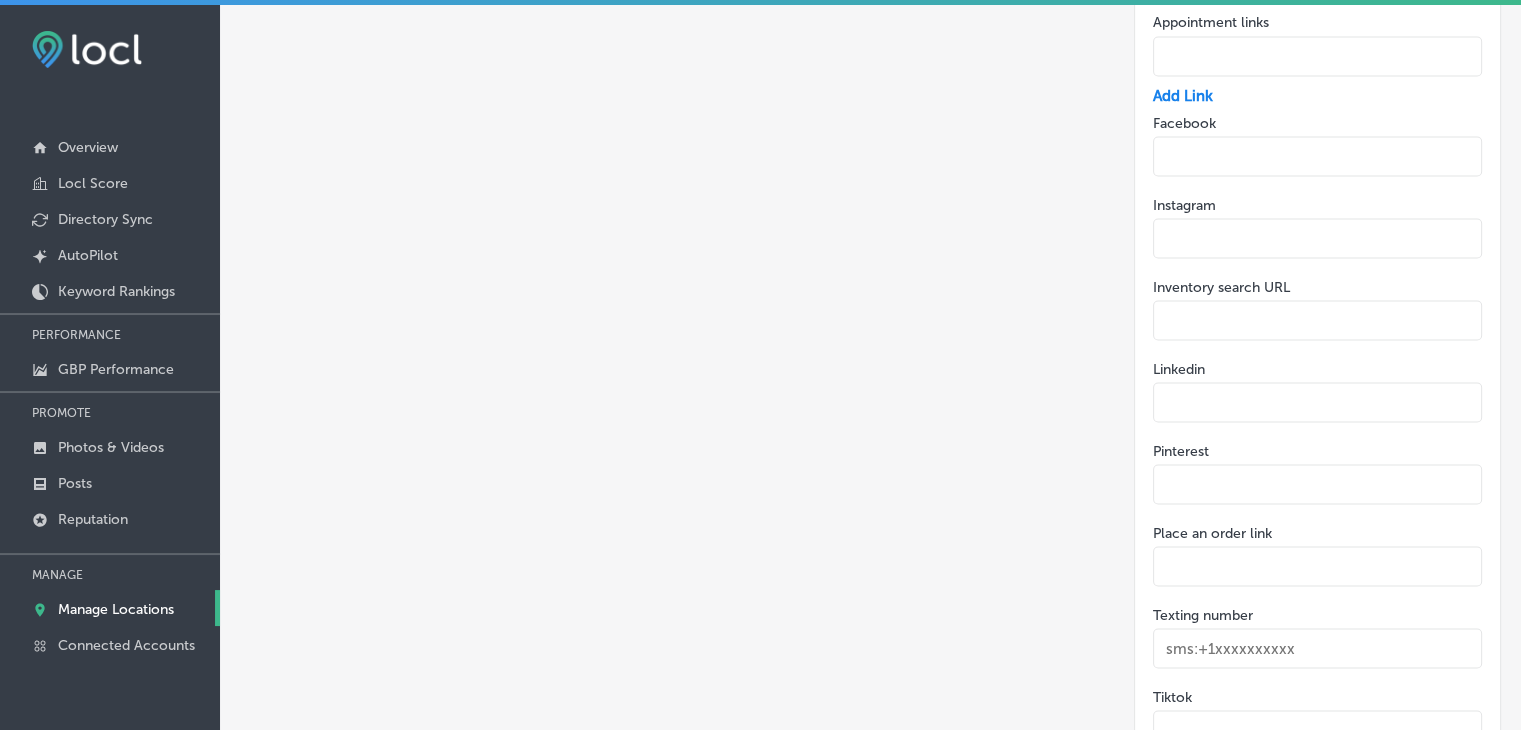scroll, scrollTop: 3991, scrollLeft: 0, axis: vertical 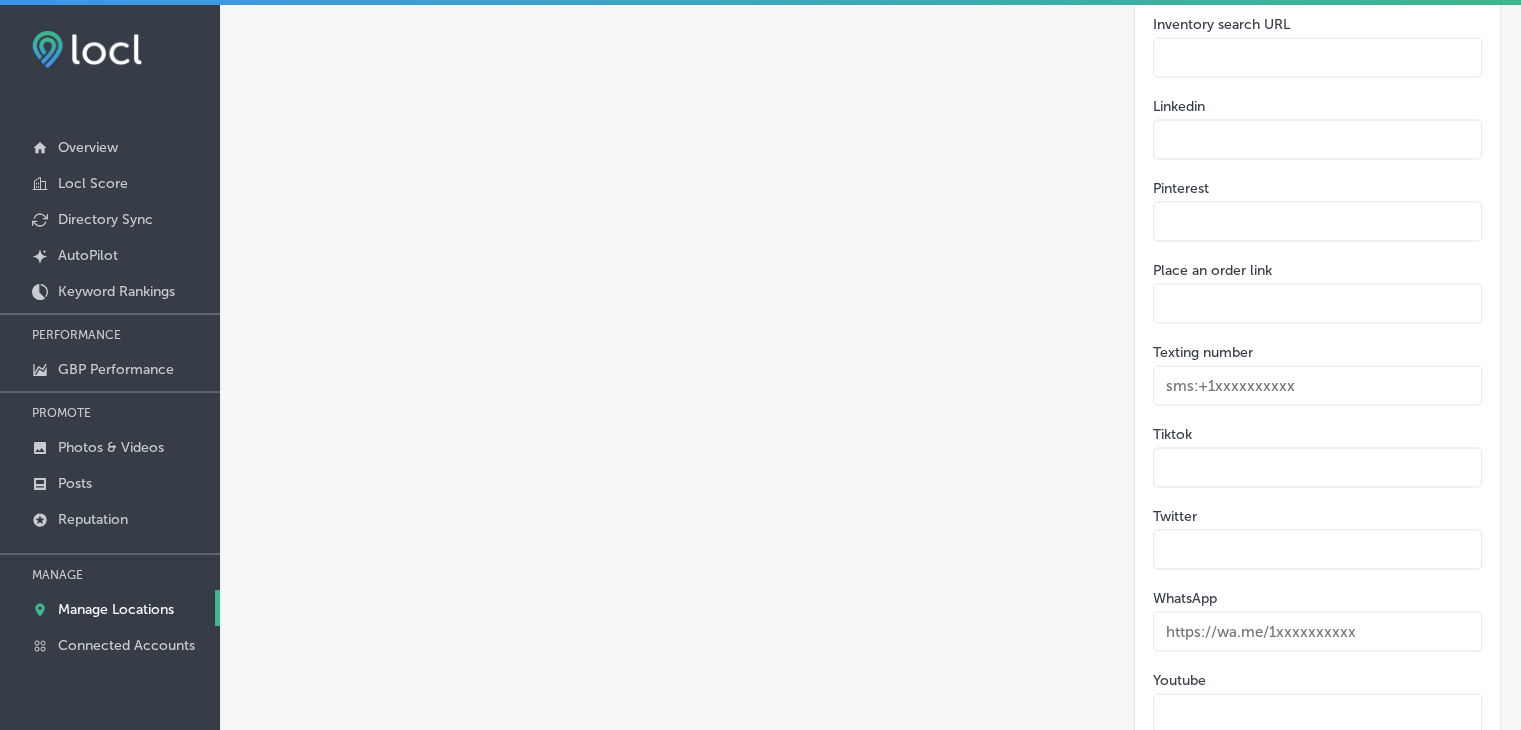 click on "Info, Hours, Categories Attributes & Services Profile Lock & Edit History" at bounding box center [870, 1010] 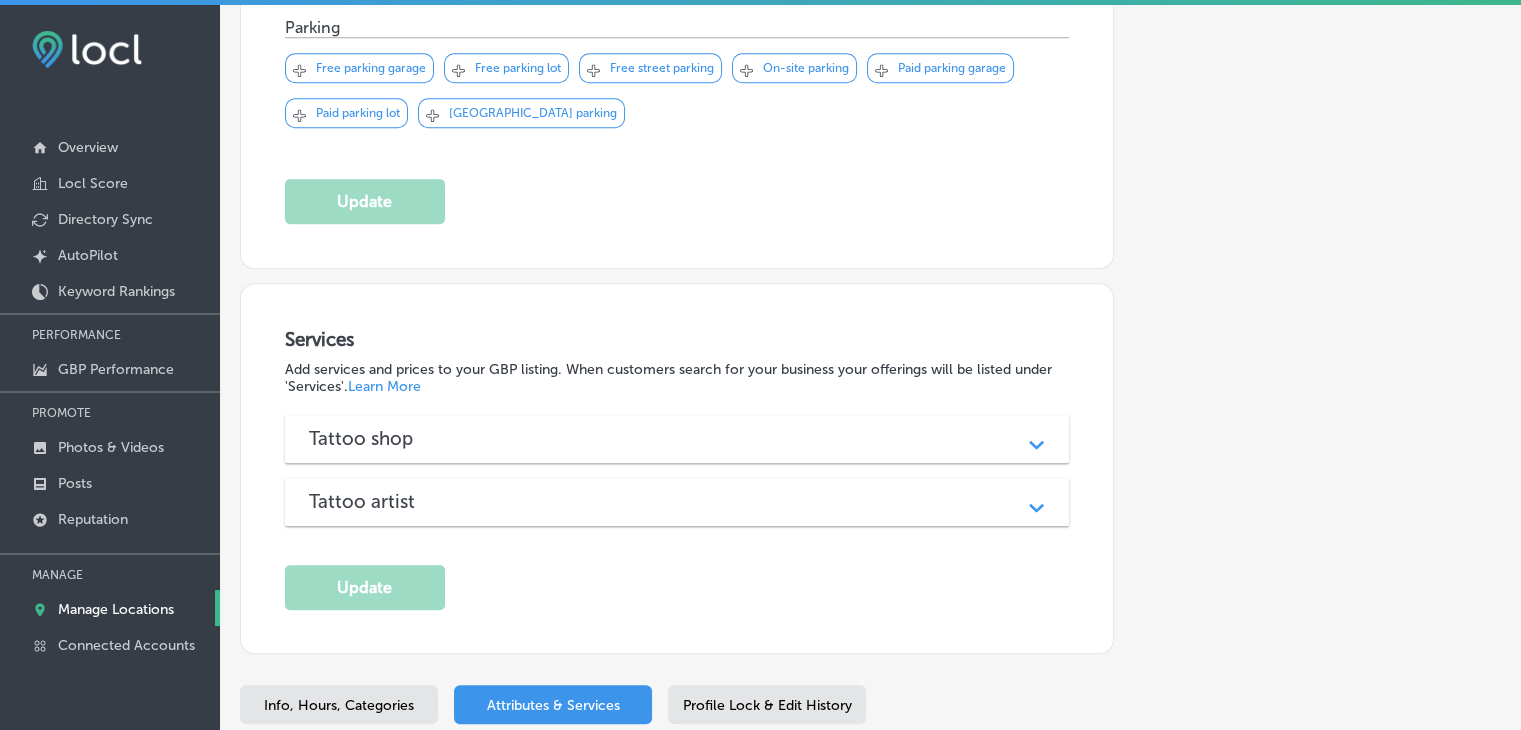 scroll, scrollTop: 1941, scrollLeft: 0, axis: vertical 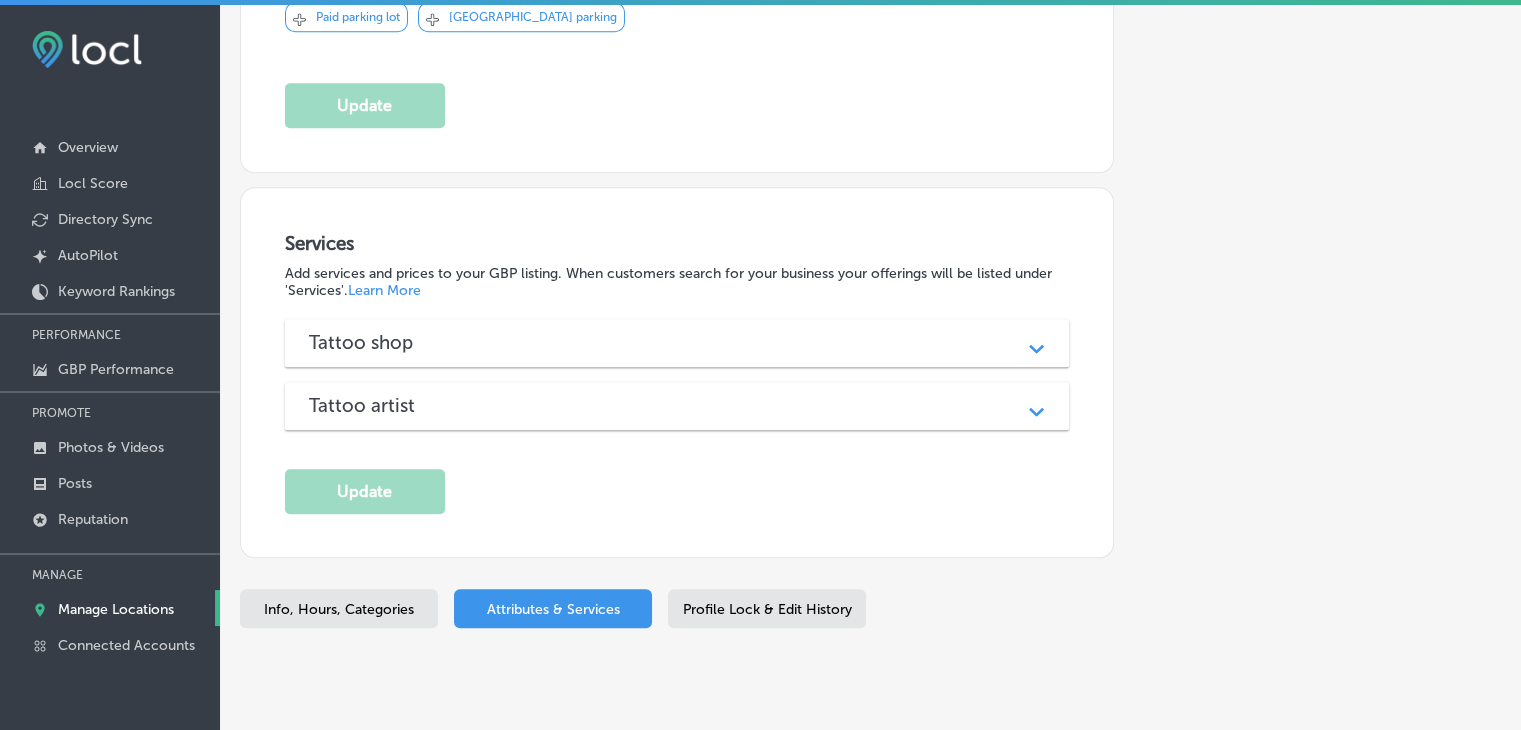 click on "Tattoo shop
Path
Created with Sketch." at bounding box center [677, 343] 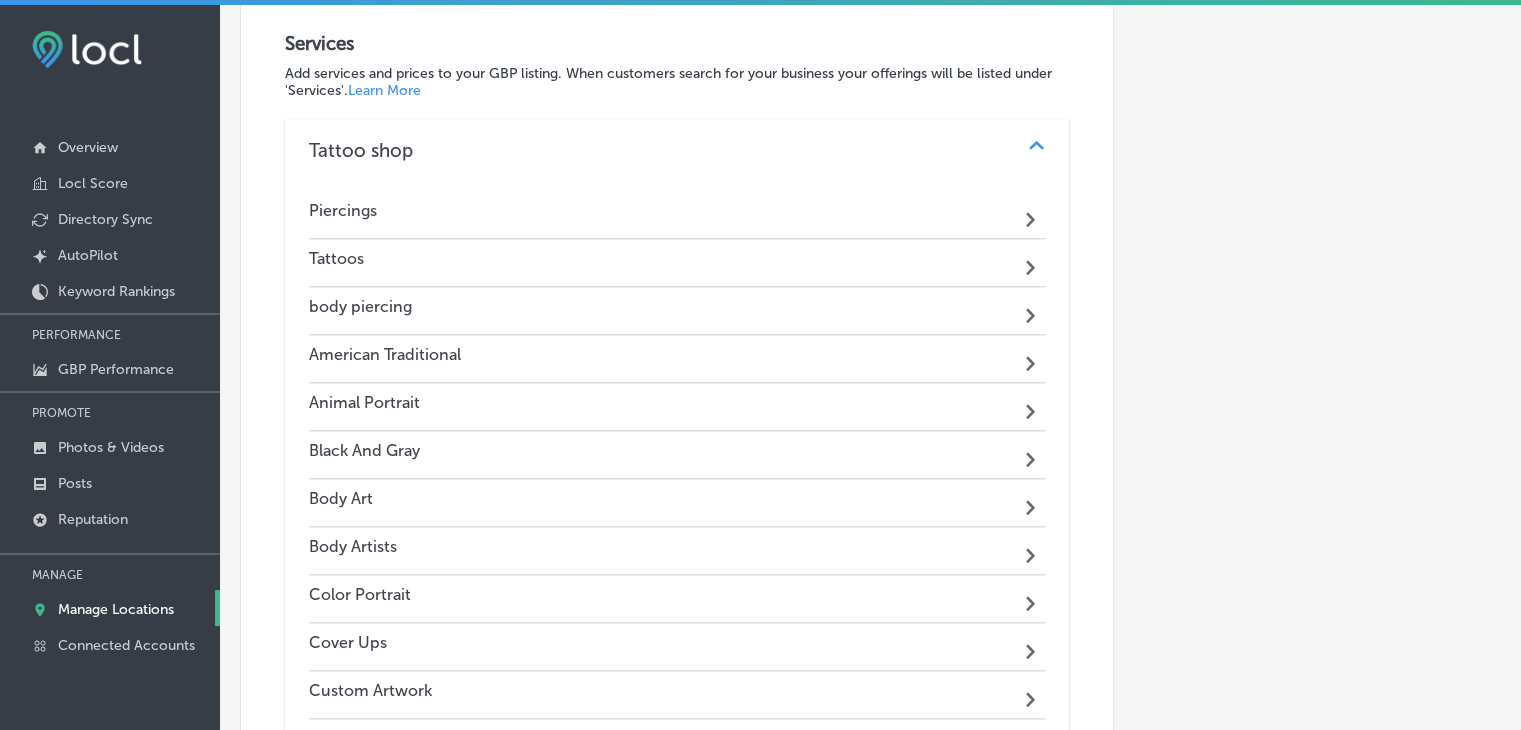 click on "Path
Created with Sketch." at bounding box center [1032, 214] 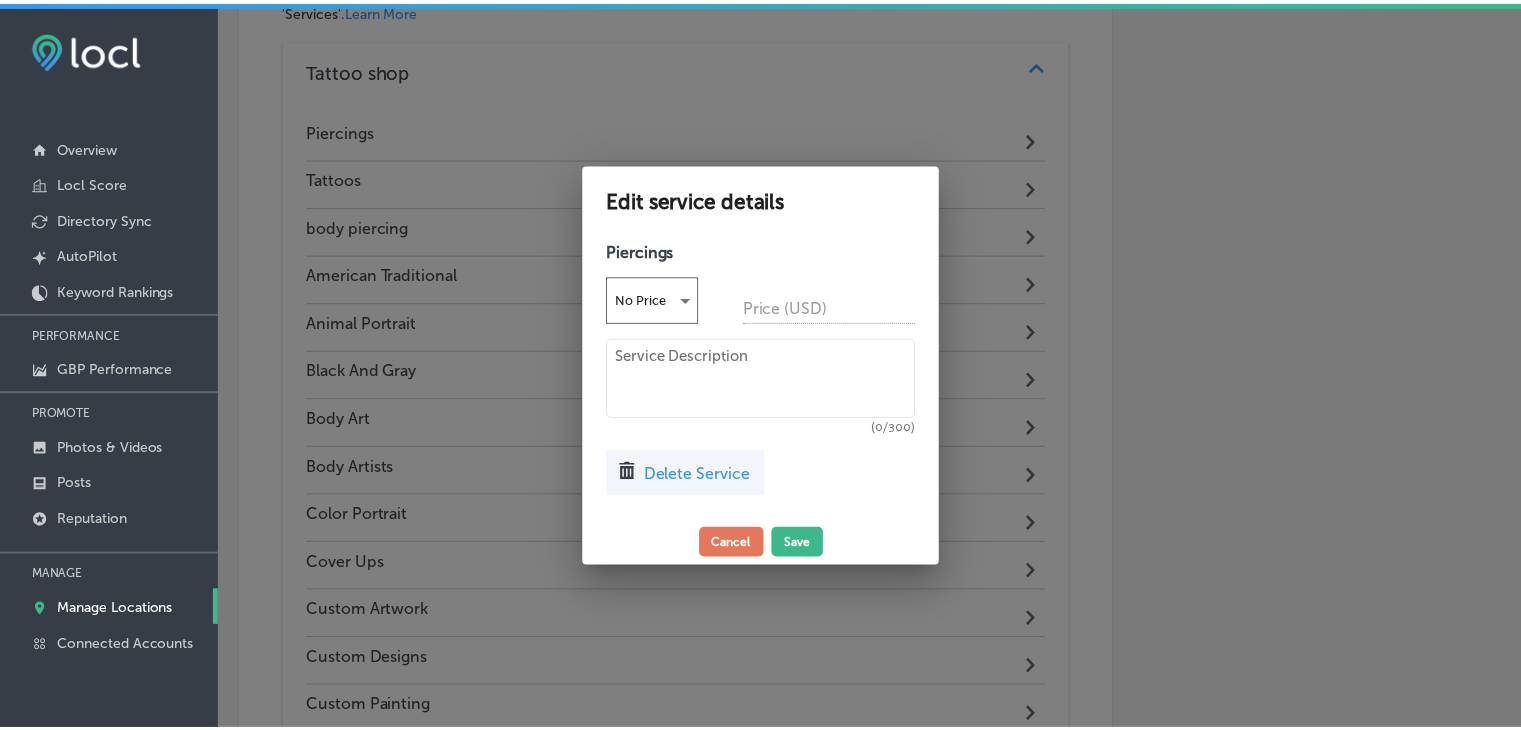 scroll, scrollTop: 2146, scrollLeft: 0, axis: vertical 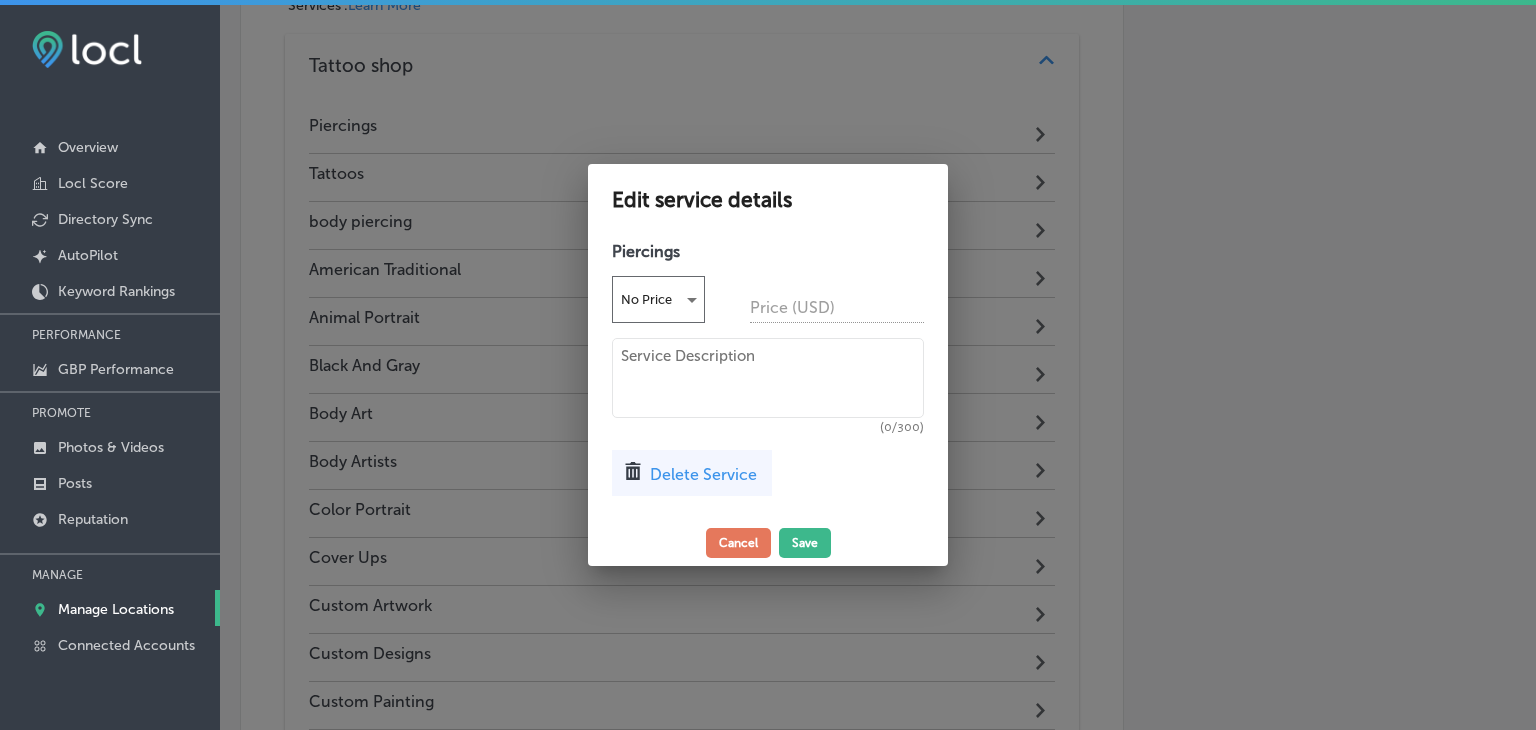 click on "Delete Service" at bounding box center (703, 474) 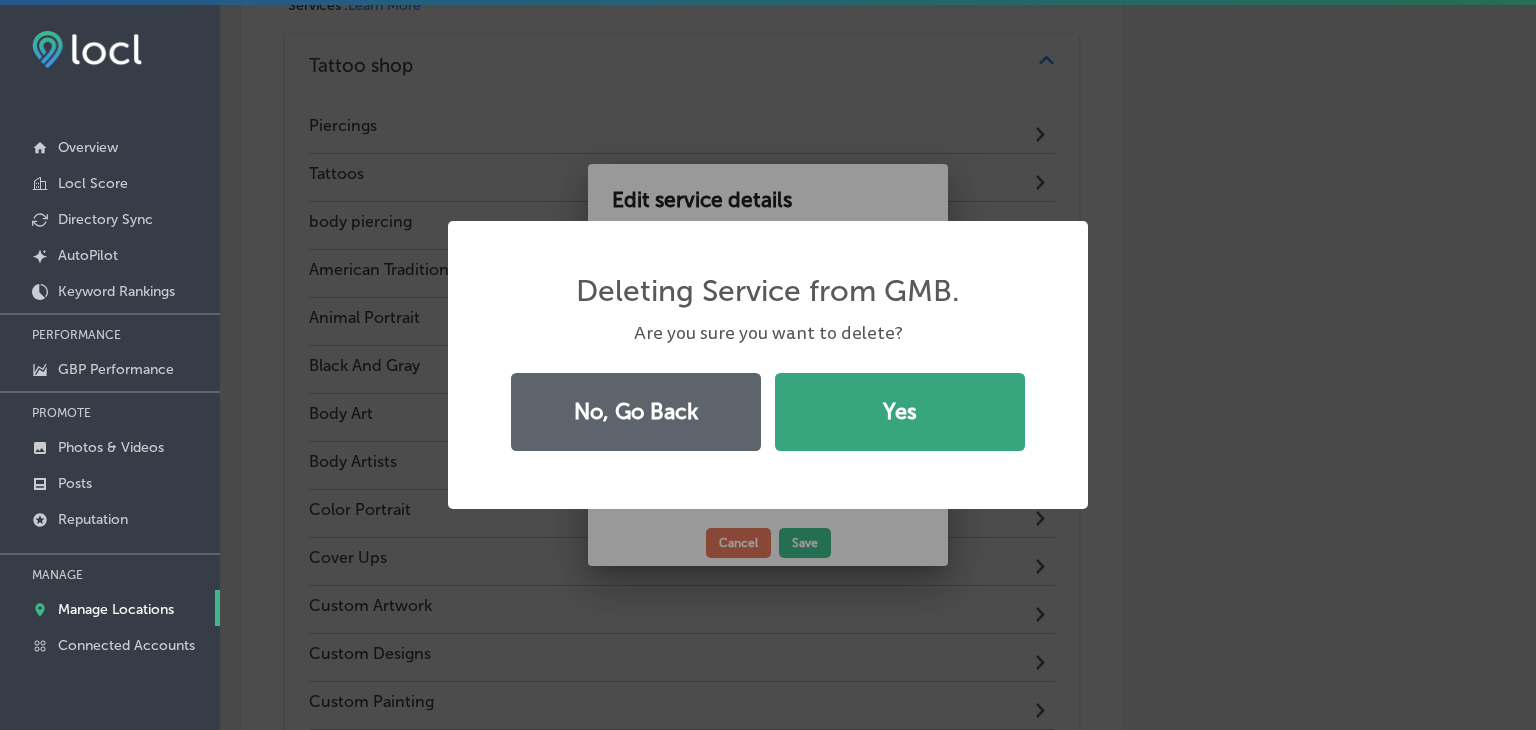 click on "Yes" at bounding box center (900, 412) 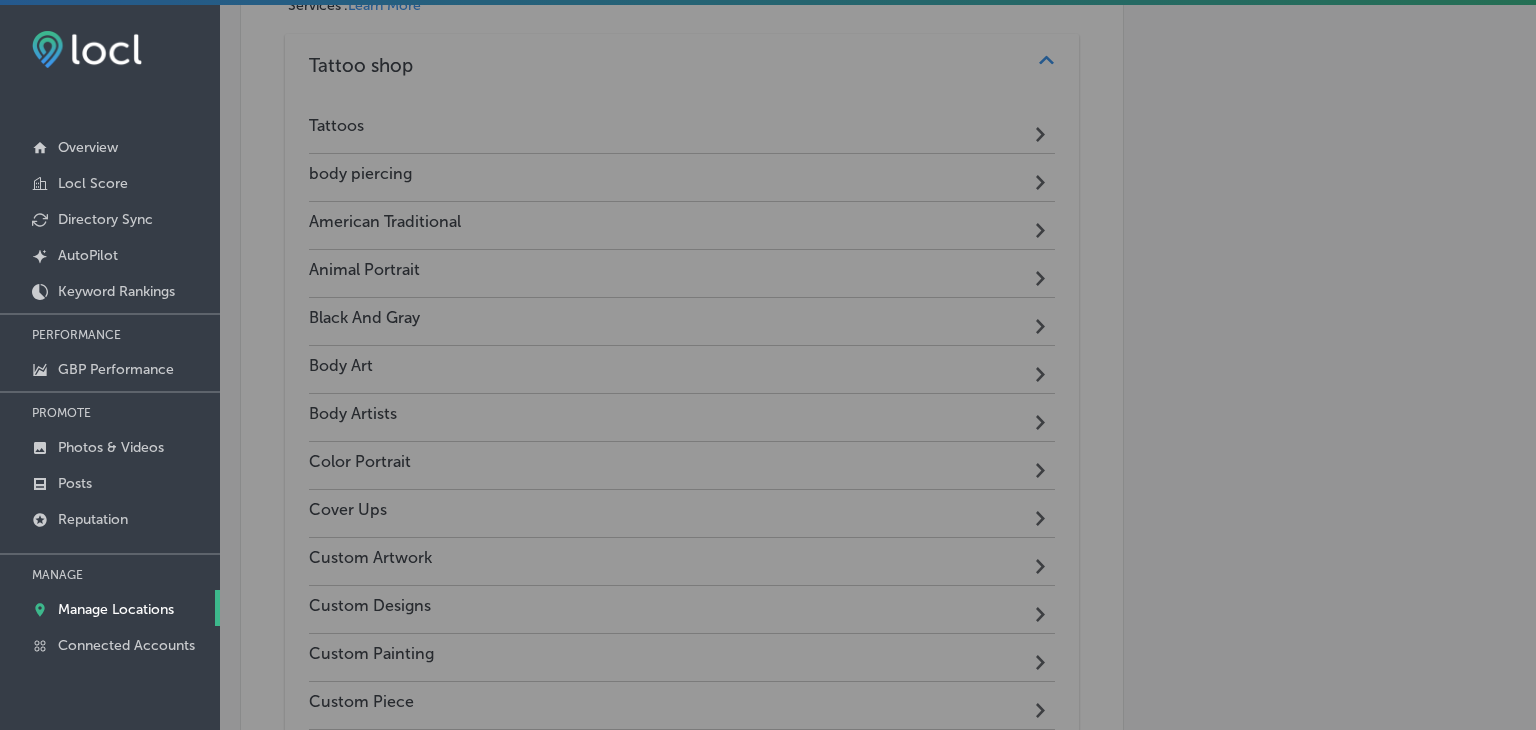 scroll, scrollTop: 2141, scrollLeft: 0, axis: vertical 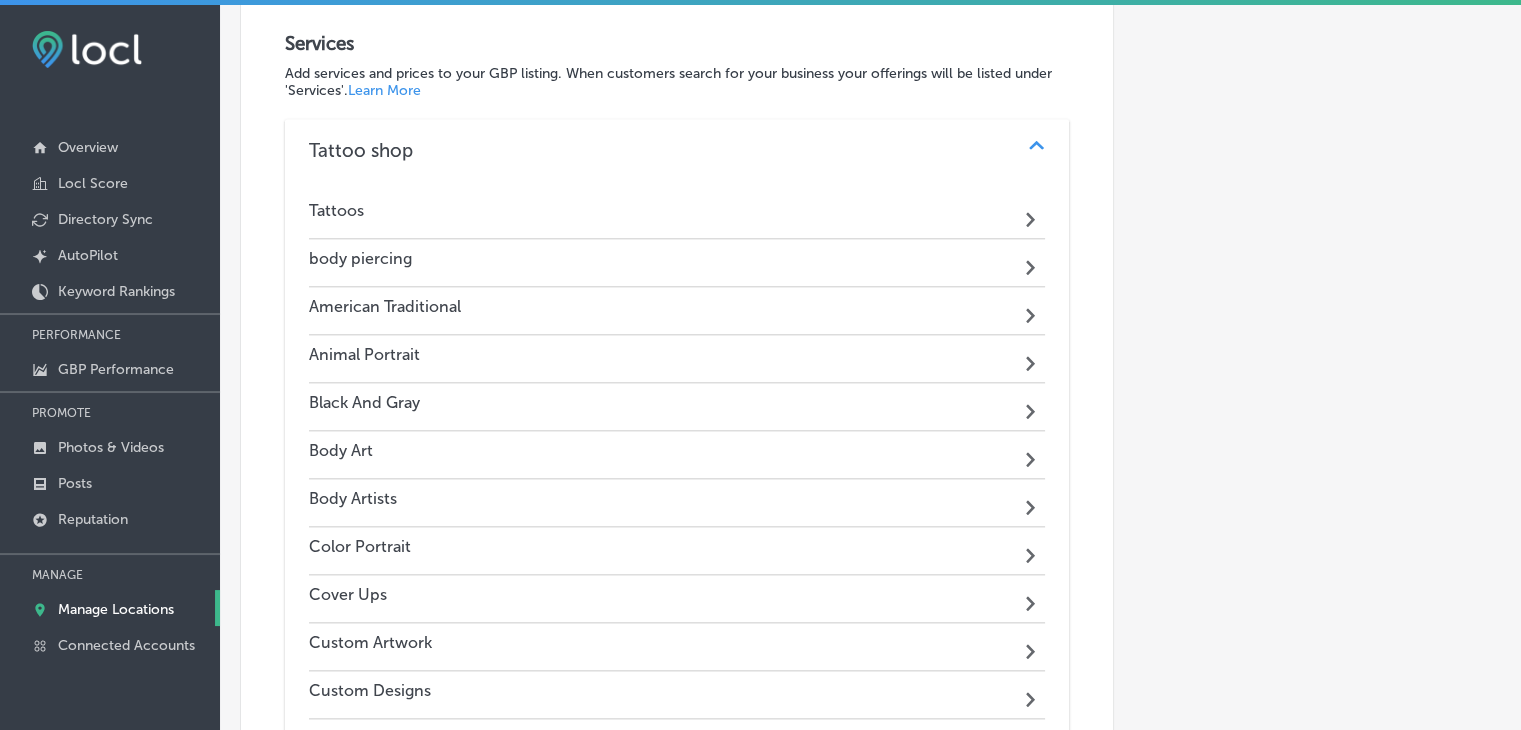 click on "body piercing
Path
Created with Sketch." at bounding box center [677, 263] 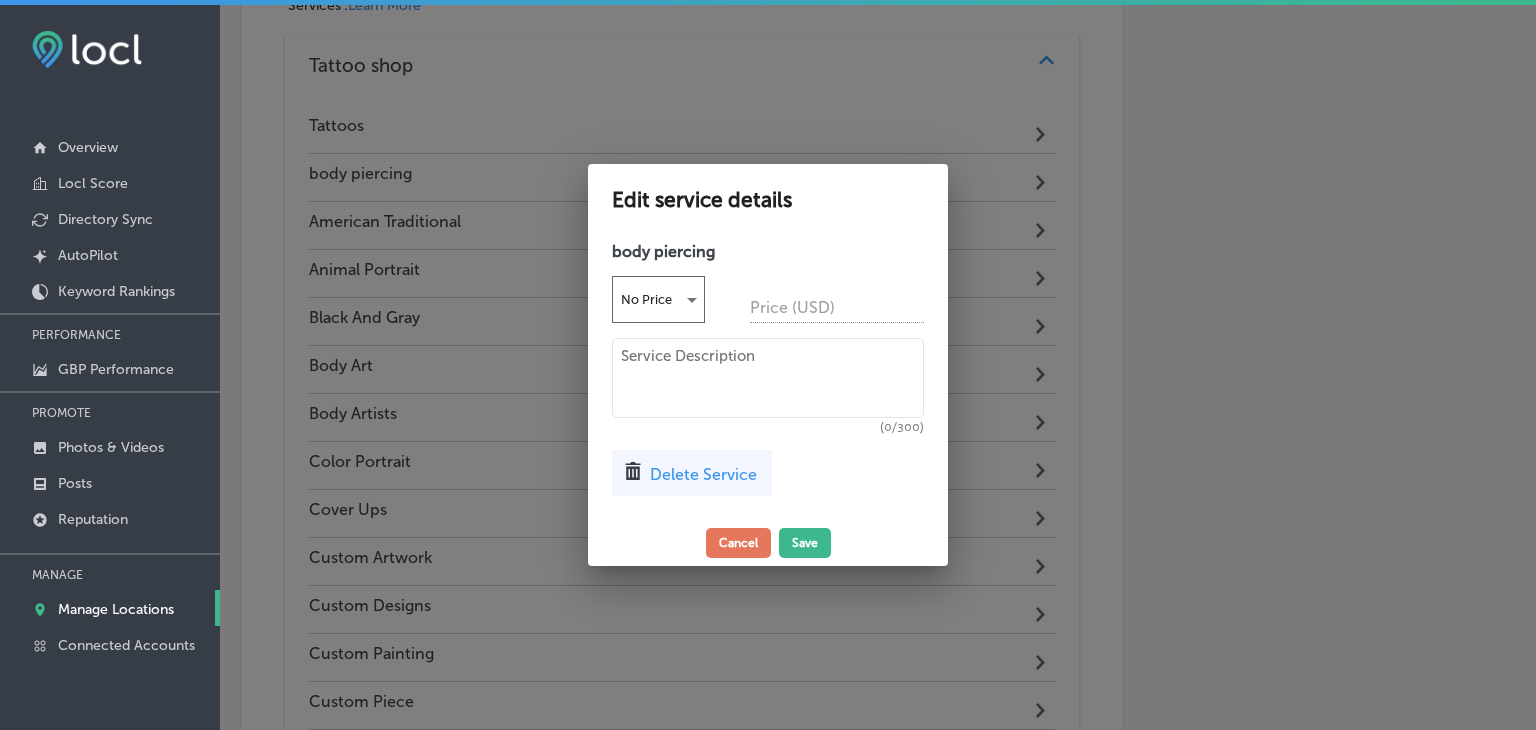 click on "Delete Service" at bounding box center [692, 473] 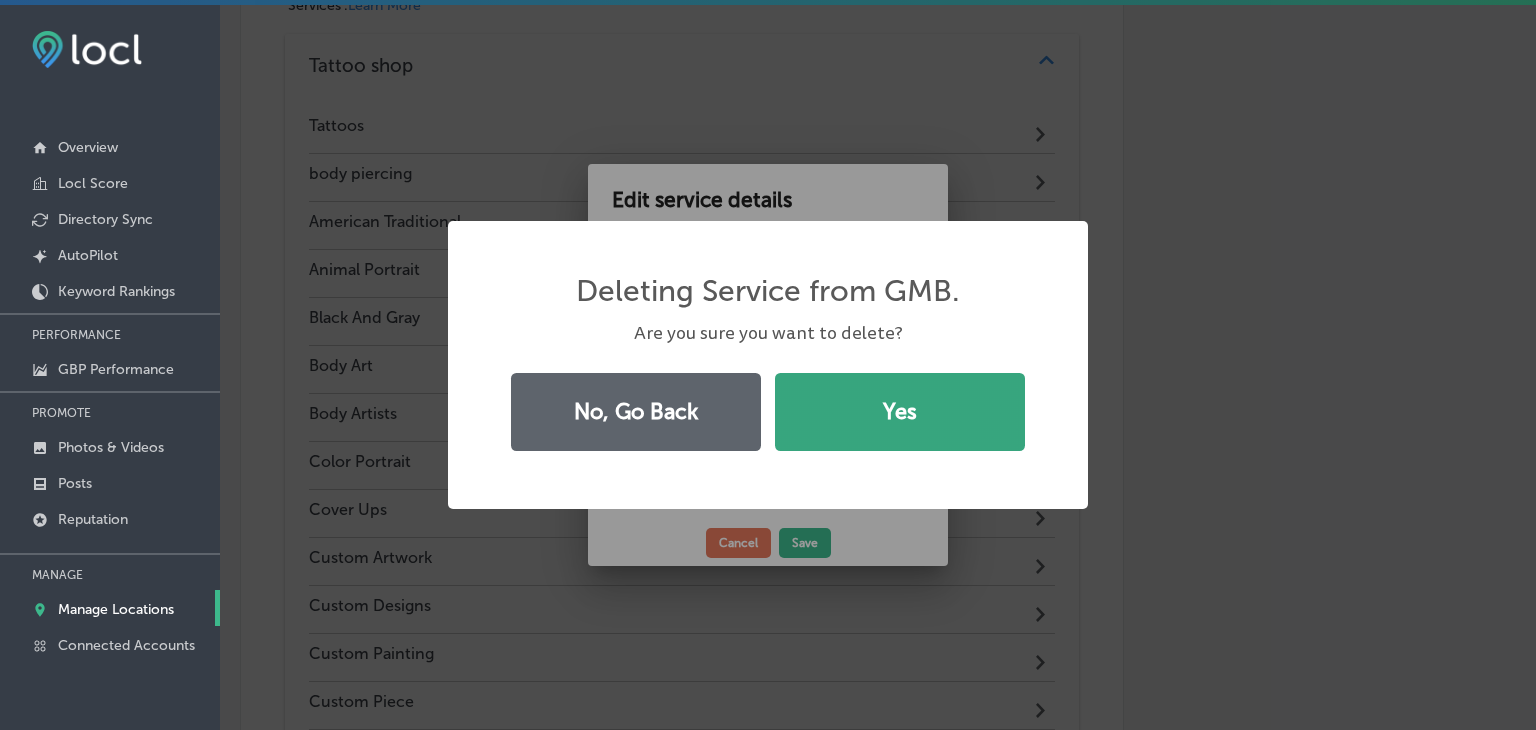 click on "Yes" at bounding box center [900, 412] 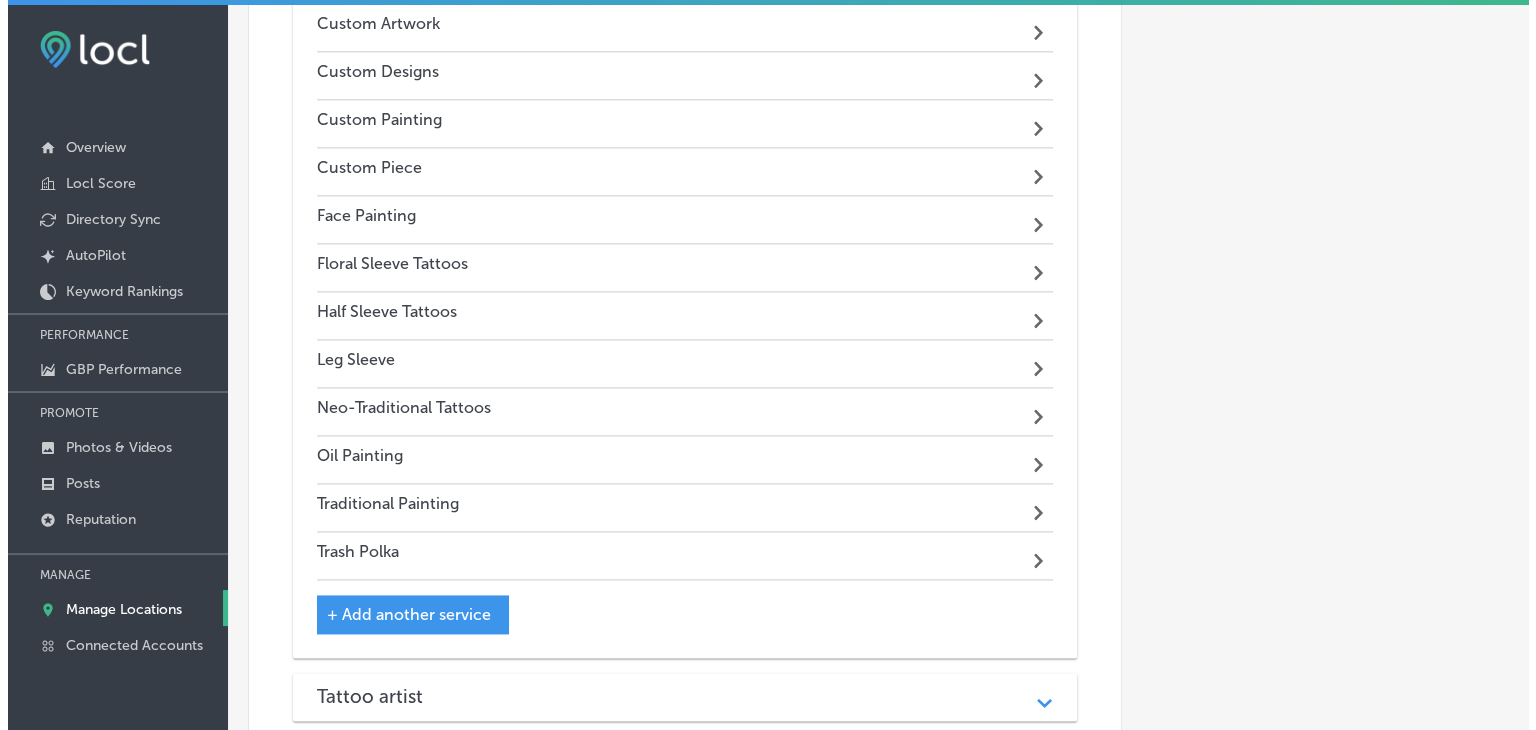 scroll, scrollTop: 2741, scrollLeft: 0, axis: vertical 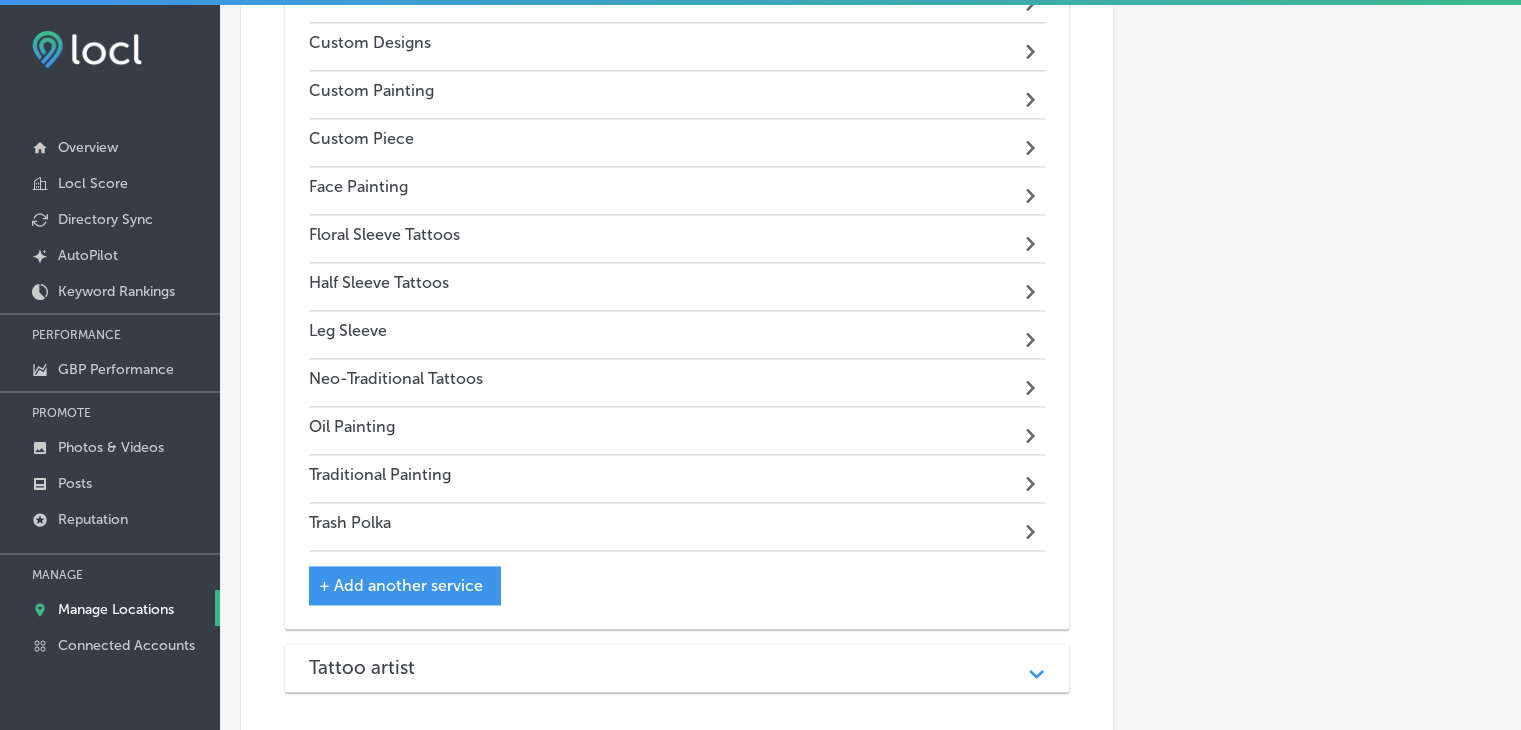 click on "+ Add another service" at bounding box center [401, 585] 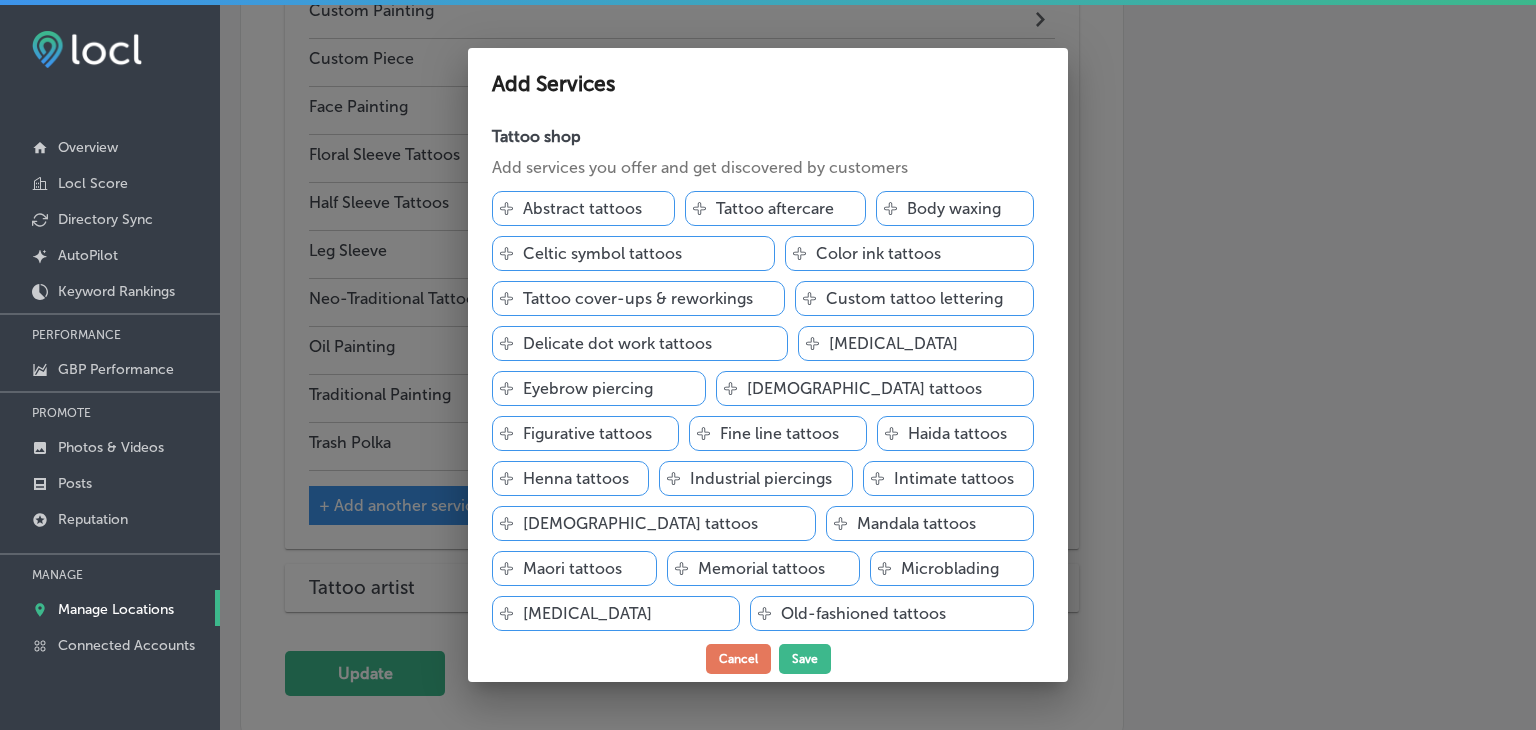scroll, scrollTop: 2746, scrollLeft: 0, axis: vertical 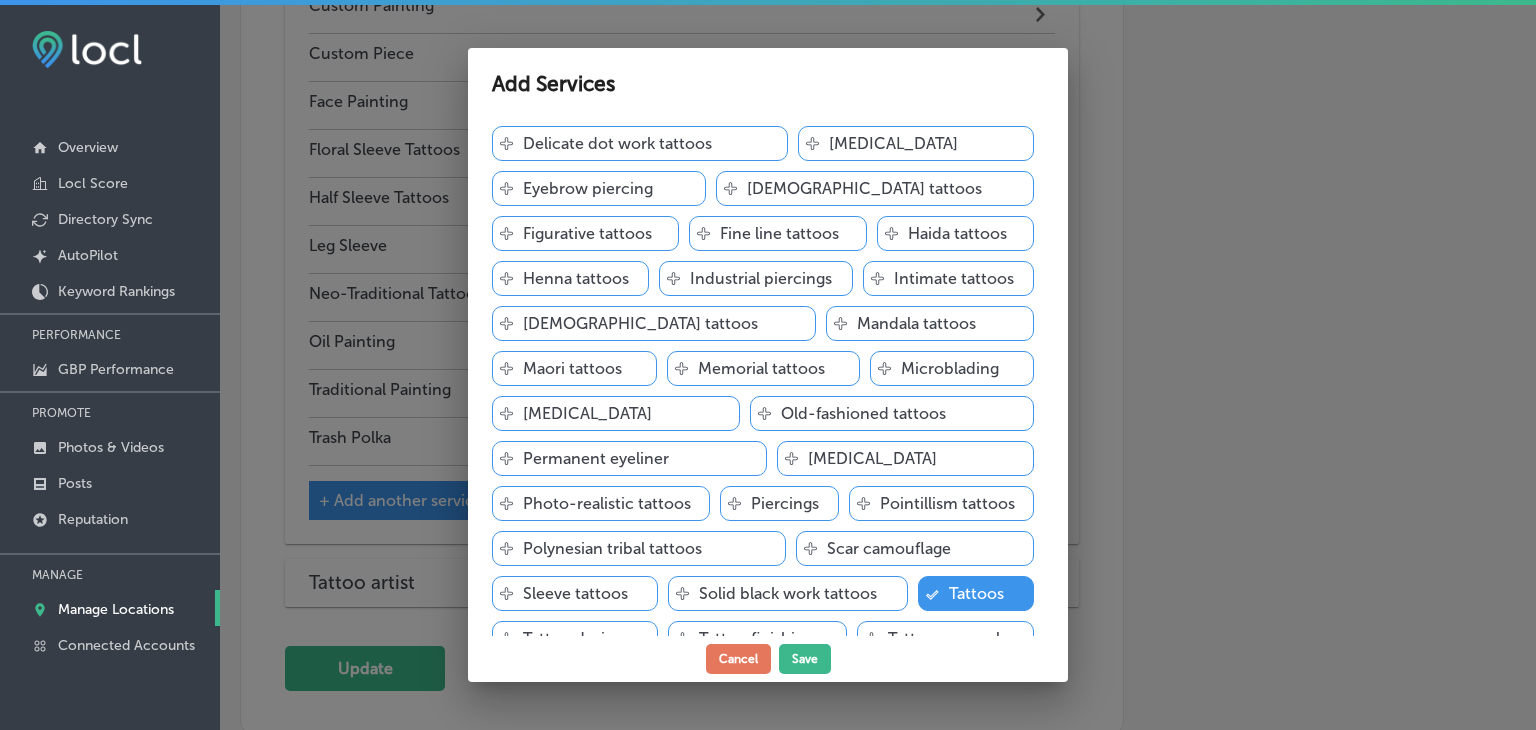 click on "[DEMOGRAPHIC_DATA] tattoos" at bounding box center (640, 323) 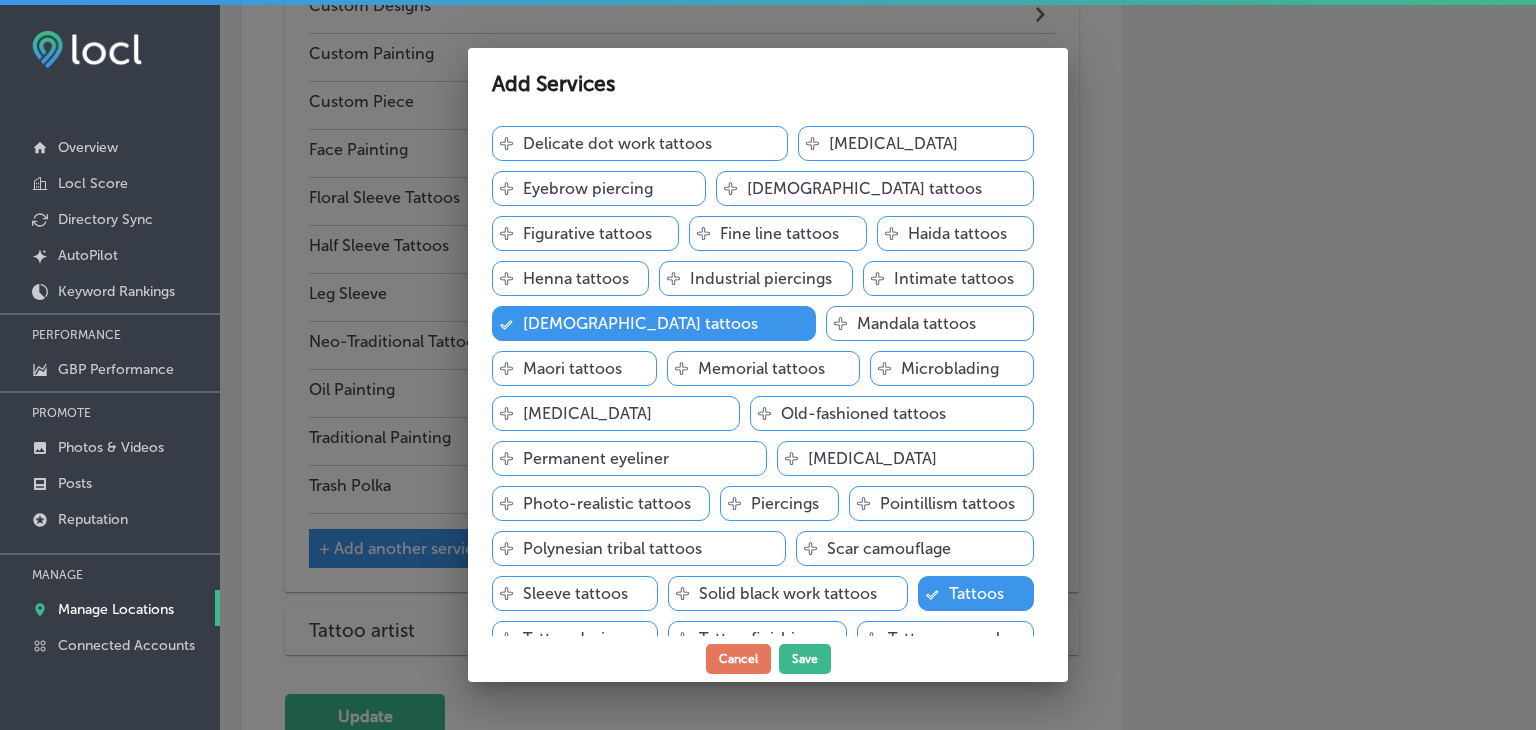 scroll, scrollTop: 2794, scrollLeft: 0, axis: vertical 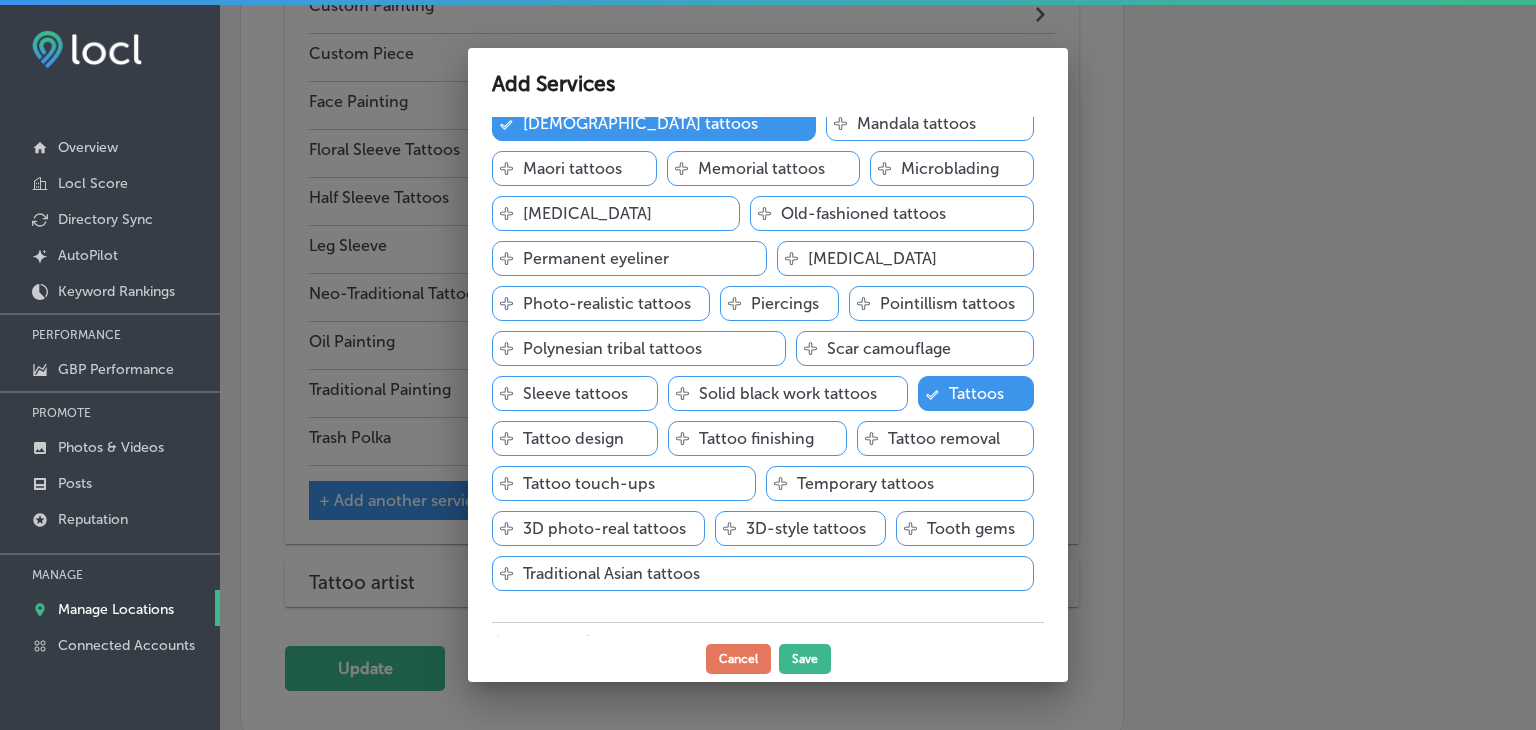 click on "Svg Vector Icons : [URL][DOMAIN_NAME]
Tattoo design" at bounding box center (575, 438) 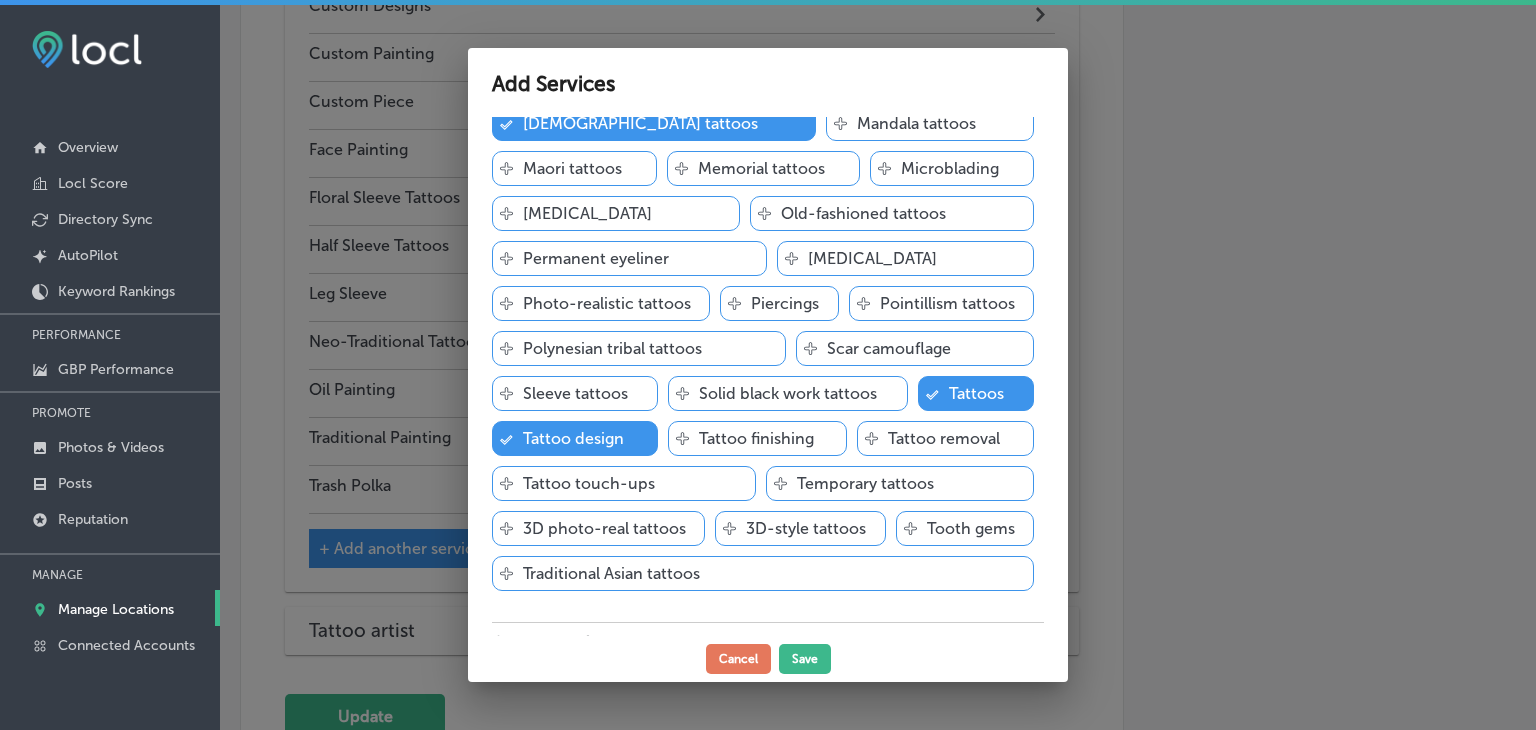 scroll, scrollTop: 2842, scrollLeft: 0, axis: vertical 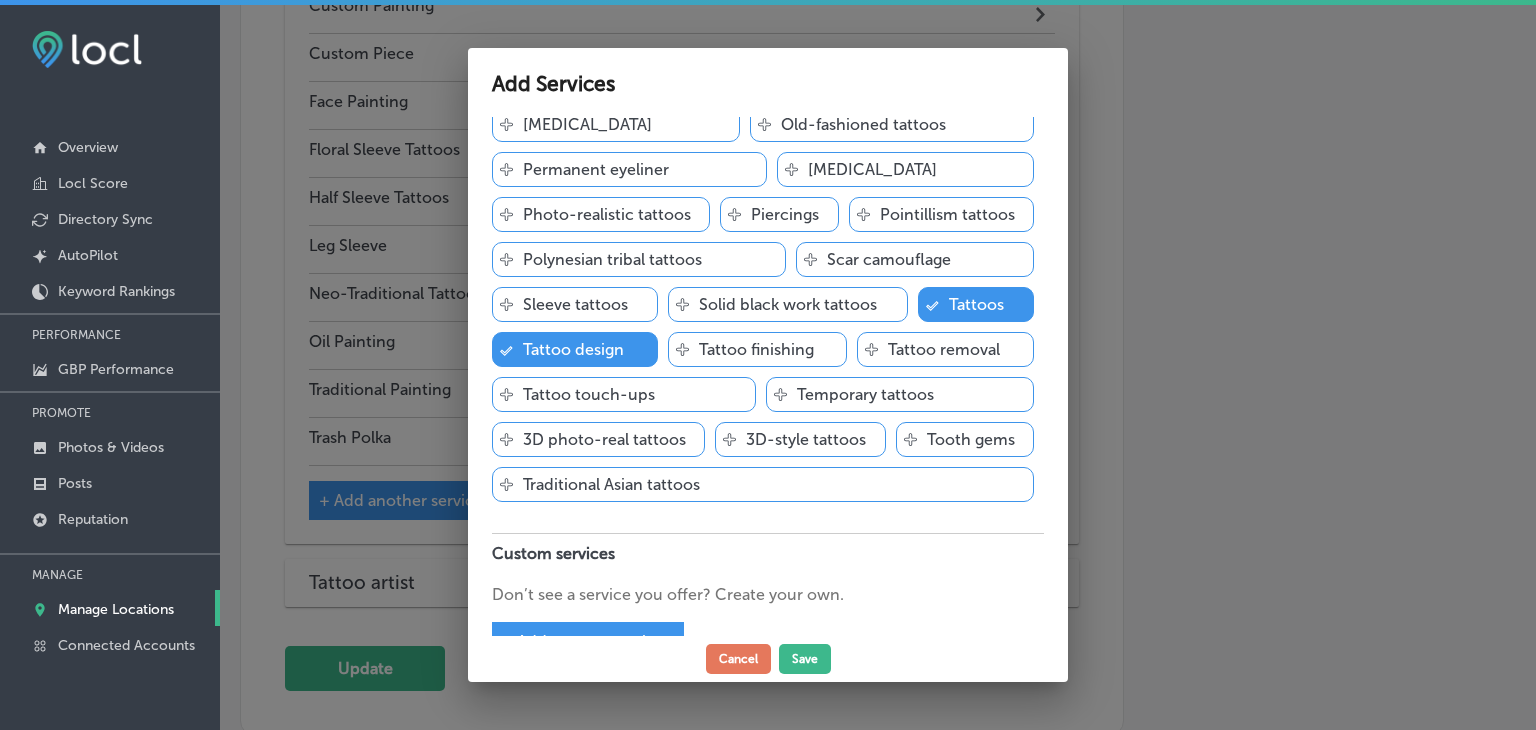 click on "Svg Vector Icons : [URL][DOMAIN_NAME]
Traditional Asian tattoos" at bounding box center [763, 484] 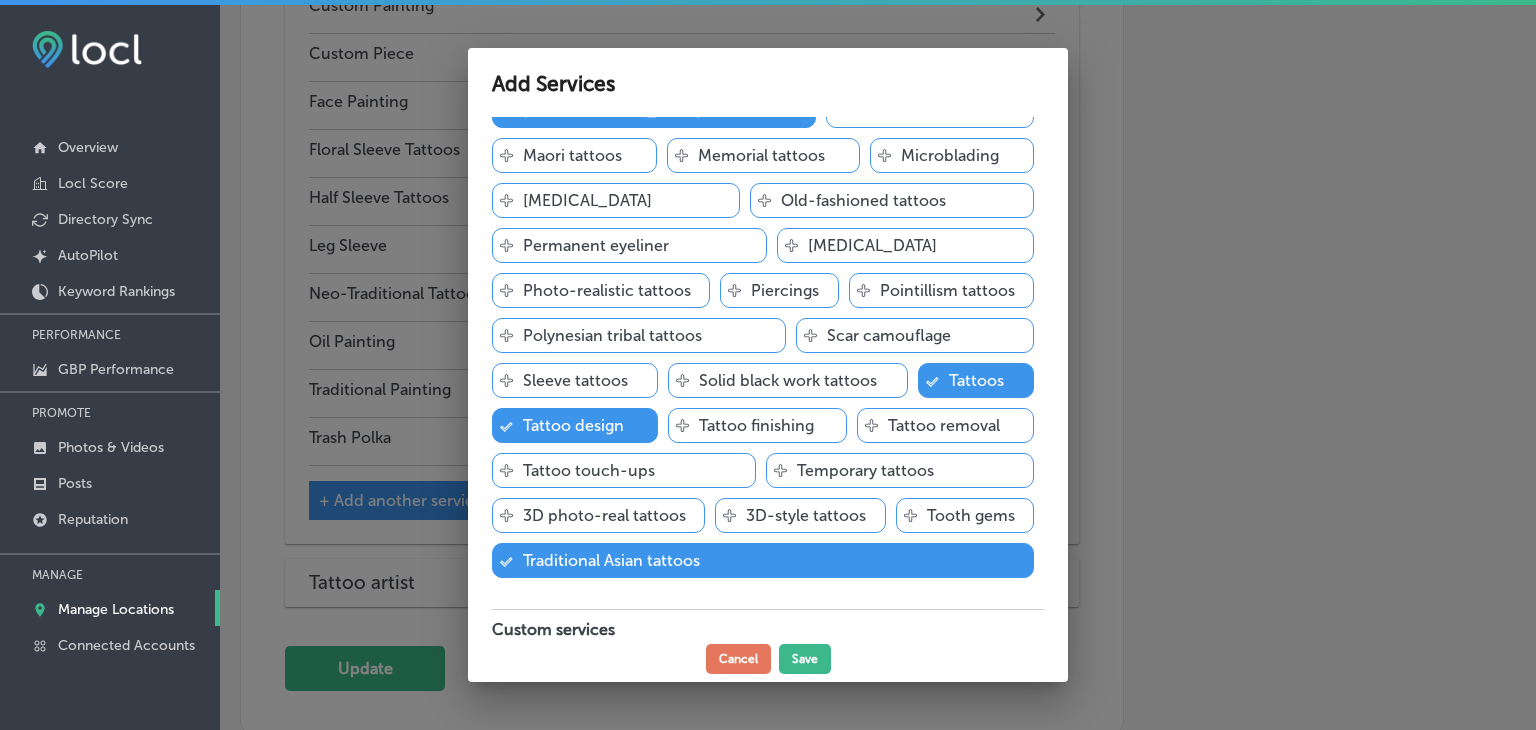 scroll, scrollTop: 289, scrollLeft: 0, axis: vertical 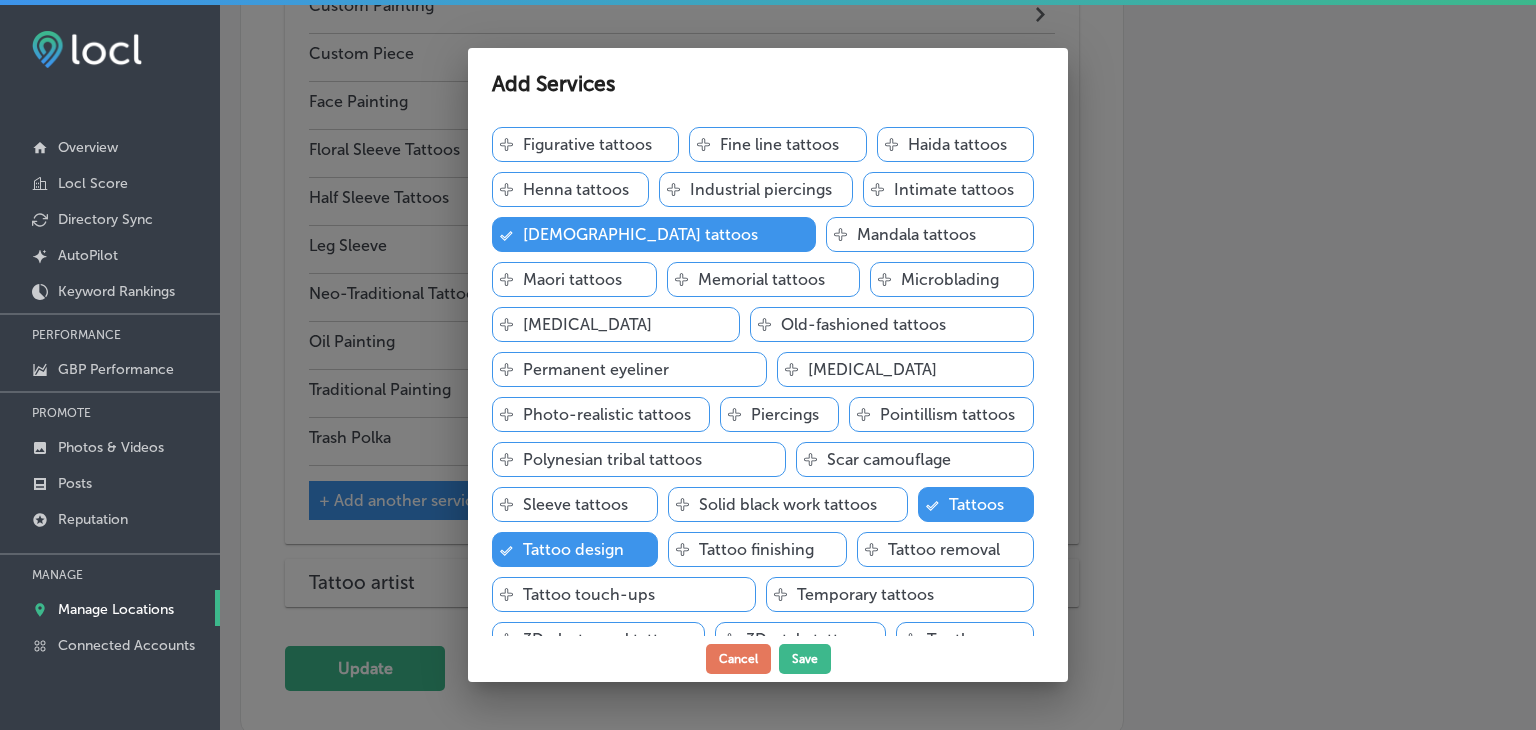 click on "Photo-realistic tattoos" at bounding box center (607, 414) 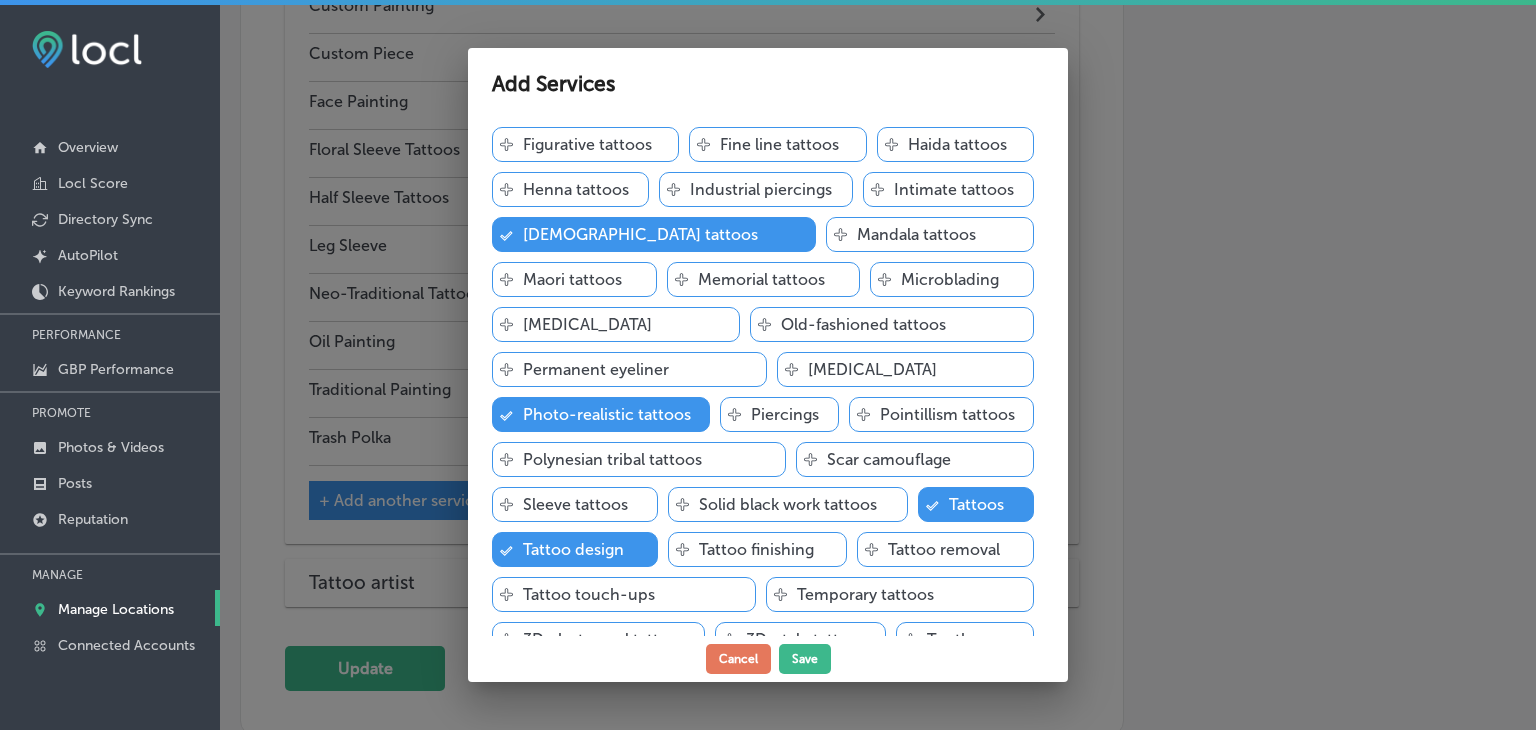 click on "Solid black work tattoos" at bounding box center (788, 504) 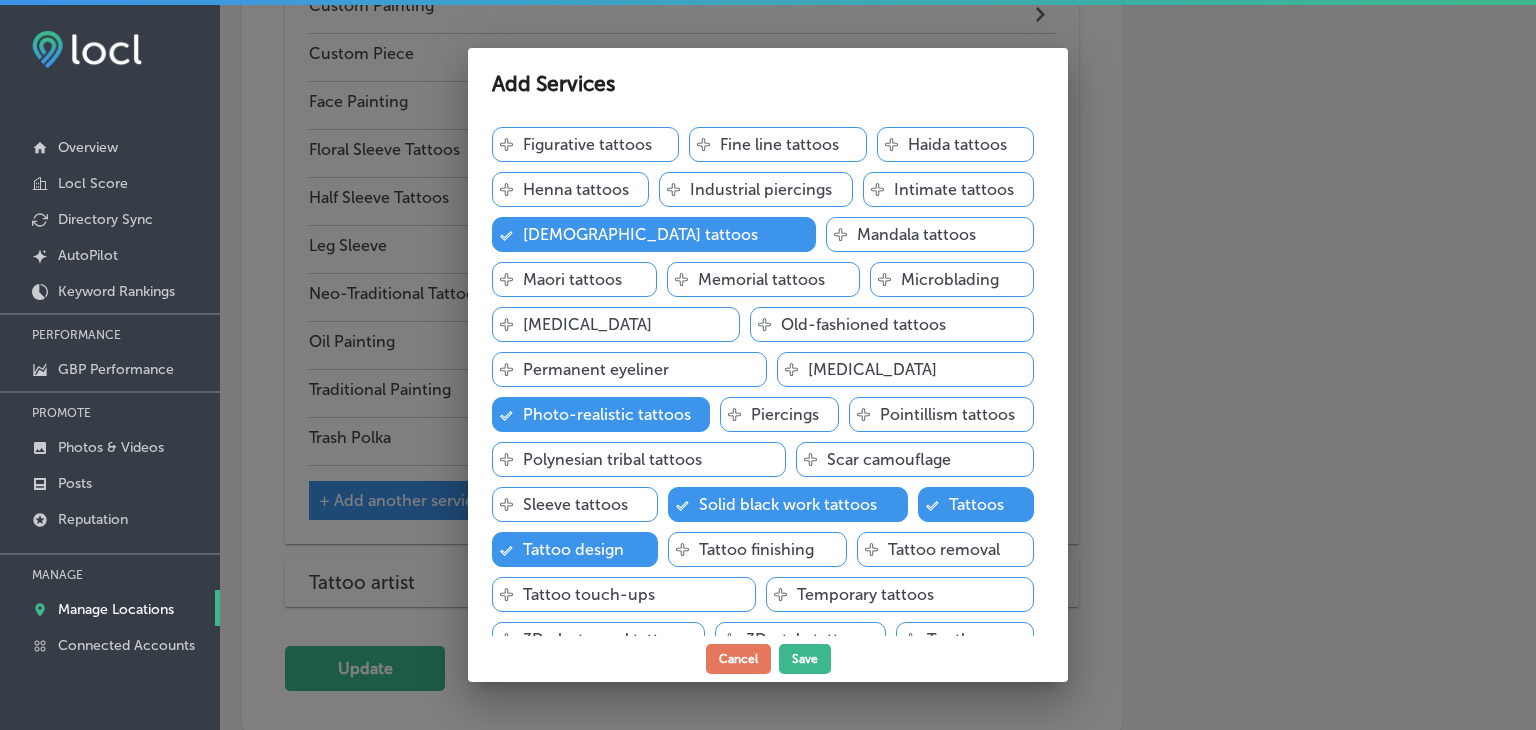 click on "Svg Vector Icons : [URL][DOMAIN_NAME]
Sleeve tattoos" at bounding box center [575, 504] 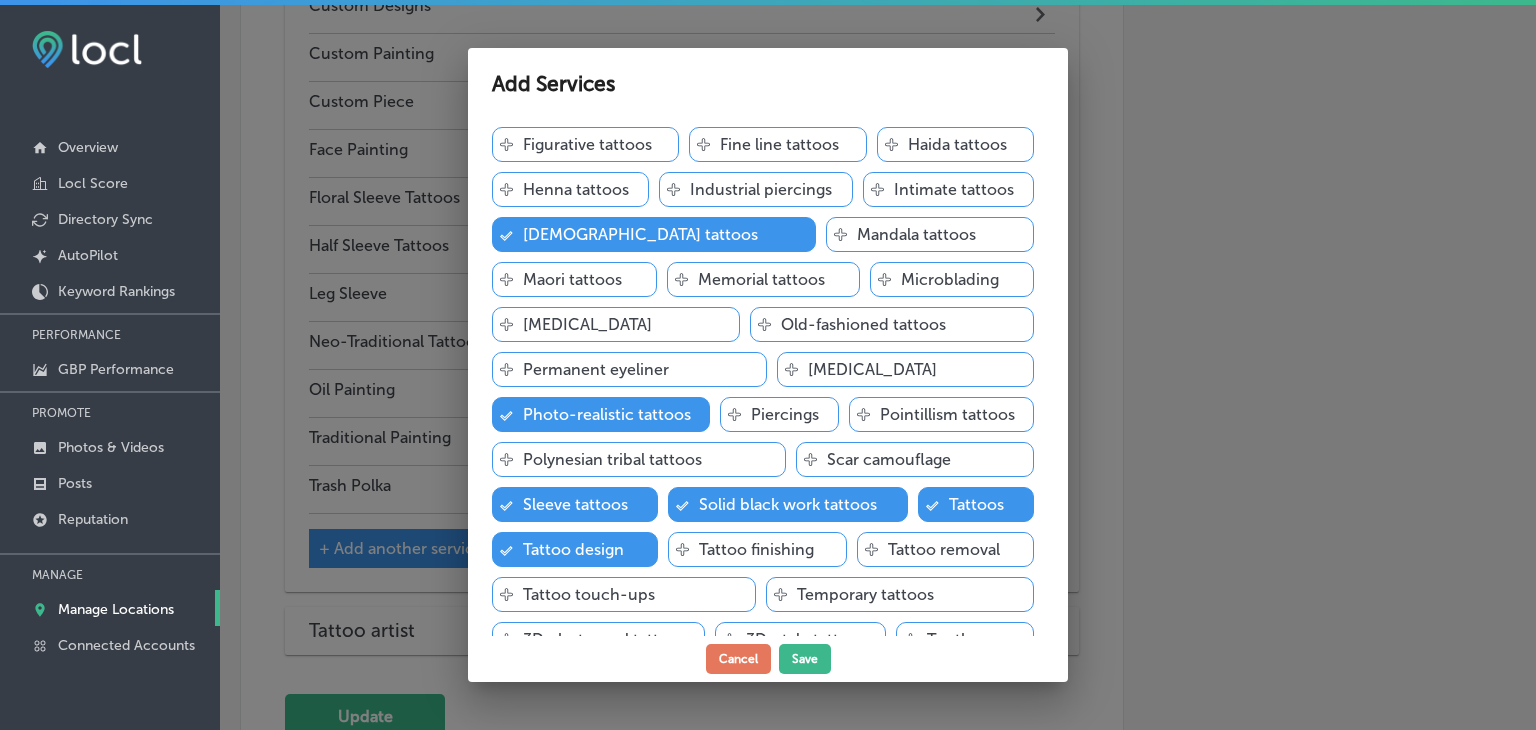 scroll, scrollTop: 3034, scrollLeft: 0, axis: vertical 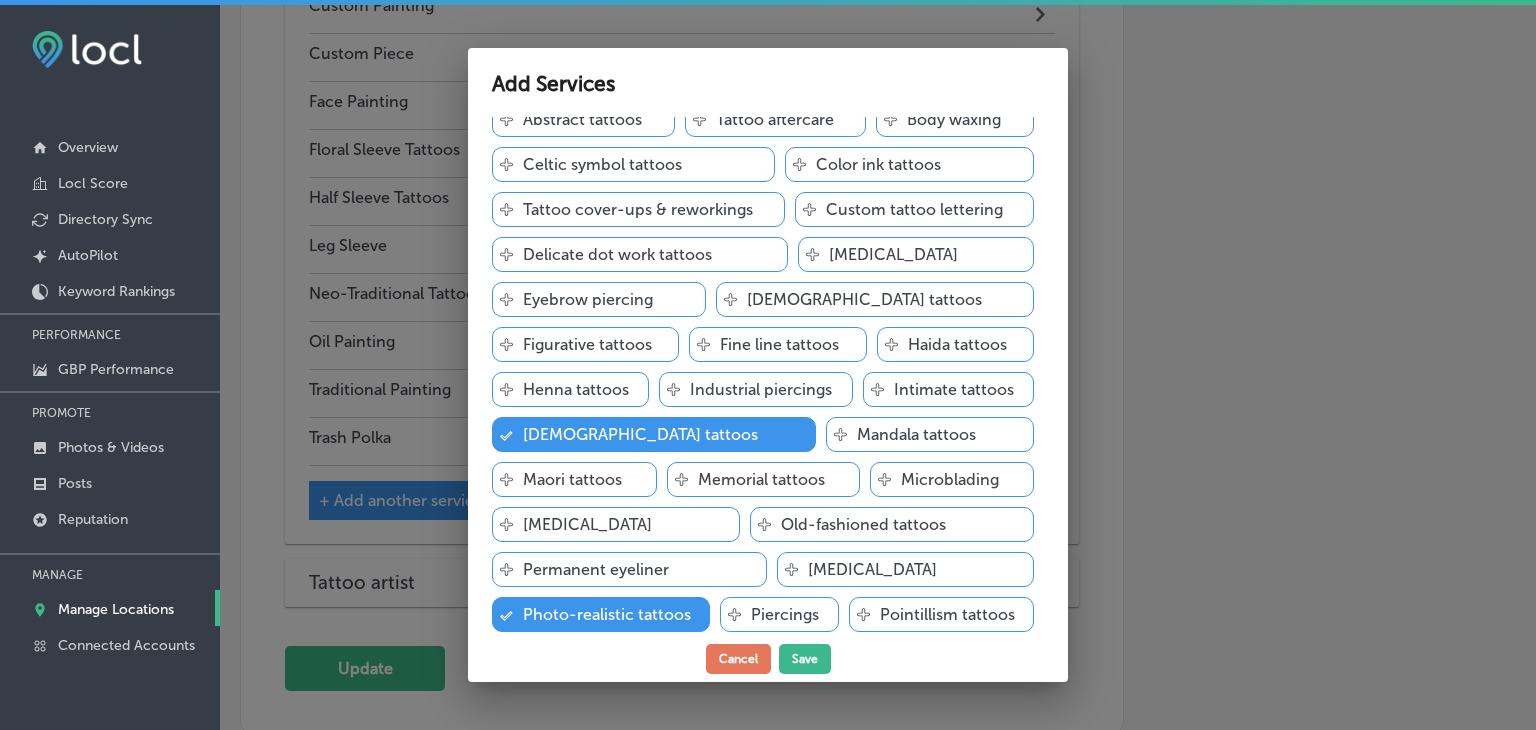 click on "Fine line tattoos" at bounding box center (779, 344) 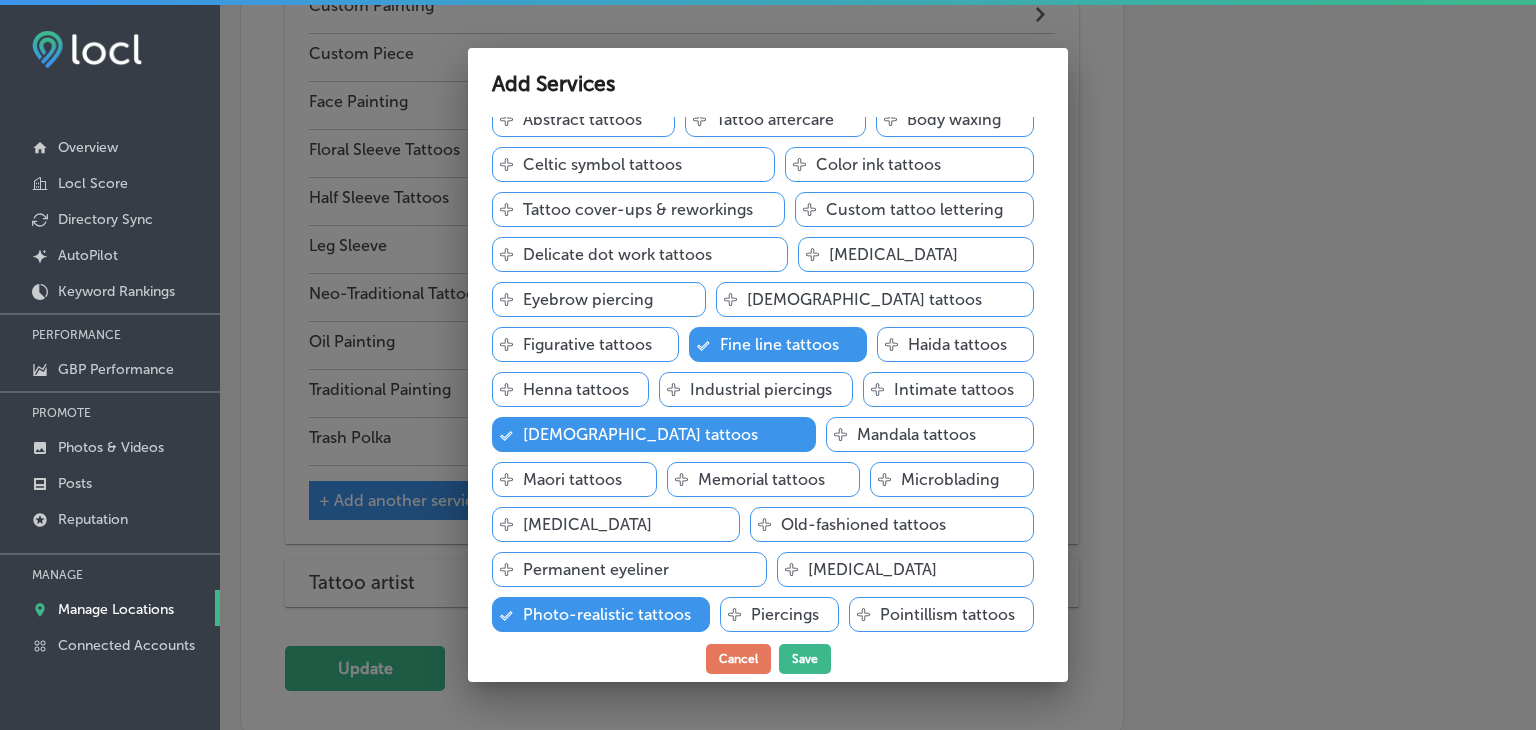 scroll, scrollTop: 0, scrollLeft: 0, axis: both 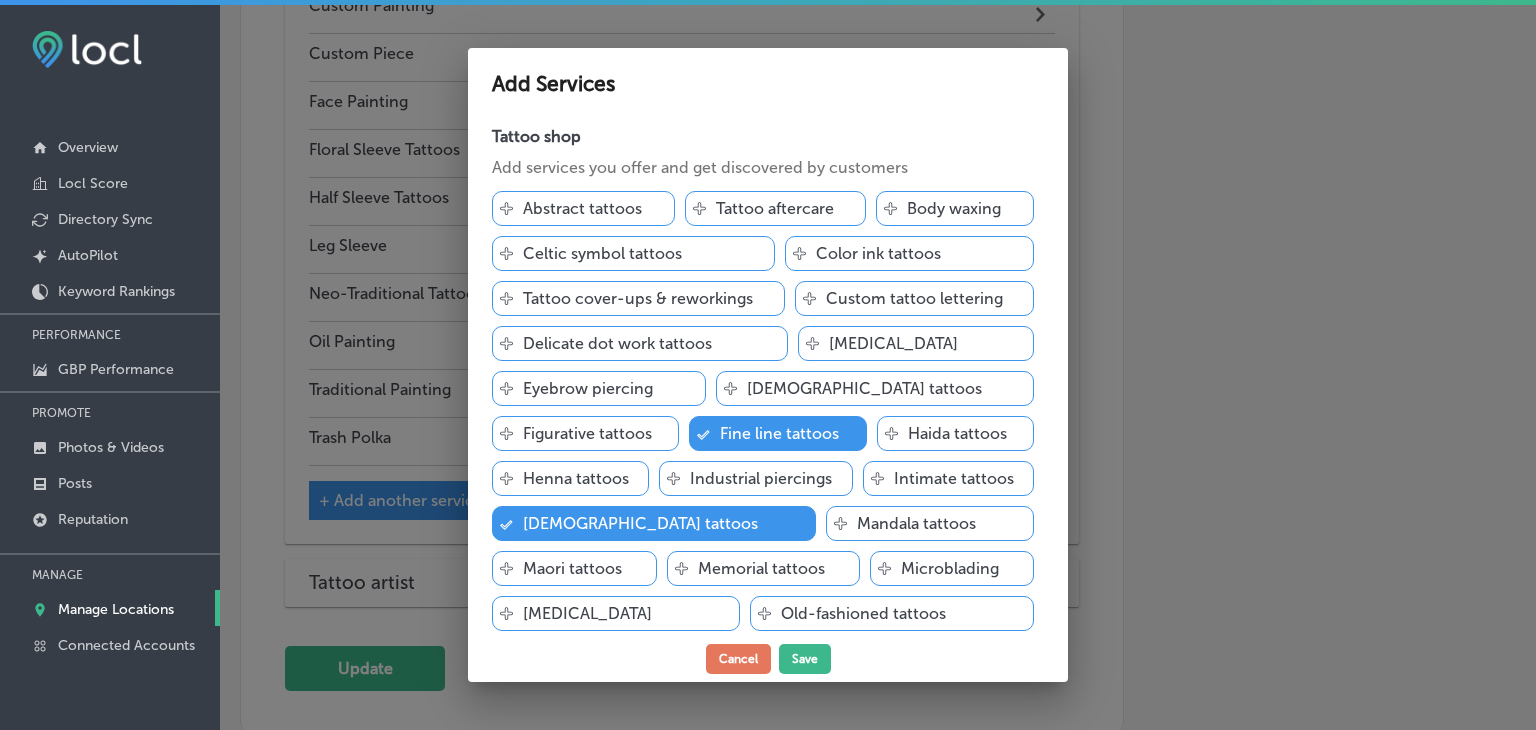 click on "Svg Vector Icons : [URL][DOMAIN_NAME]
Tattoo cover-ups & reworkings" at bounding box center (638, 298) 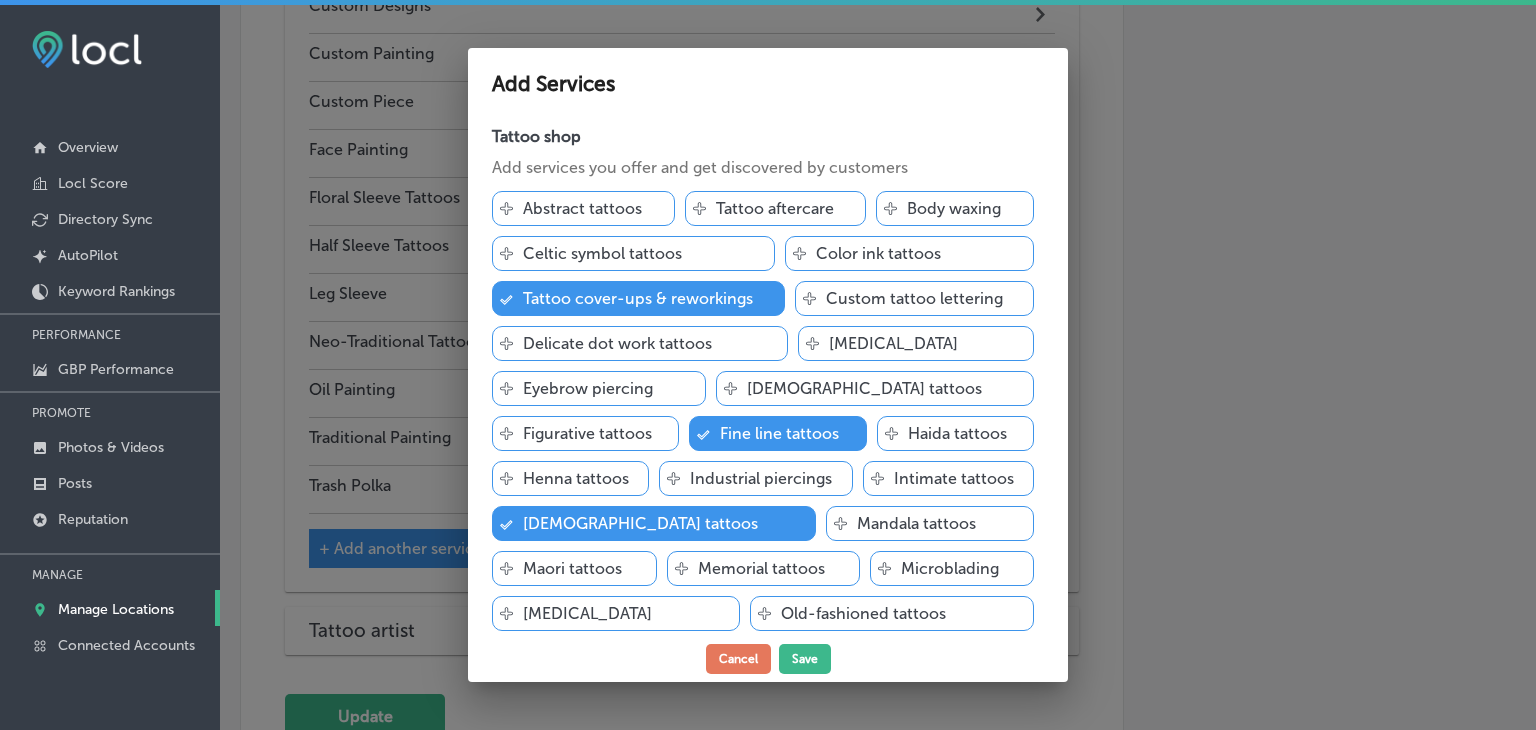 scroll, scrollTop: 3130, scrollLeft: 0, axis: vertical 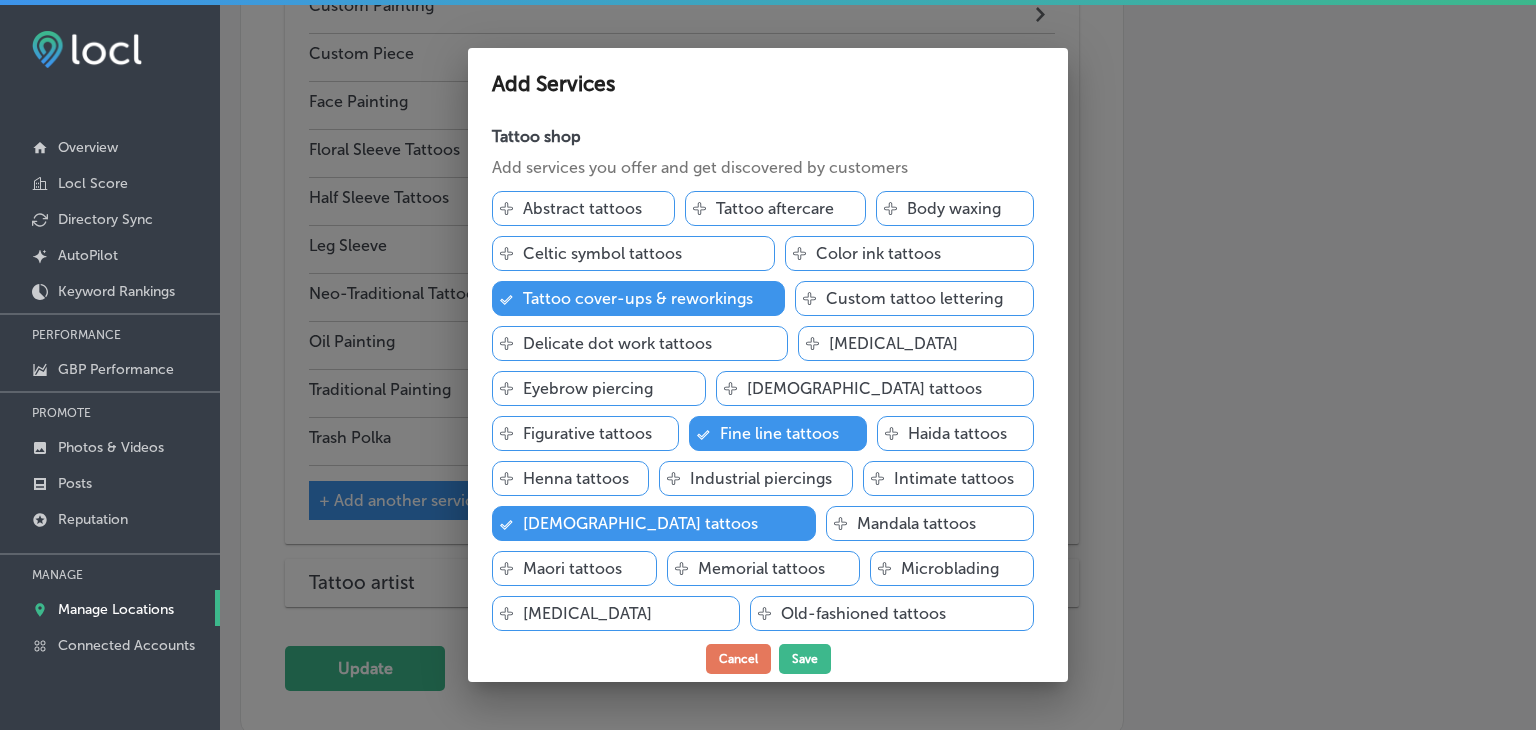 click on "Abstract tattoos" at bounding box center (582, 208) 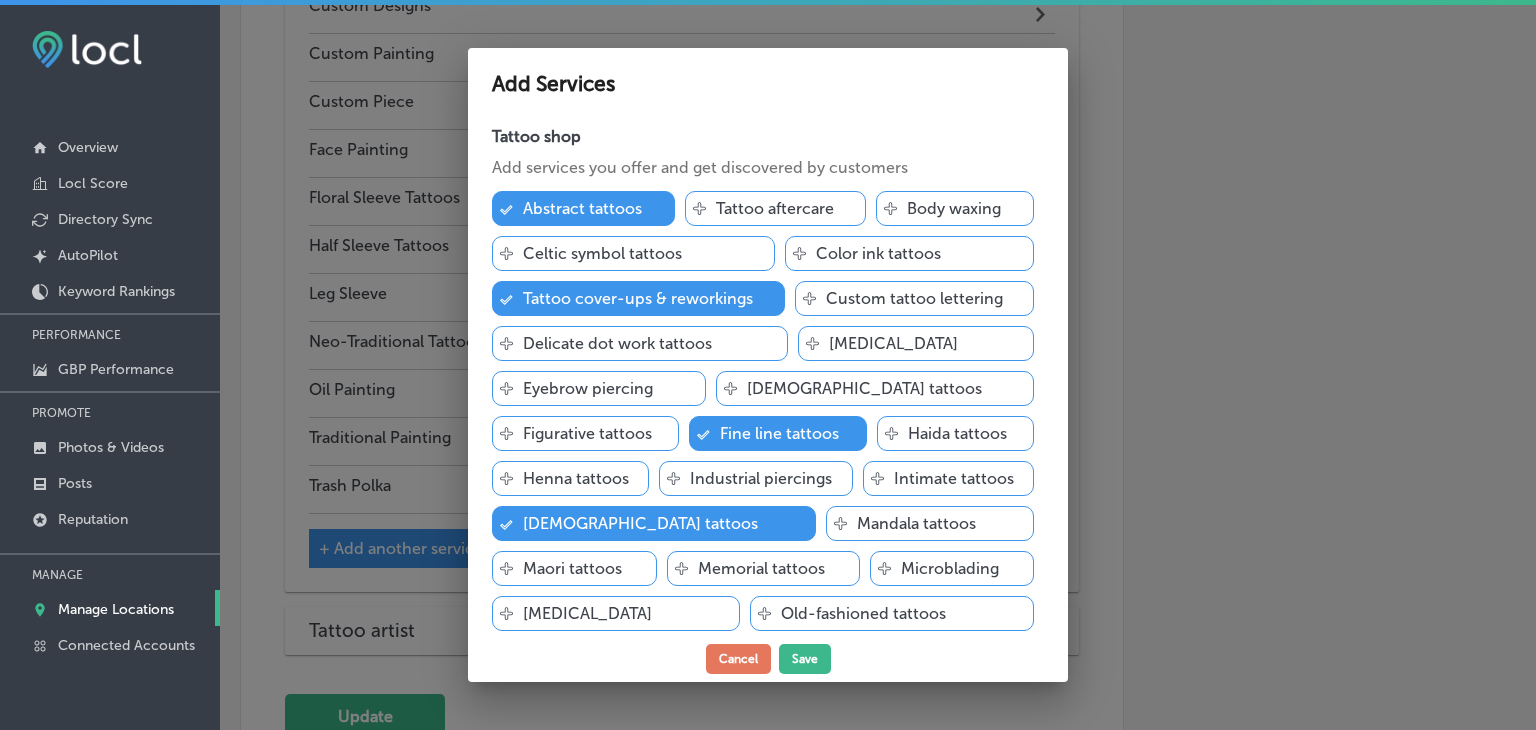 scroll, scrollTop: 3178, scrollLeft: 0, axis: vertical 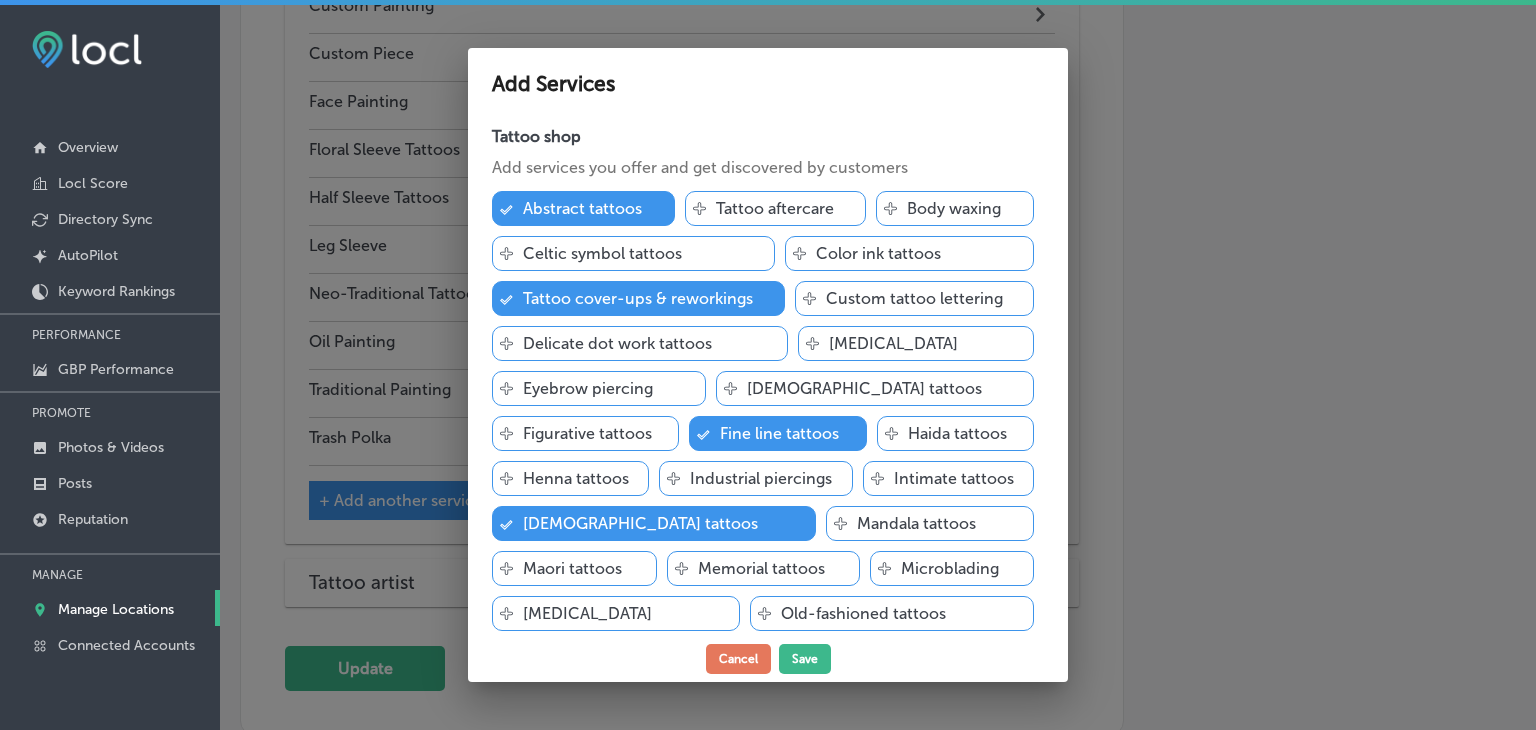 click on "Svg Vector Icons : [URL][DOMAIN_NAME]
Color ink tattoos" at bounding box center [909, 253] 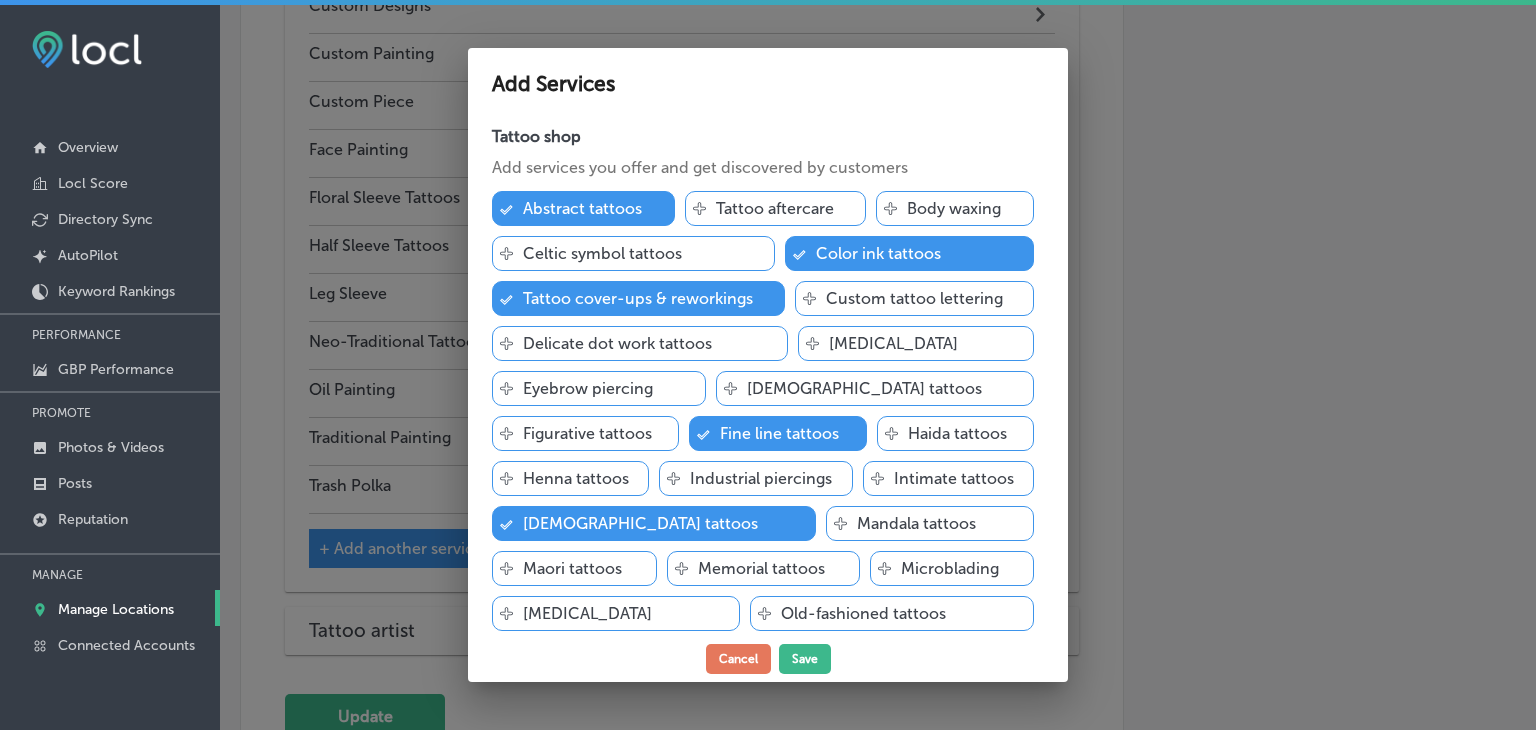 scroll, scrollTop: 3226, scrollLeft: 0, axis: vertical 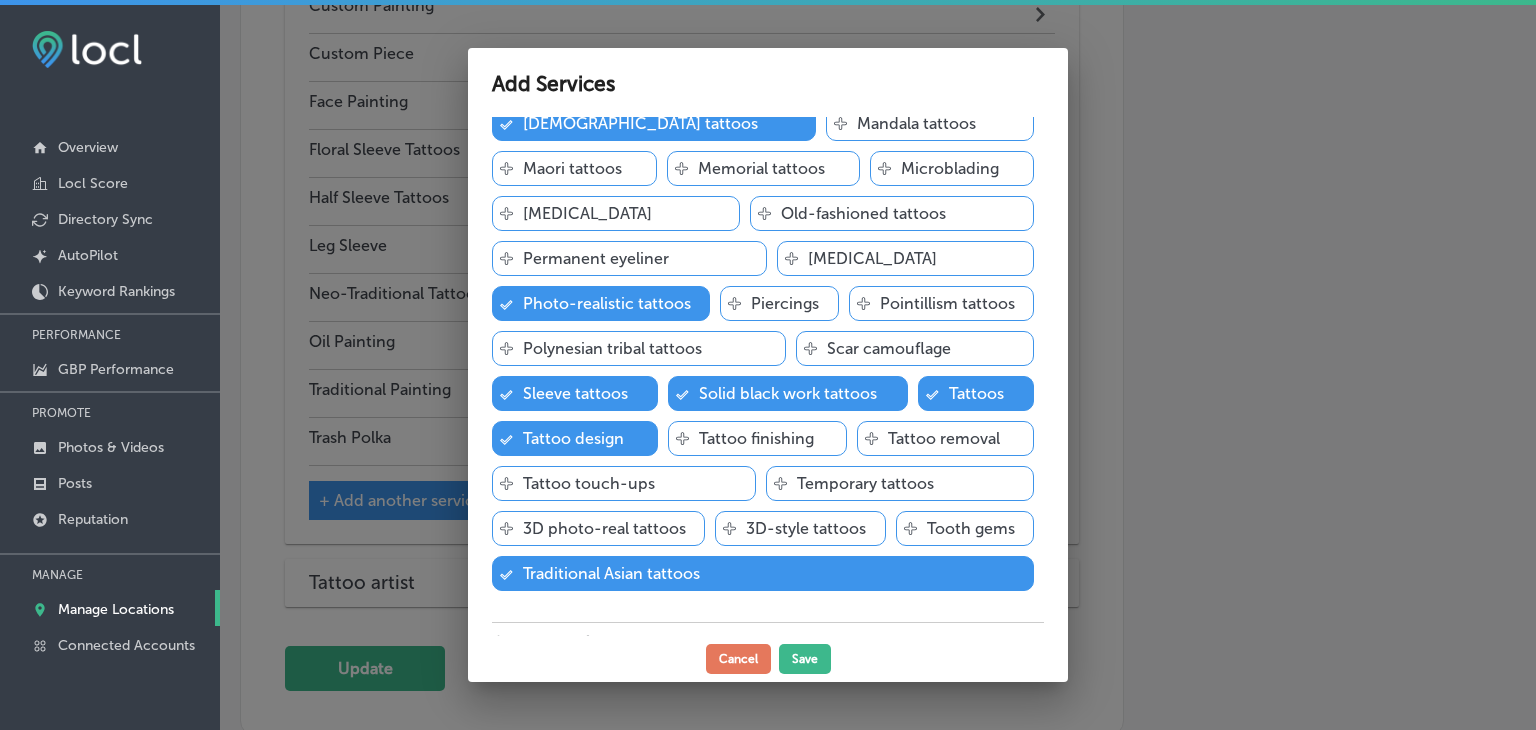 click on "3D-style tattoos" at bounding box center [806, 528] 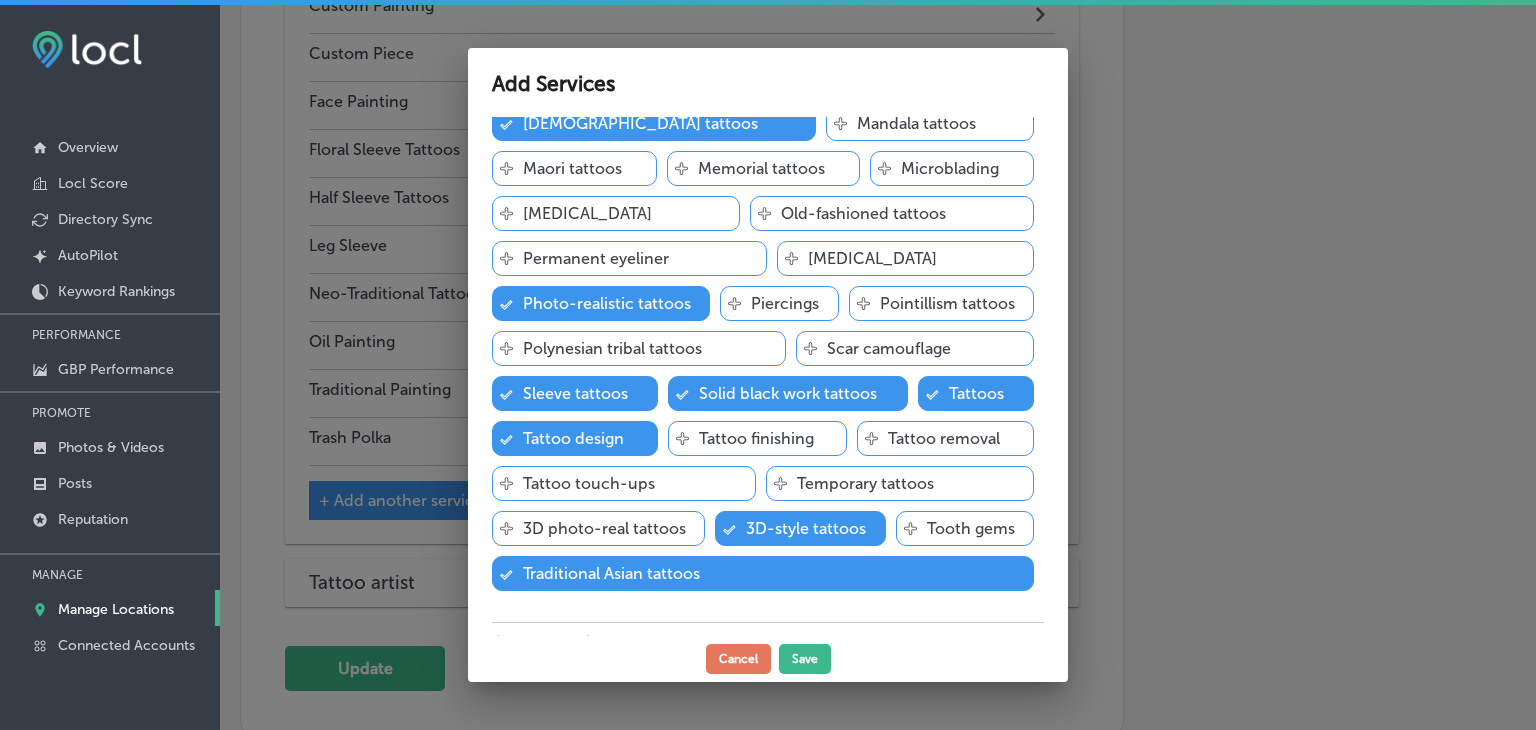 click on "3D photo-real tattoos" at bounding box center (604, 528) 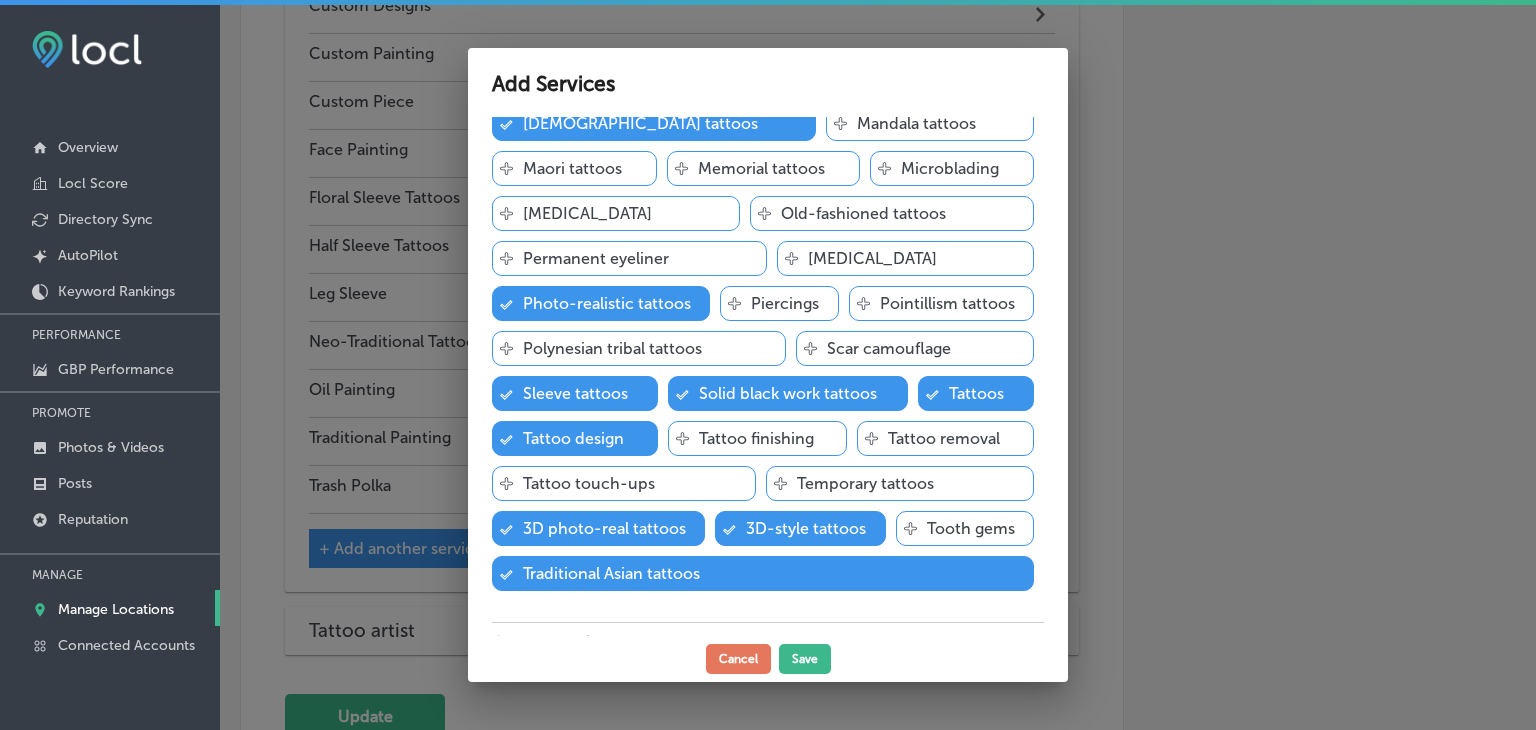 scroll, scrollTop: 3322, scrollLeft: 0, axis: vertical 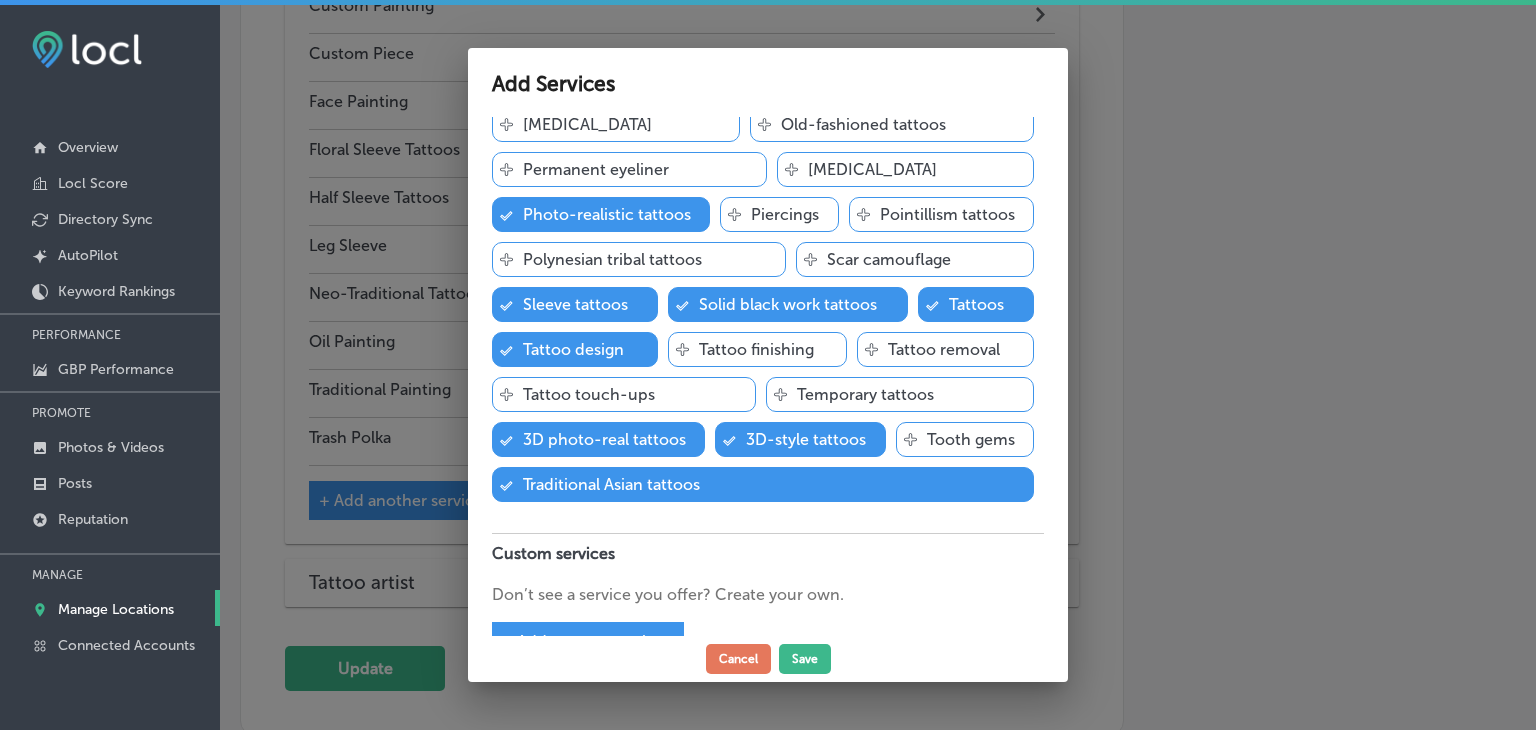 click on "+ Add custom service" at bounding box center [583, 641] 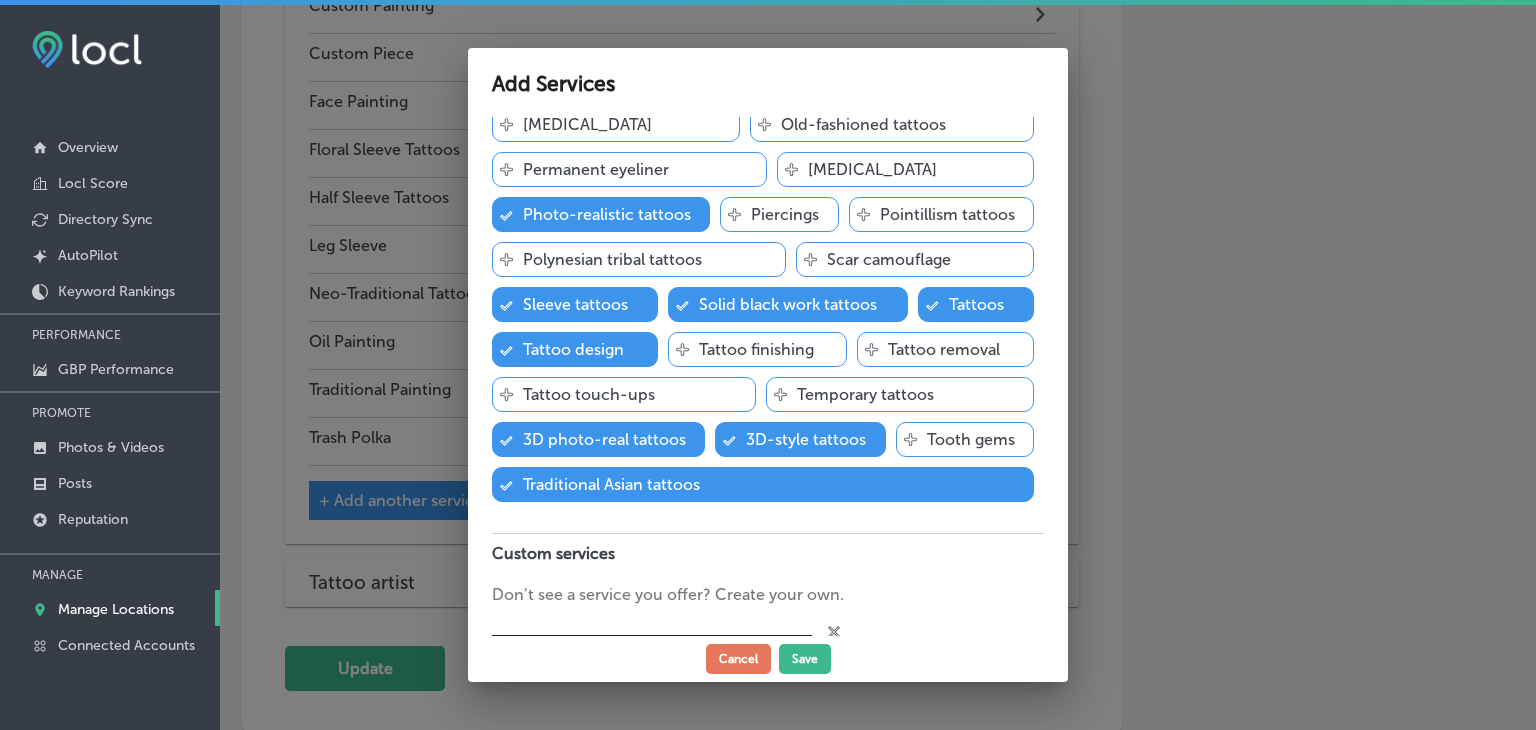 click at bounding box center [652, 622] 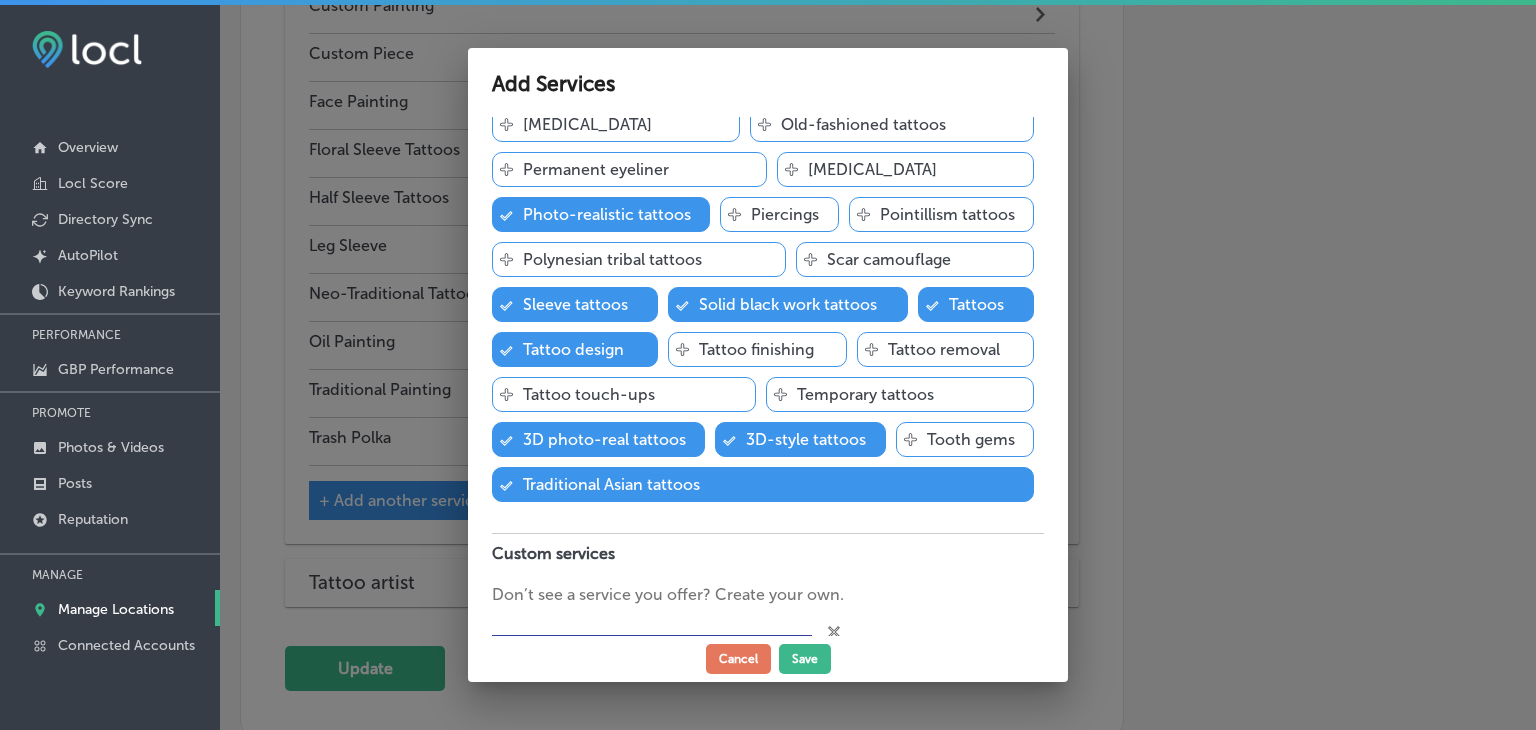paste on "Kava/mocktail lounge" 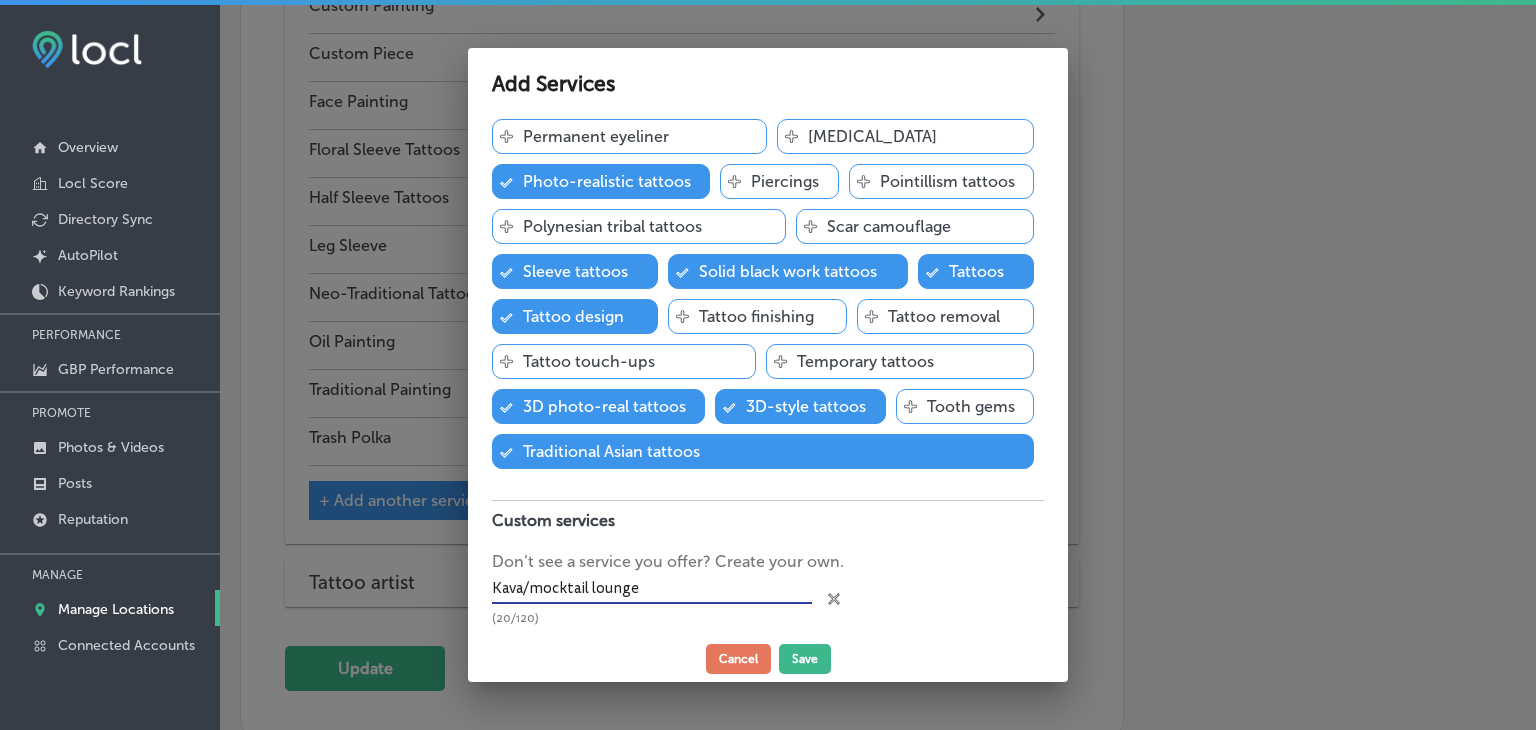 scroll, scrollTop: 540, scrollLeft: 0, axis: vertical 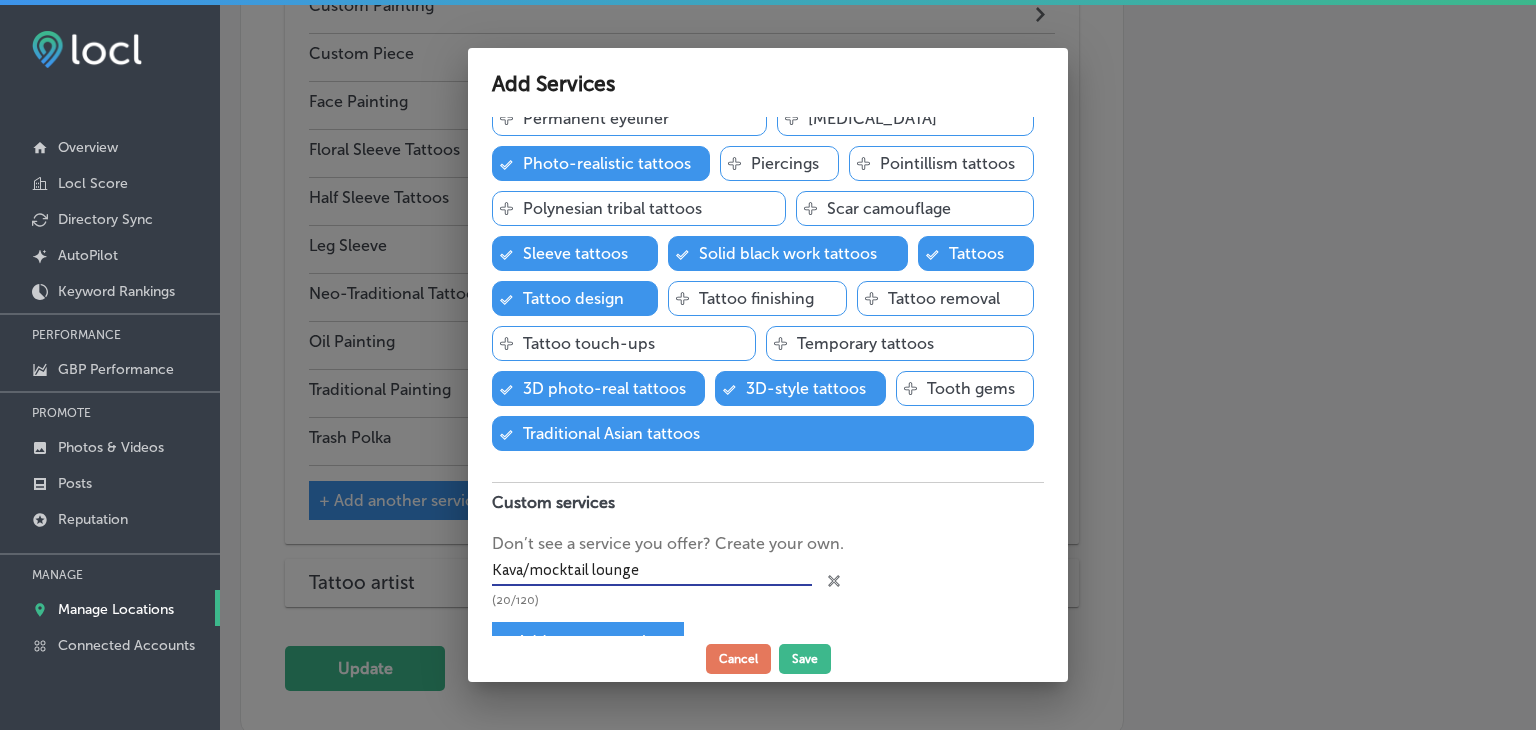 type on "Kava/mocktail lounge" 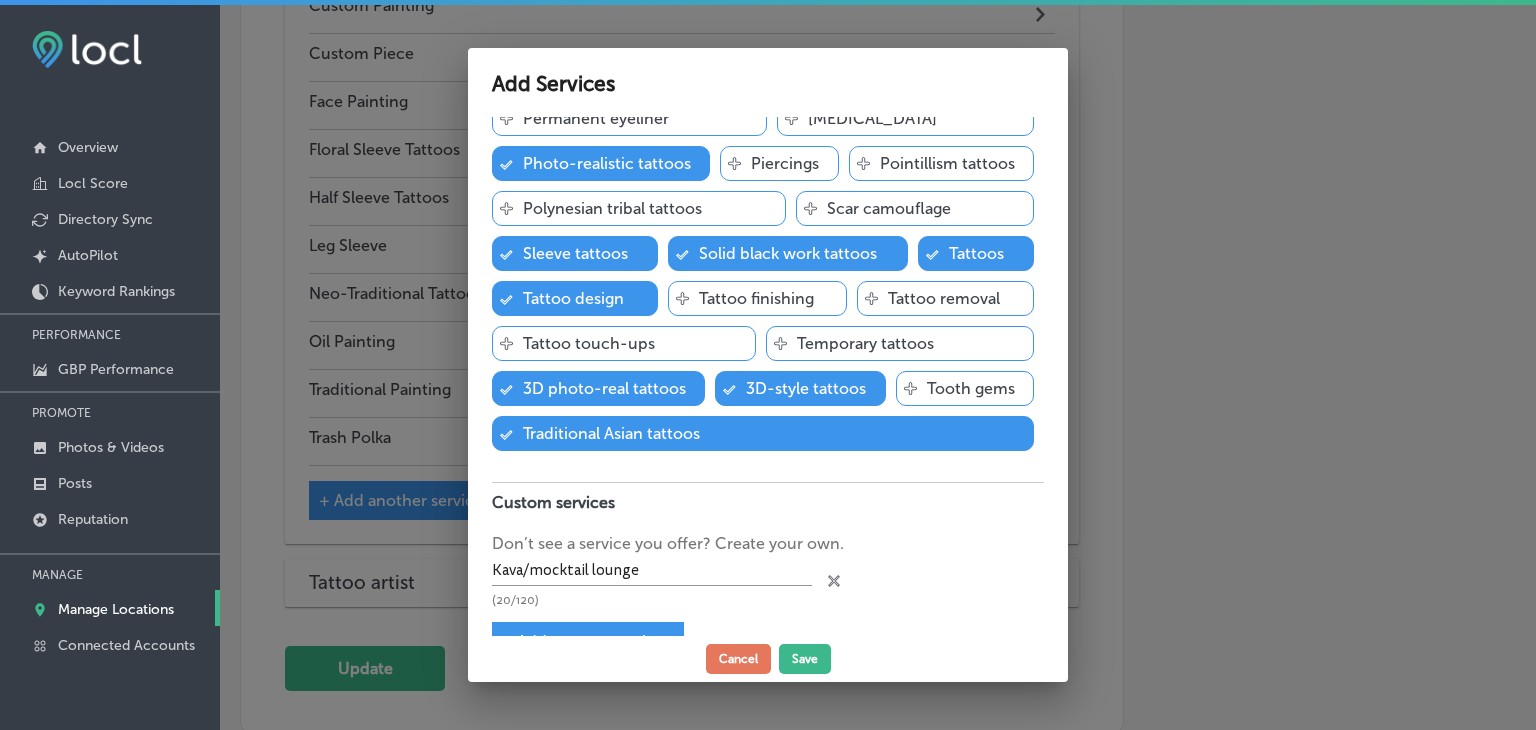 click on "+ Add custom service" at bounding box center [583, 641] 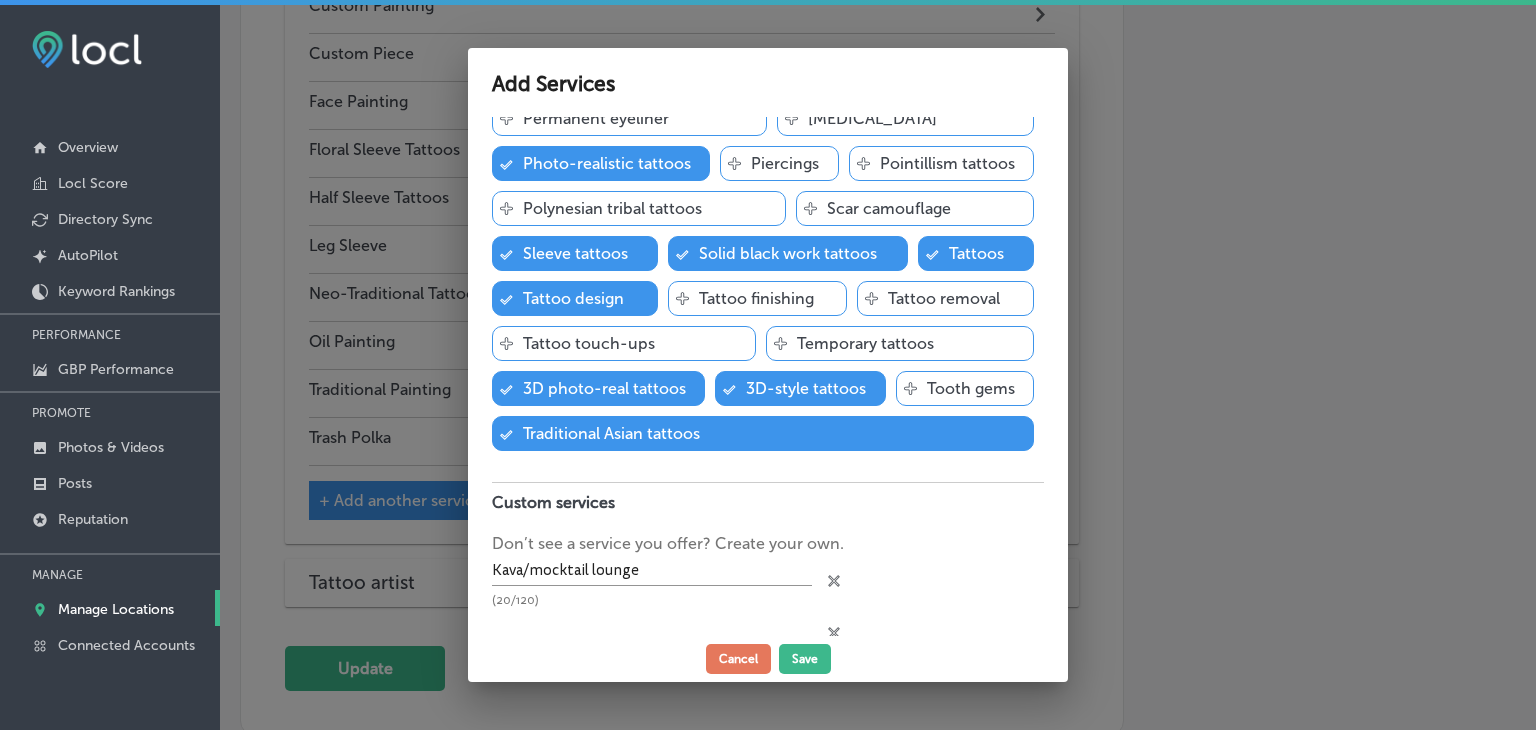 click at bounding box center (652, 622) 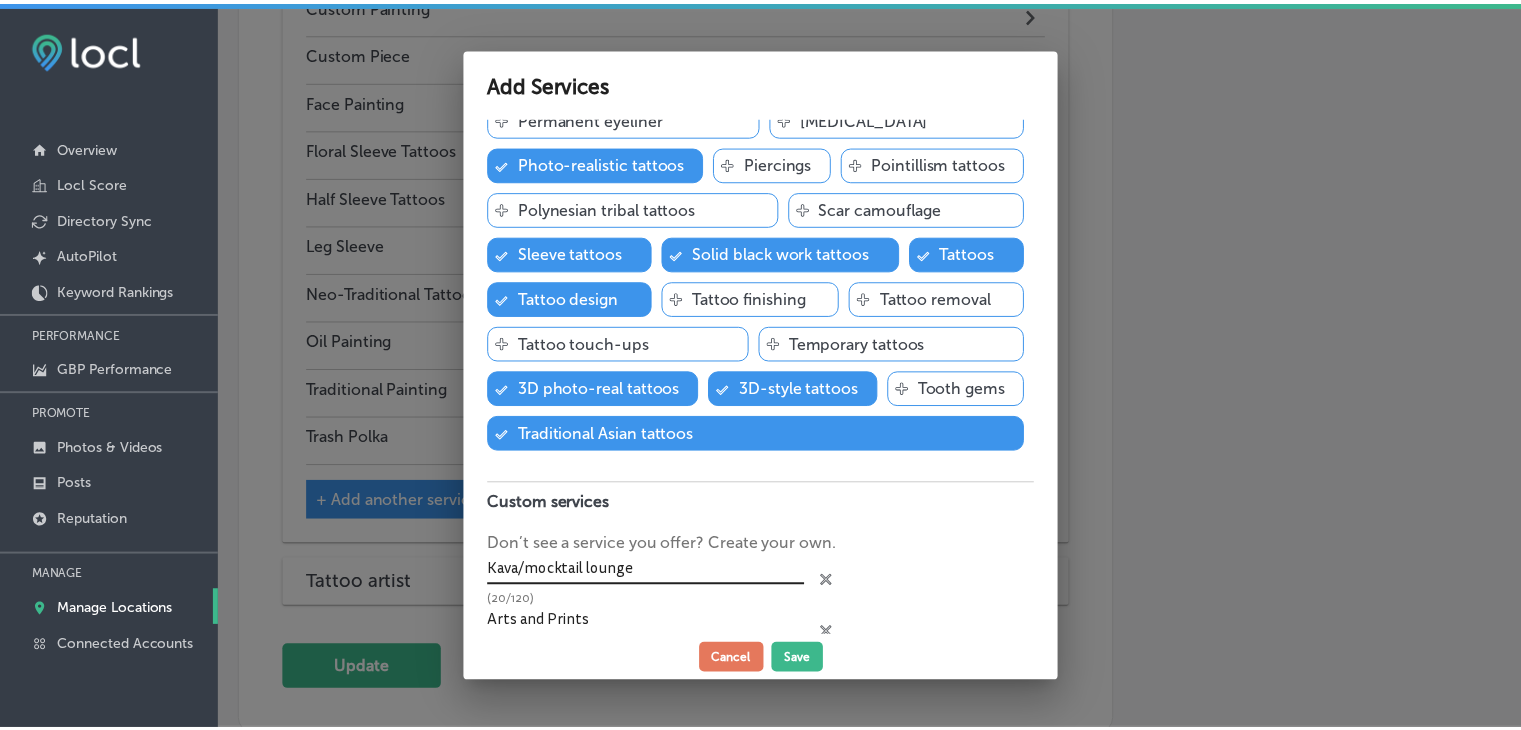 scroll, scrollTop: 1, scrollLeft: 0, axis: vertical 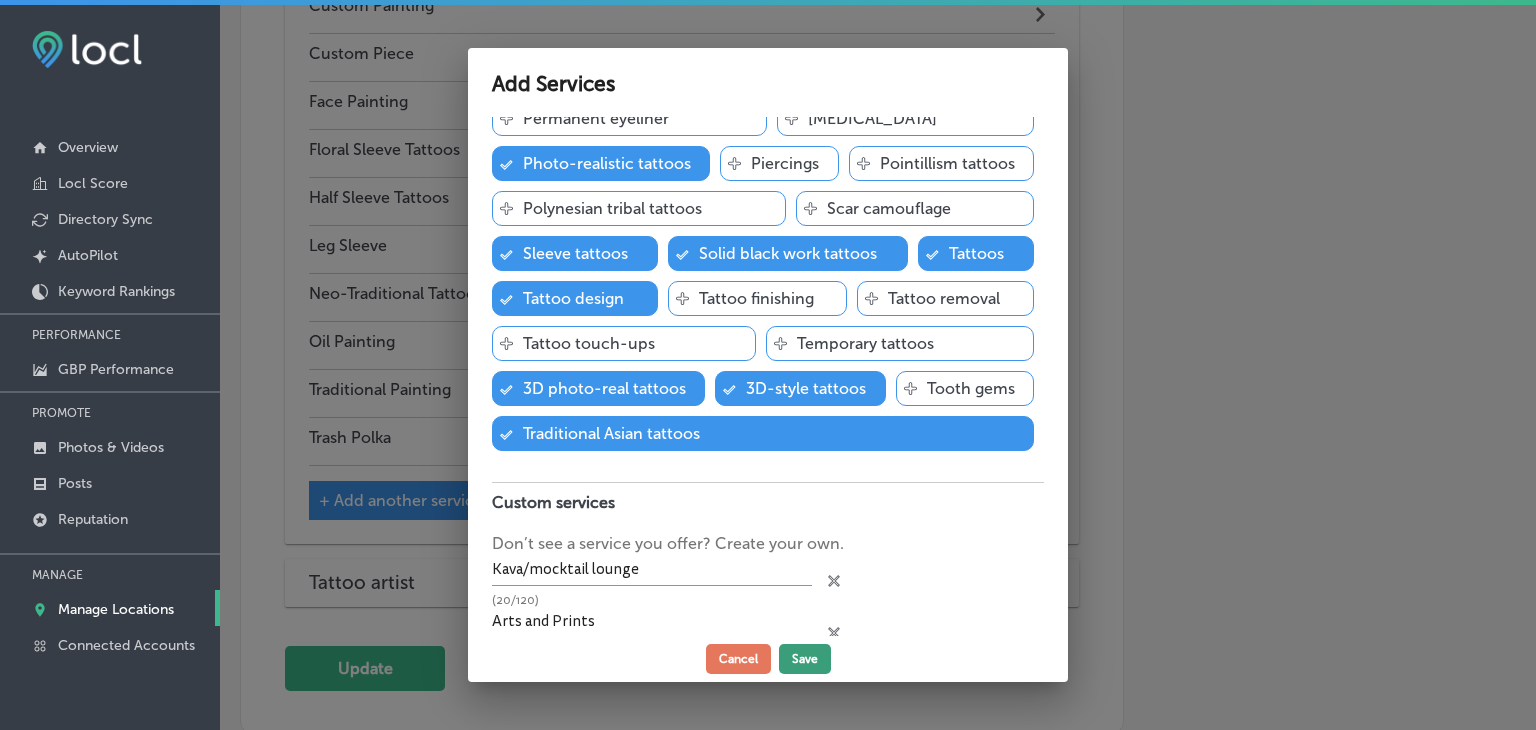 type on "Arts and Prints" 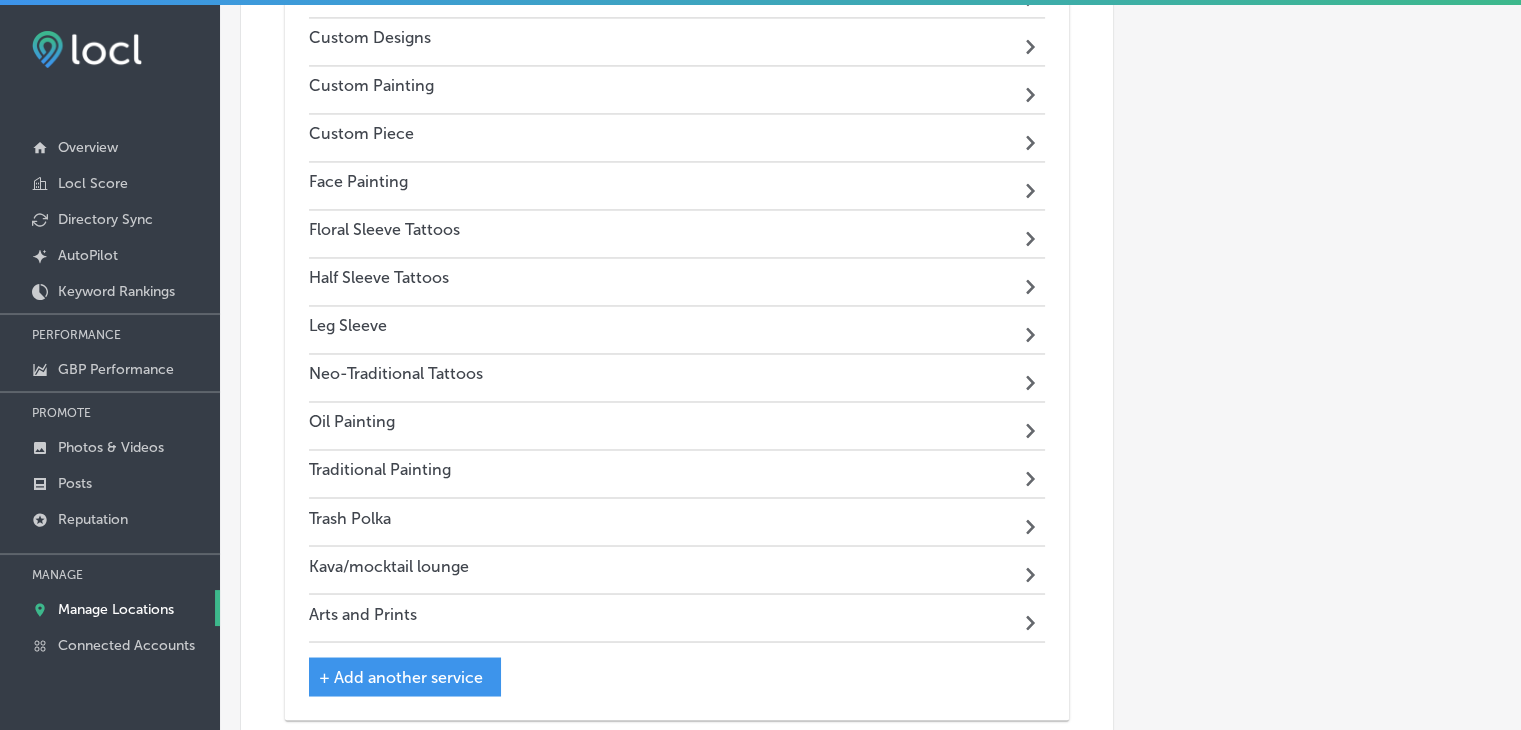 scroll, scrollTop: 490, scrollLeft: 0, axis: vertical 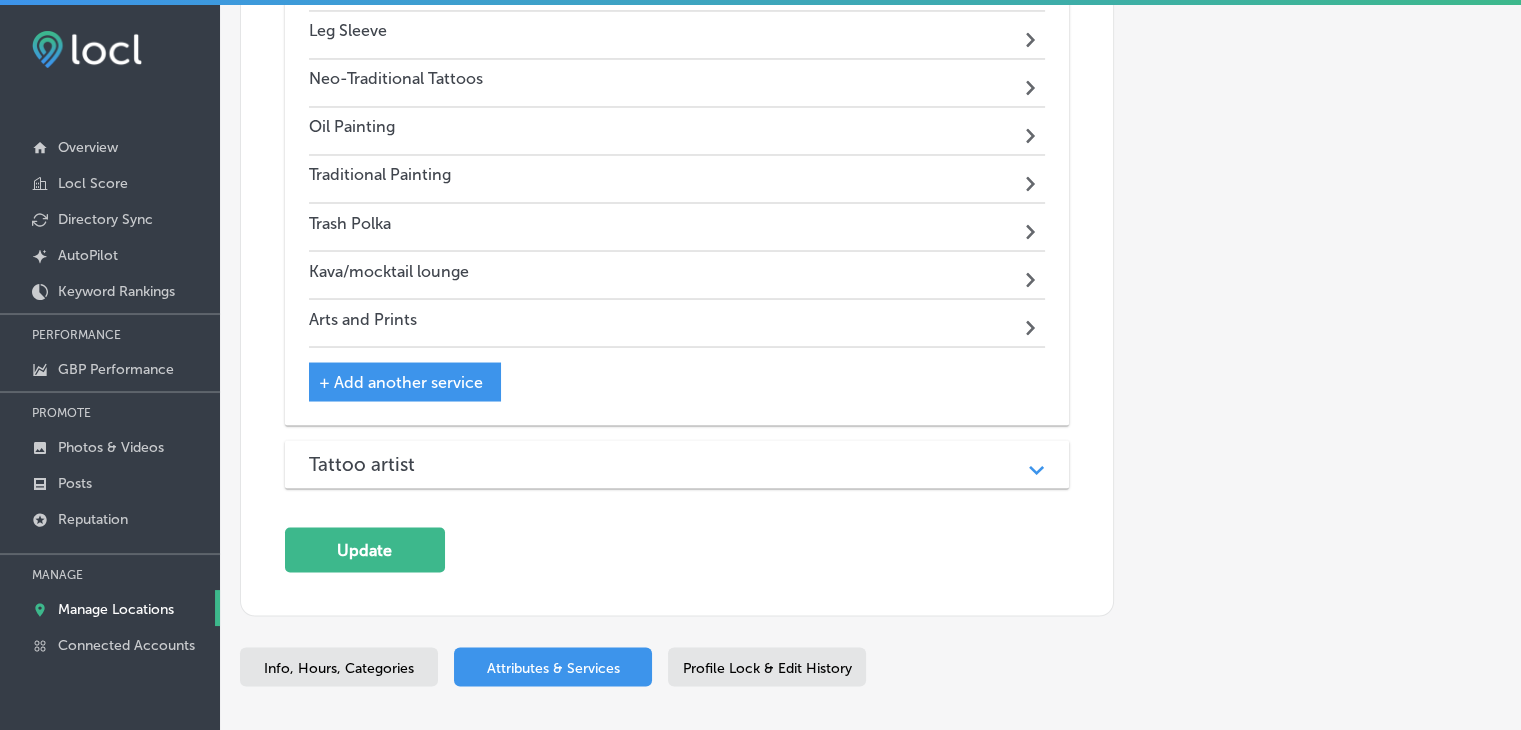 click on "Tattoo artist
Path
Created with Sketch." at bounding box center [677, 464] 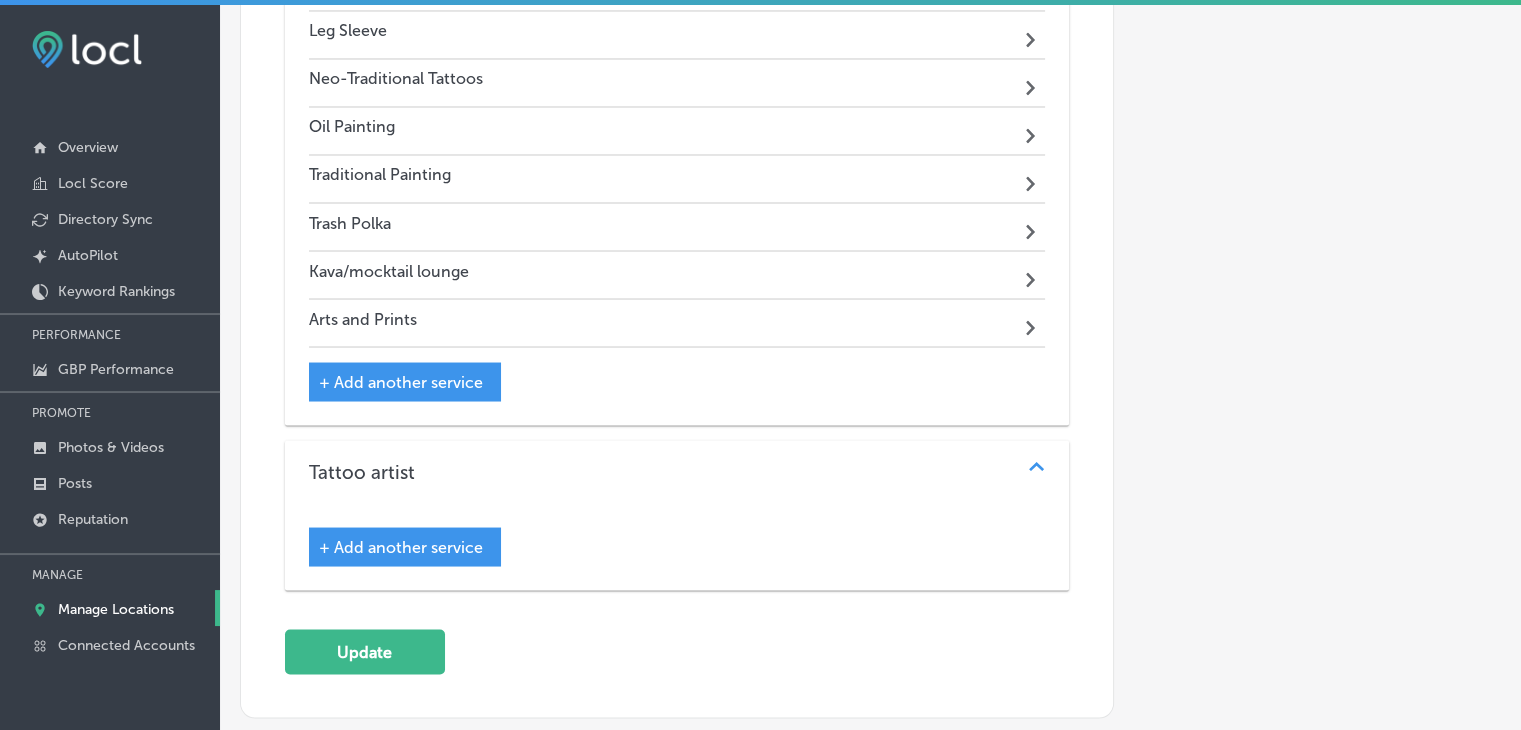 click on "+ Add another service" at bounding box center (405, 546) 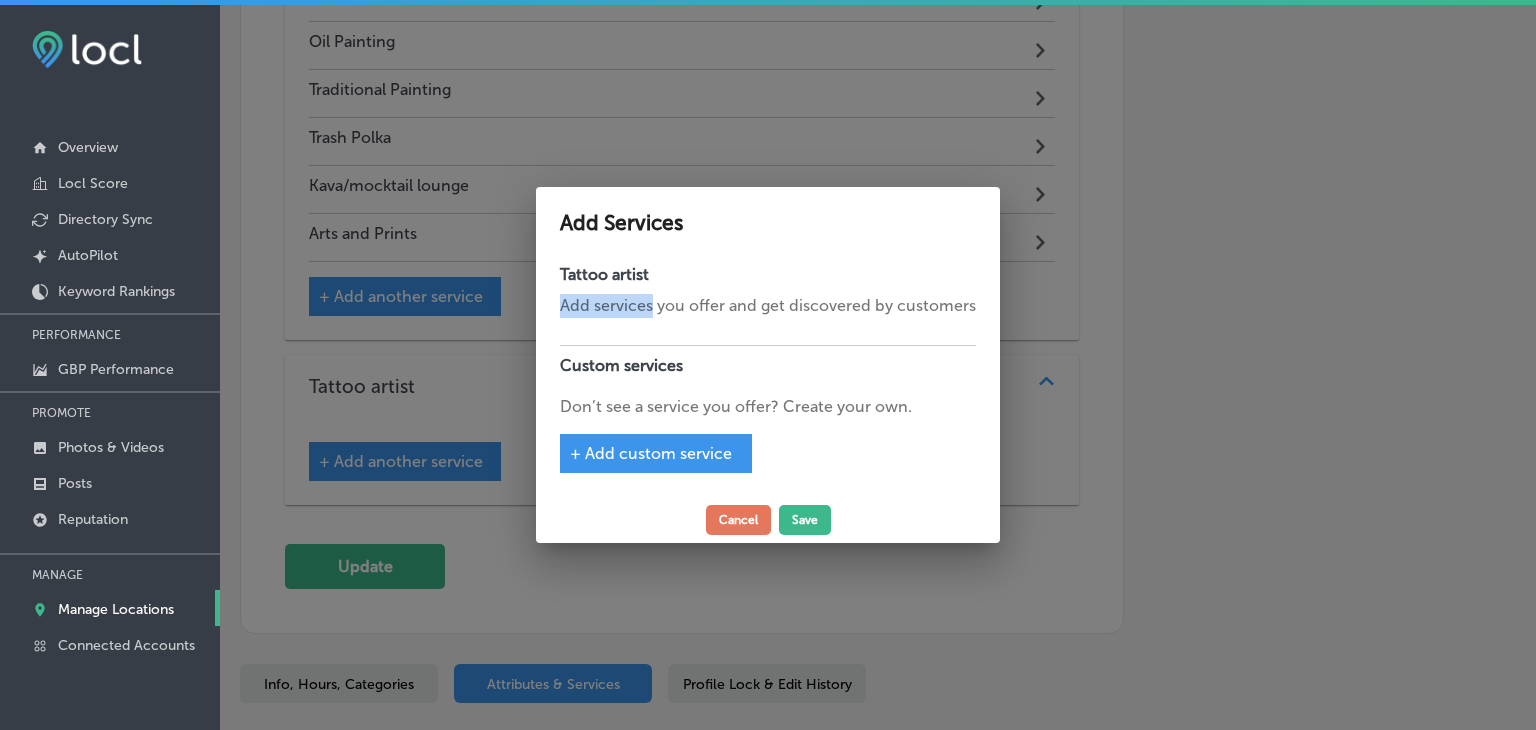 drag, startPoint x: 736, startPoint y: 289, endPoint x: 814, endPoint y: 272, distance: 79.83107 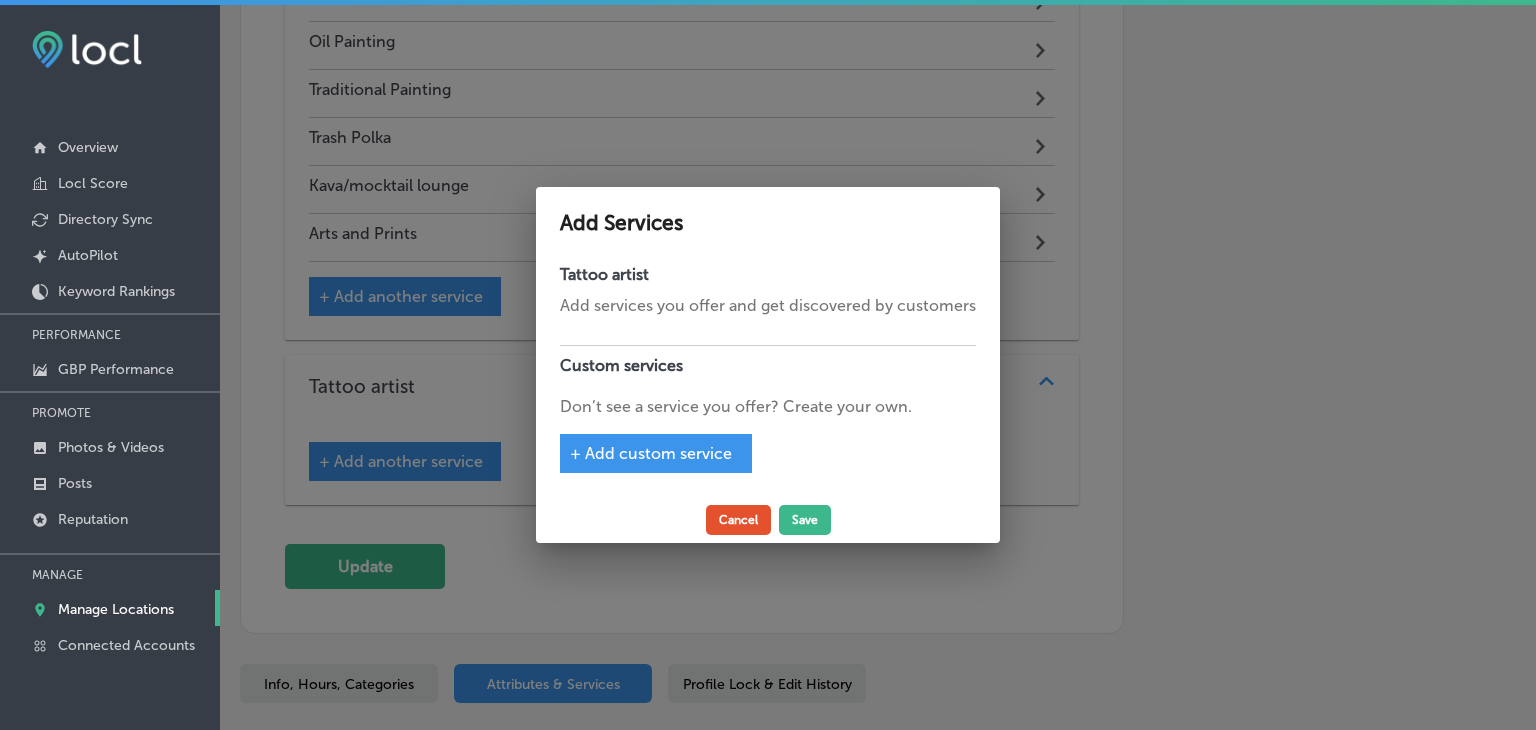 click on "Cancel" at bounding box center [738, 520] 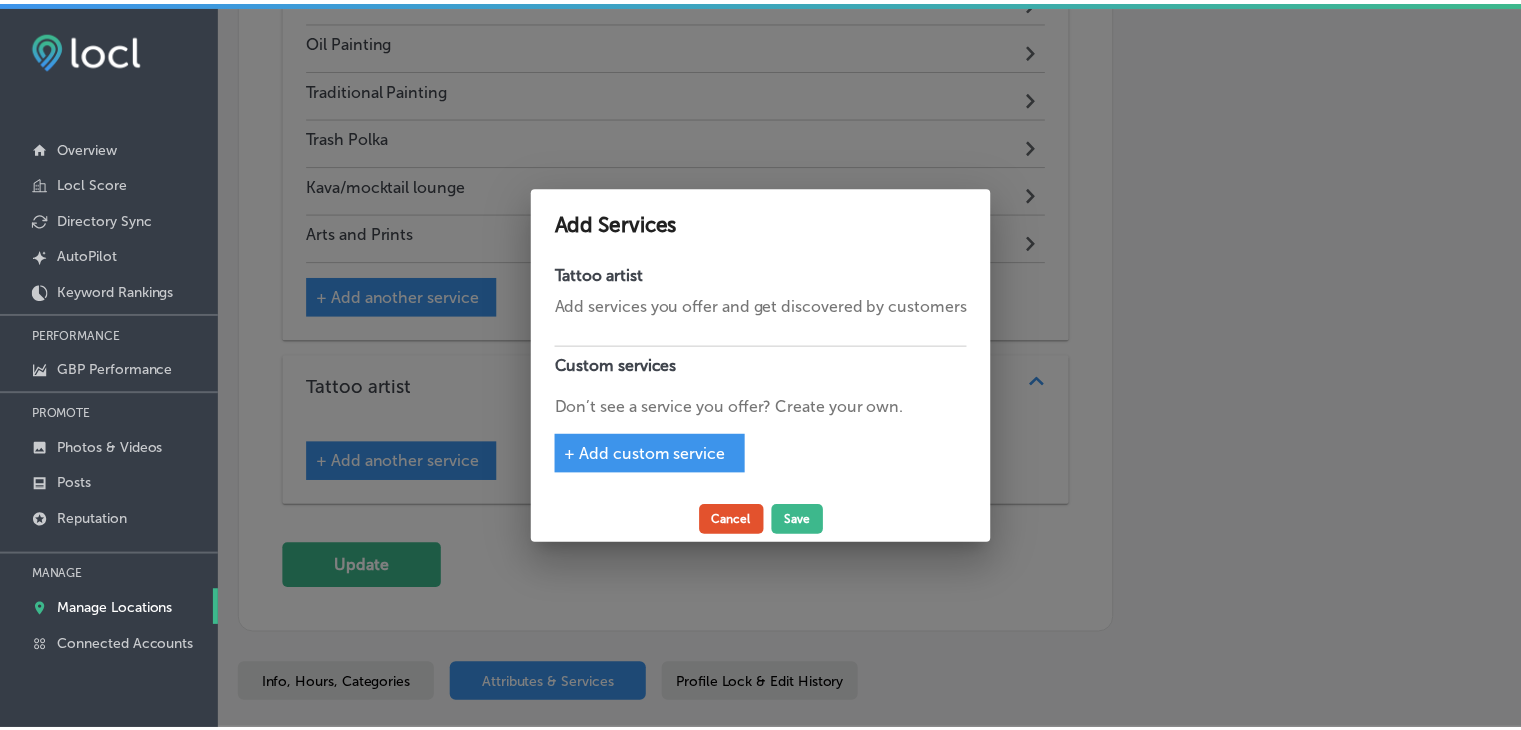 scroll, scrollTop: 3617, scrollLeft: 0, axis: vertical 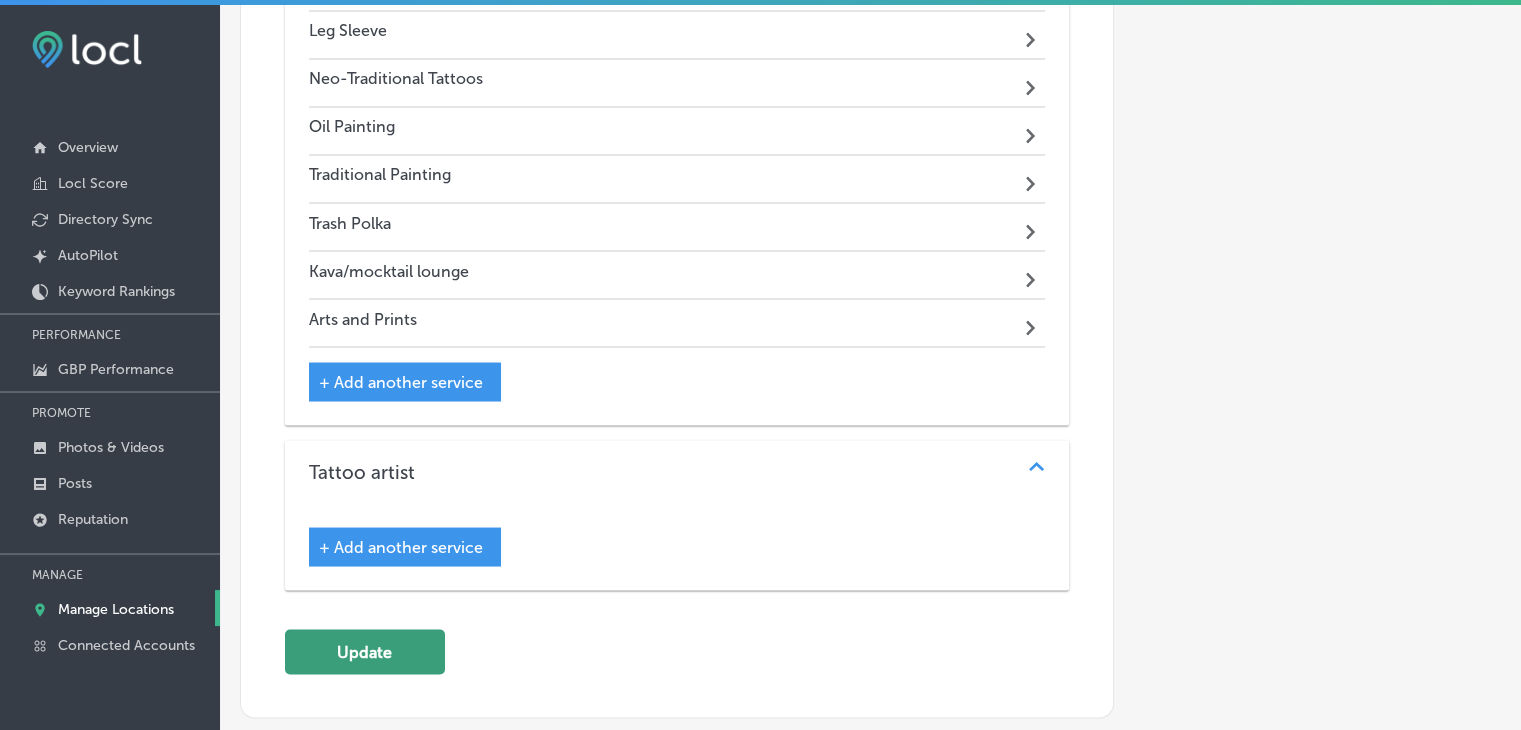 click on "Update" 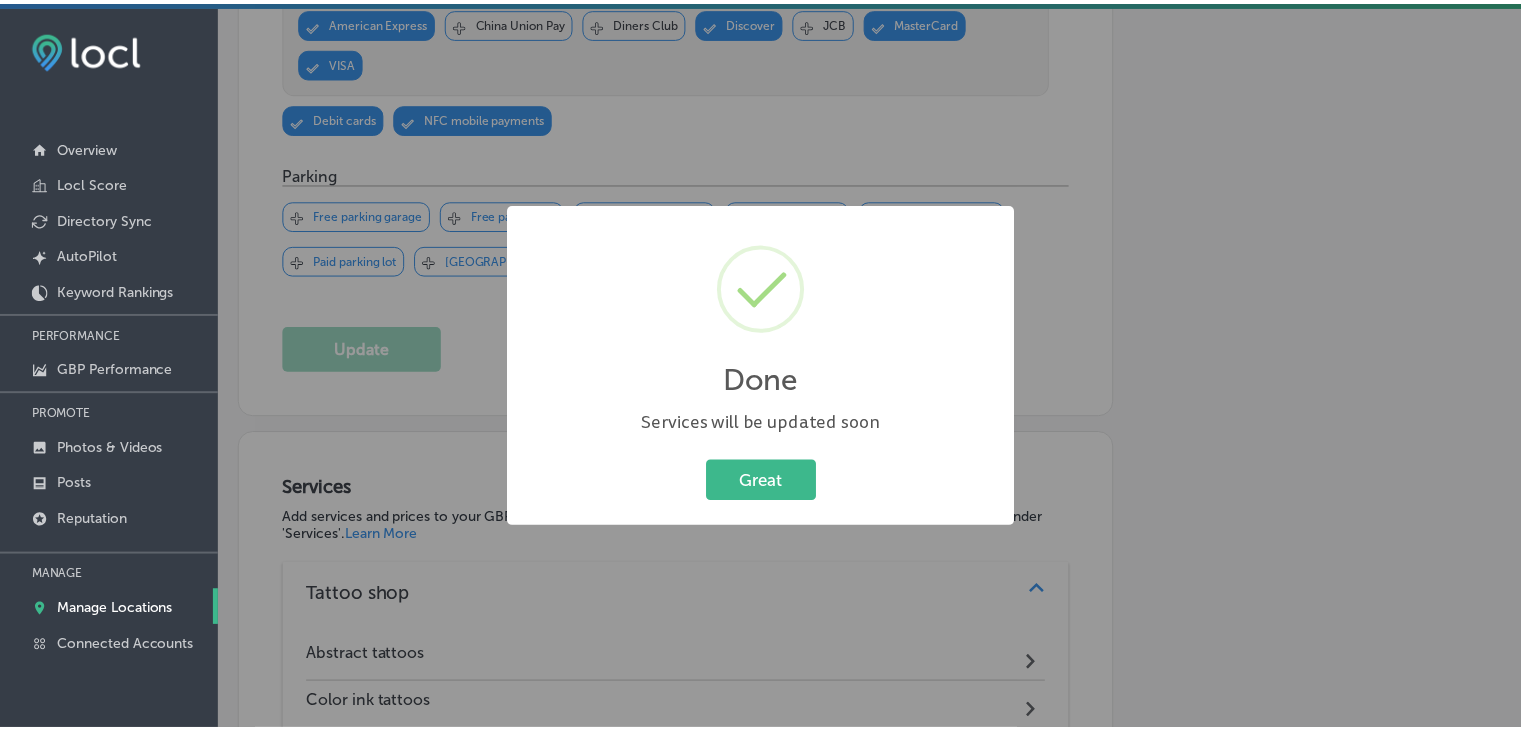 scroll, scrollTop: 1620, scrollLeft: 0, axis: vertical 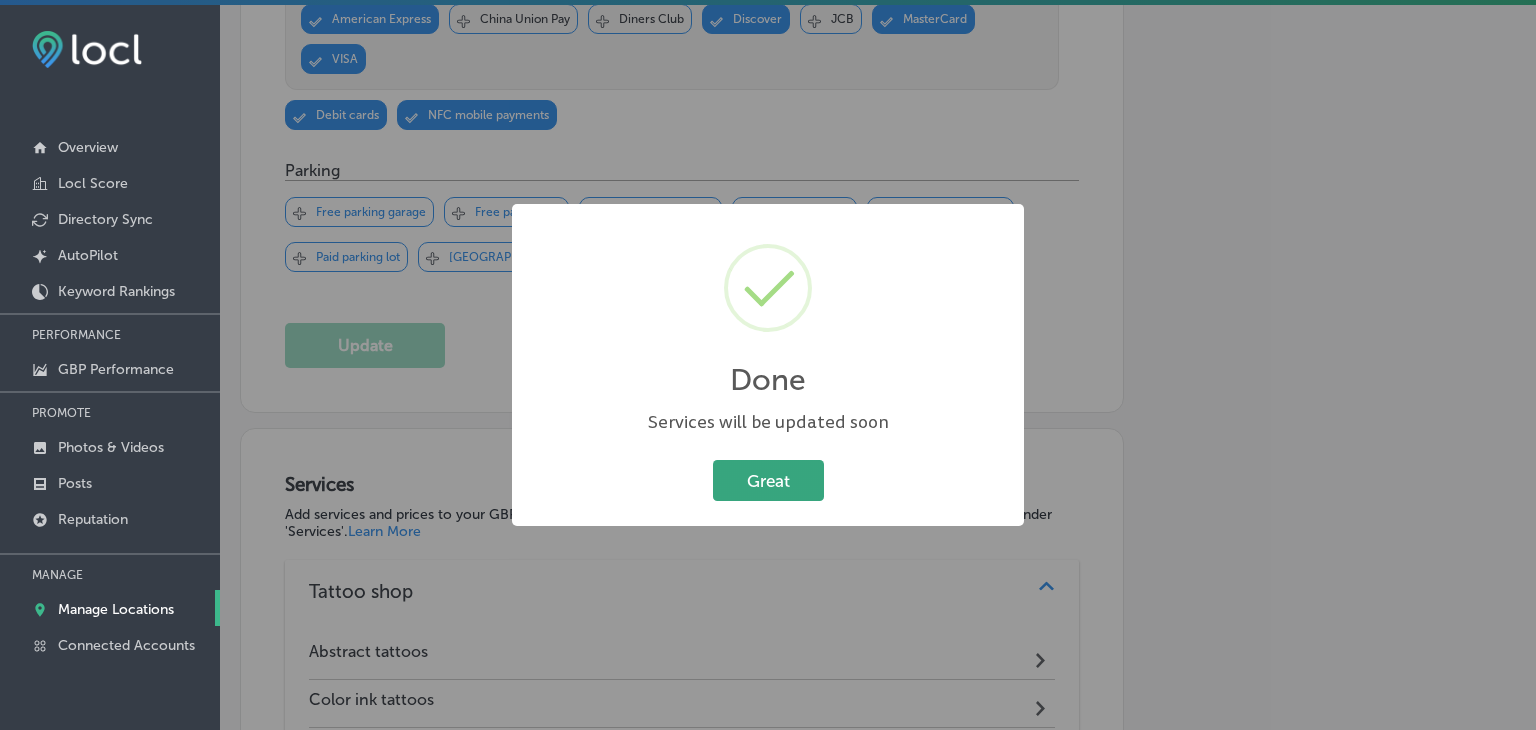 click on "Great" at bounding box center (768, 480) 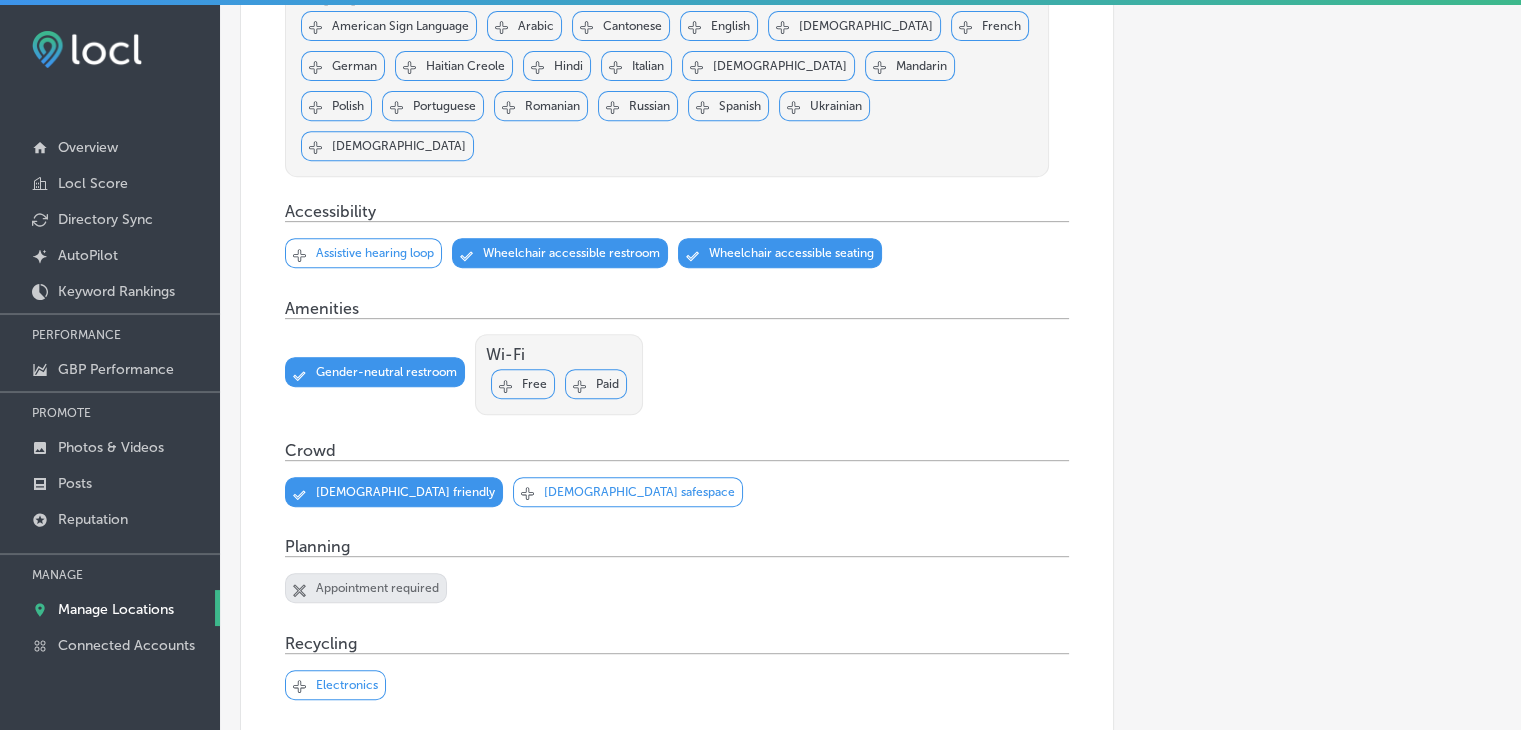 scroll, scrollTop: 678, scrollLeft: 0, axis: vertical 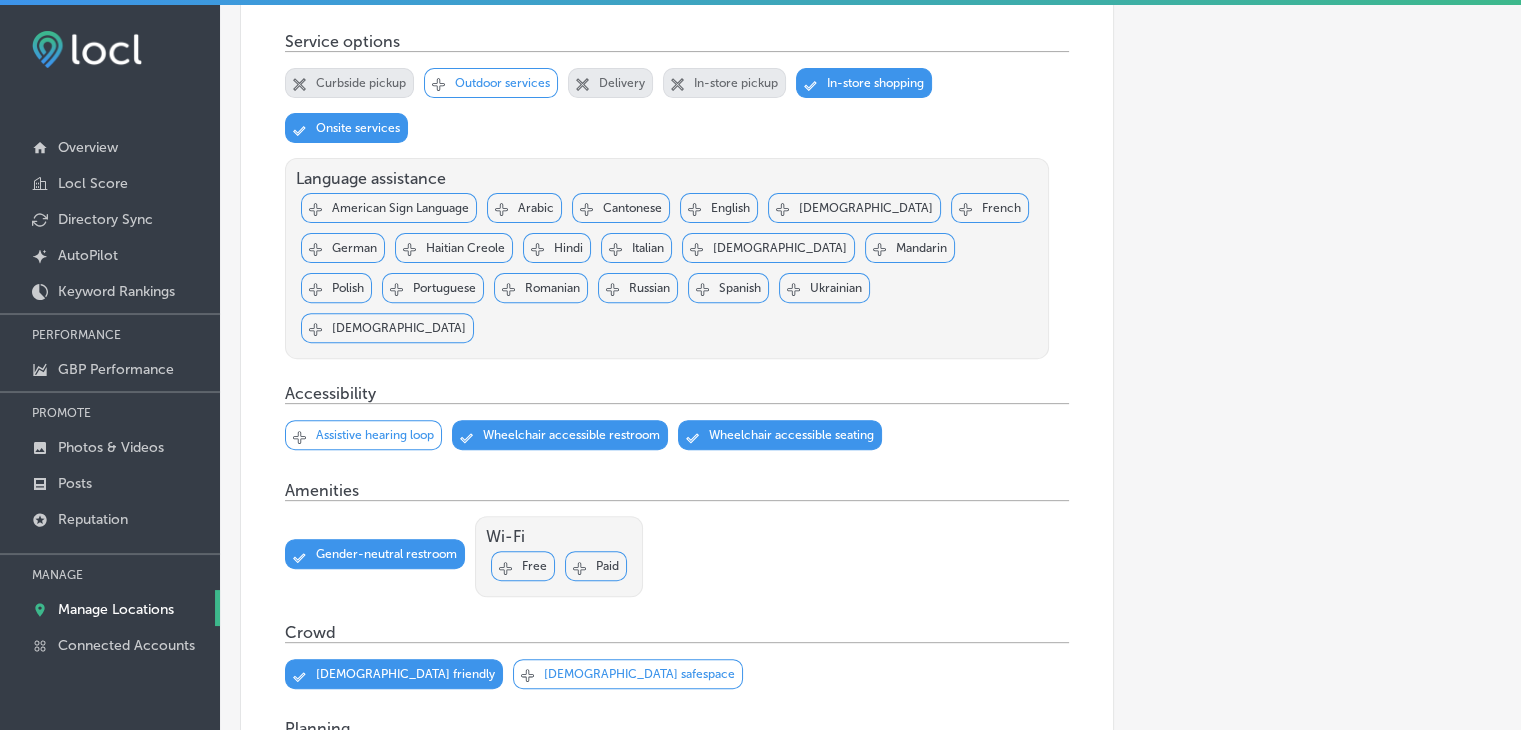click on "Free" at bounding box center (534, 566) 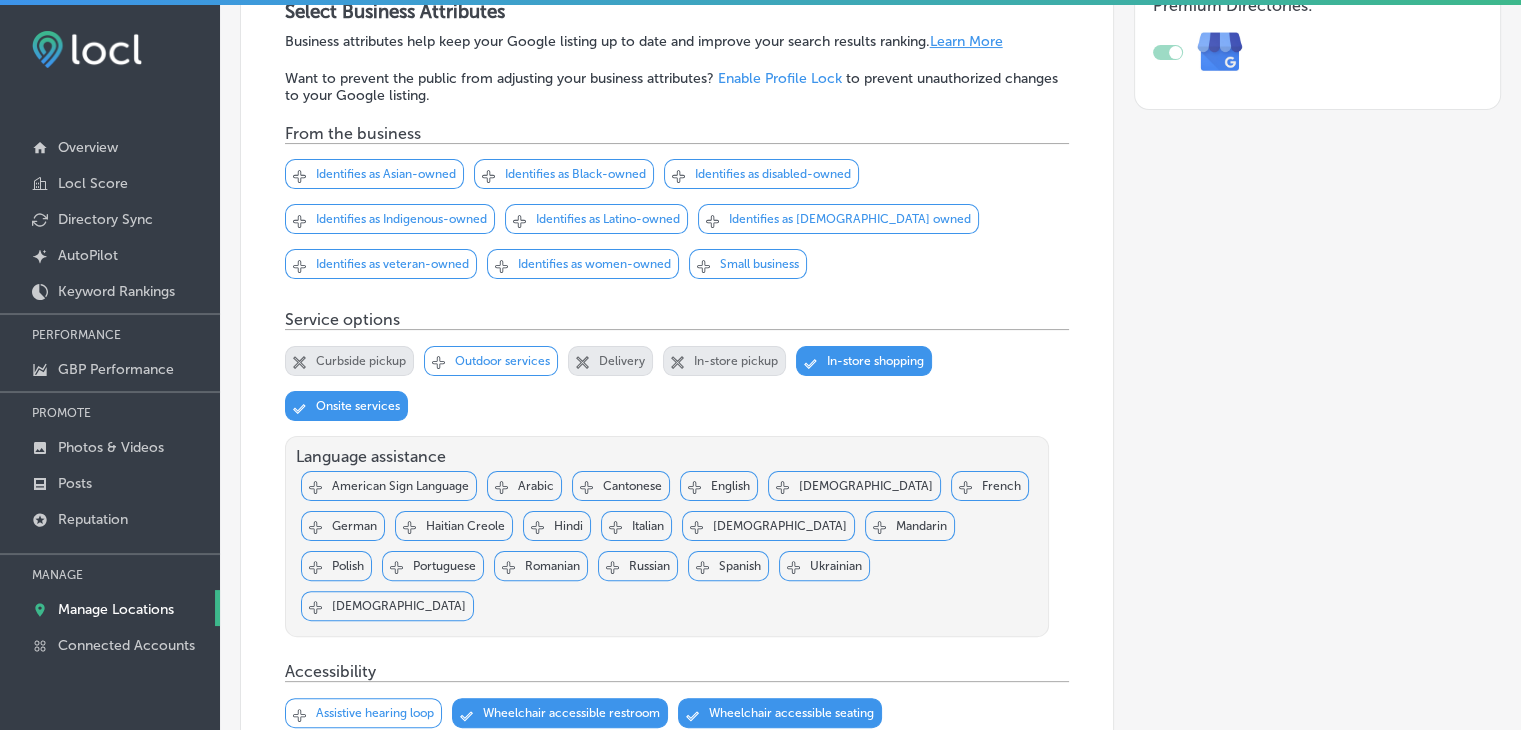 scroll, scrollTop: 378, scrollLeft: 0, axis: vertical 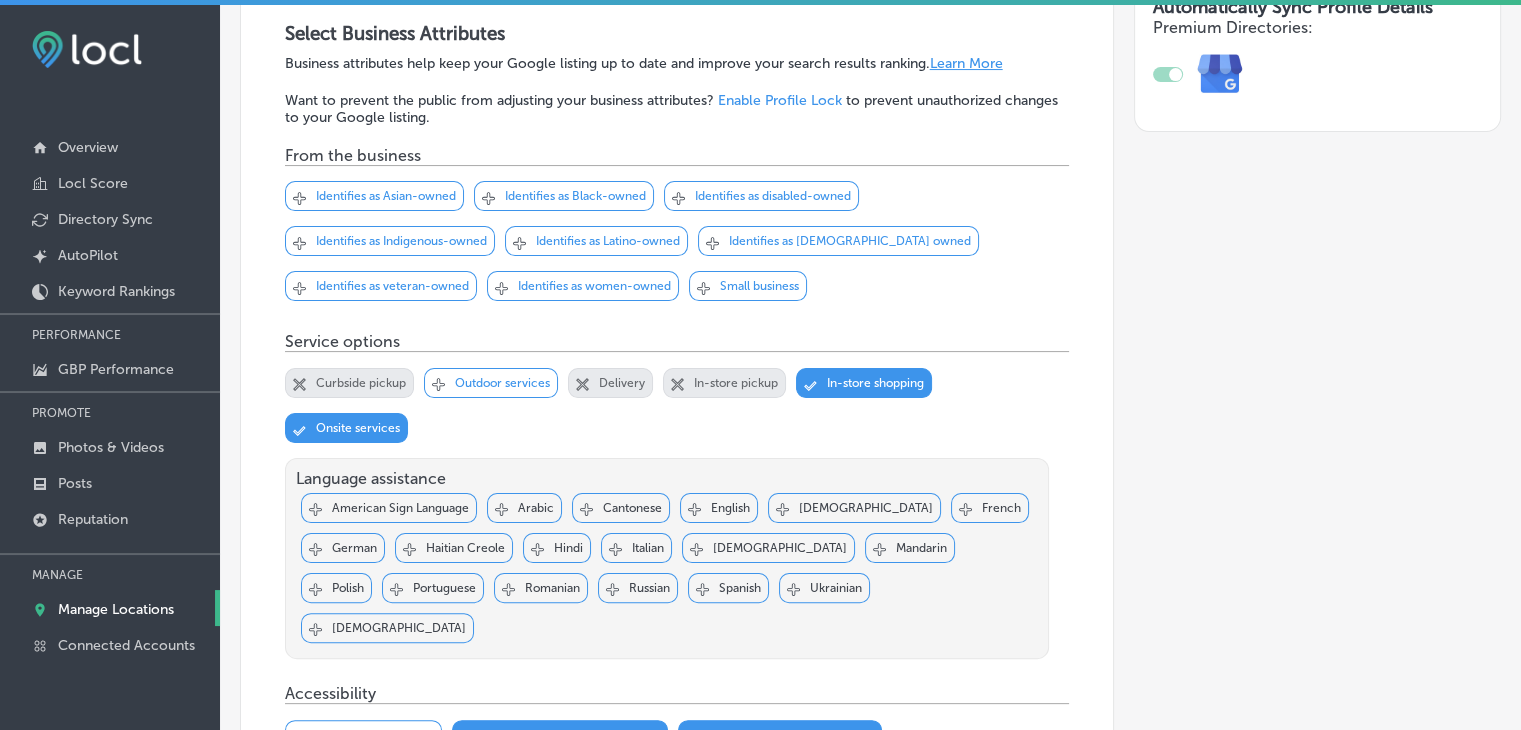 click on "Svg Vector Icons : [URL][DOMAIN_NAME]
Checked
Created with Sketch.
close
Created with Sketch.
Identifies as women-owned" at bounding box center [583, 286] 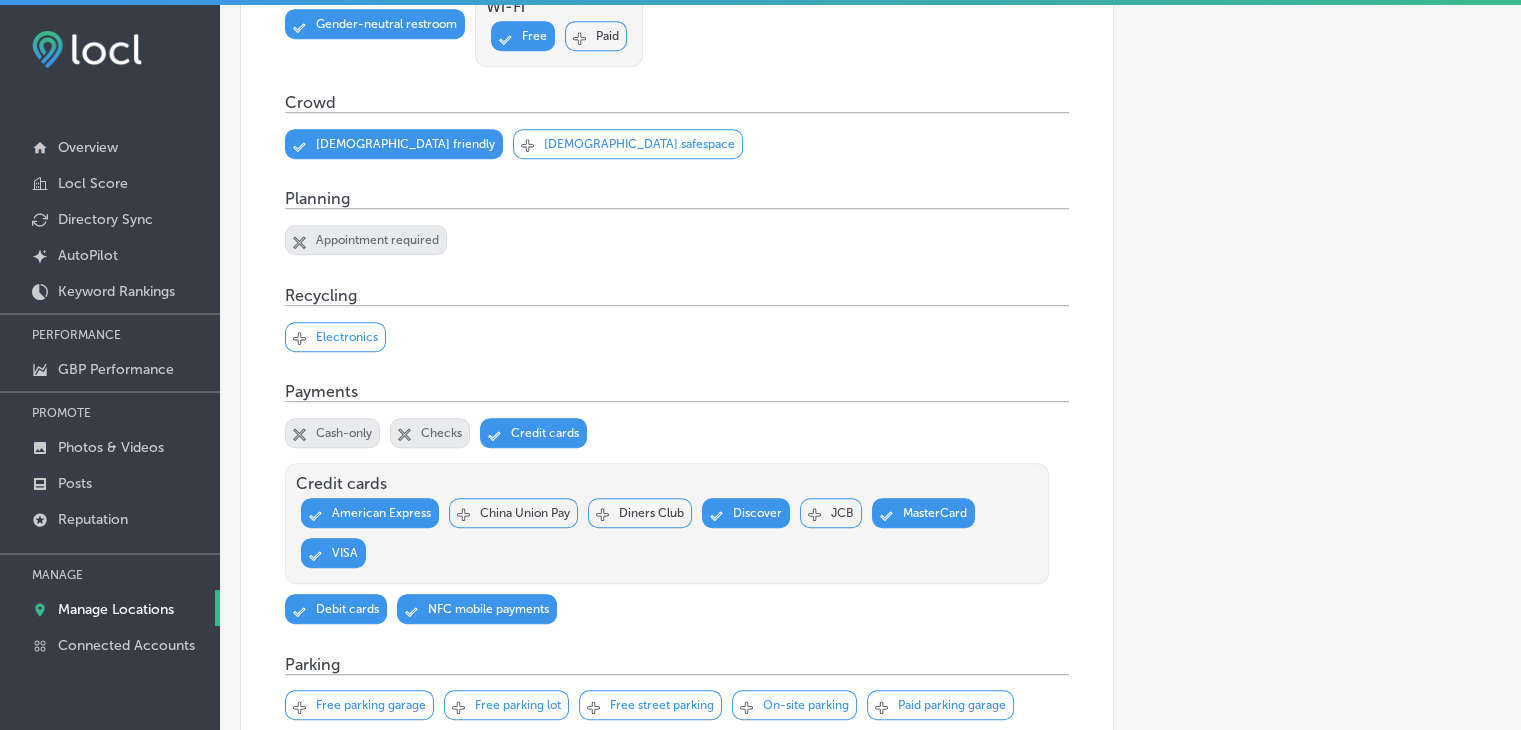 scroll, scrollTop: 1978, scrollLeft: 0, axis: vertical 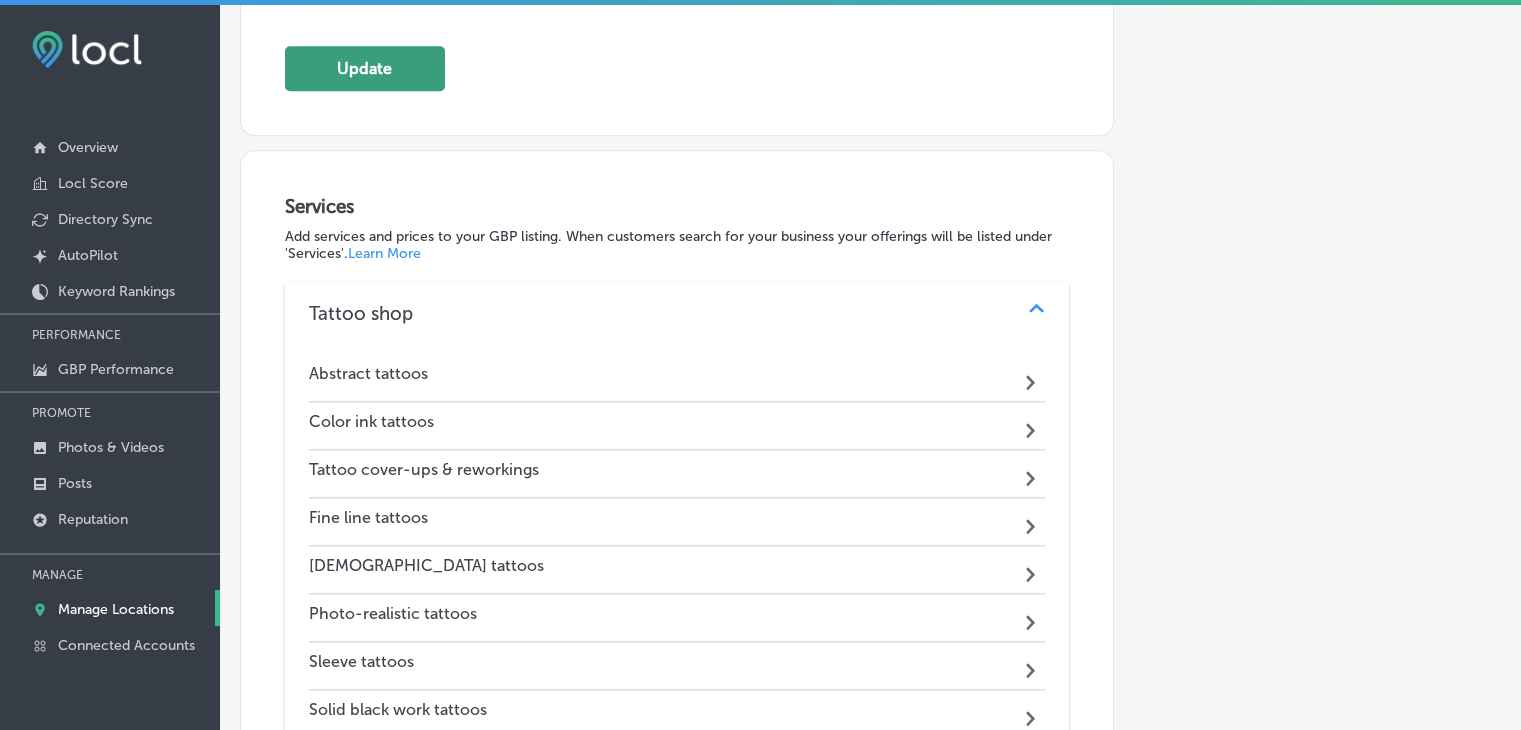 click on "Update" at bounding box center [365, 68] 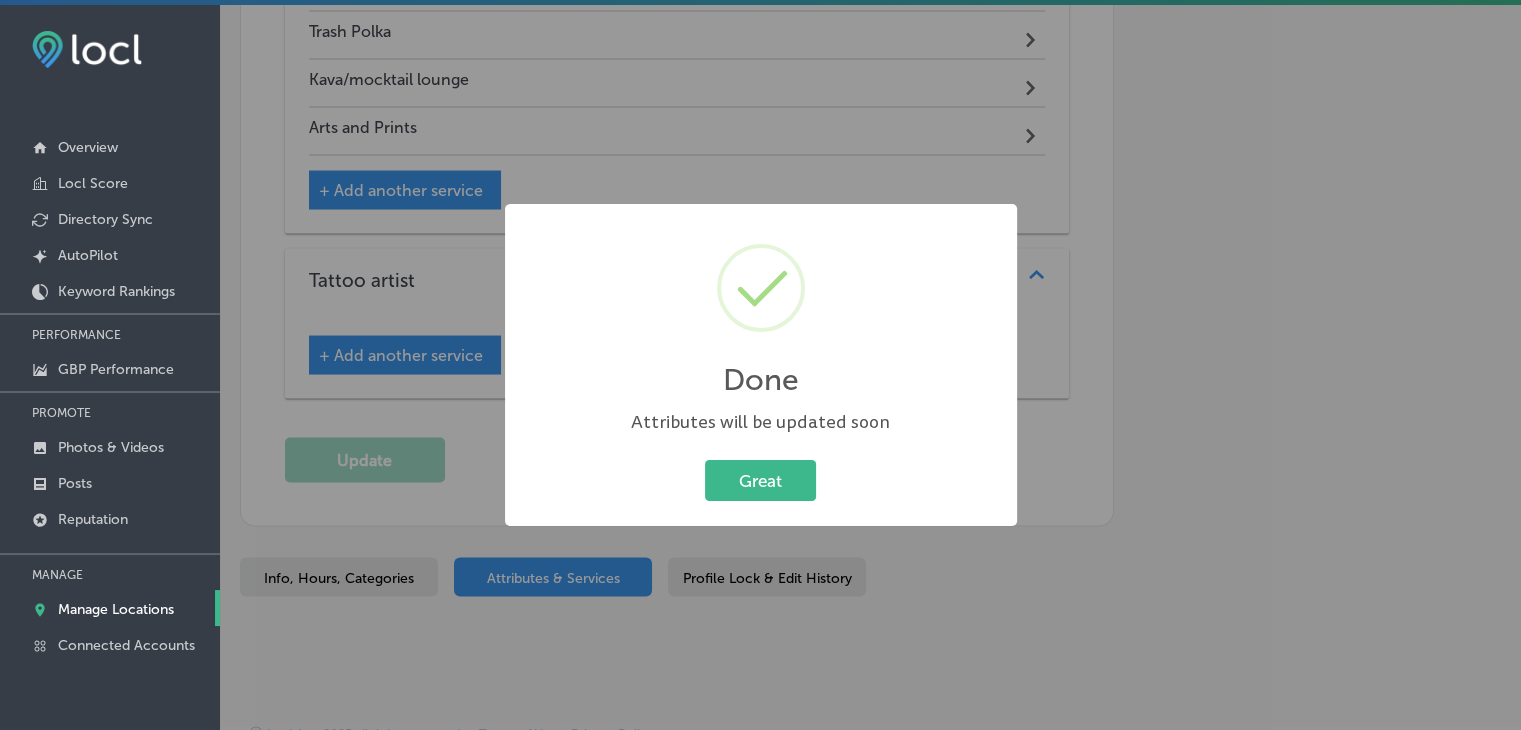 scroll, scrollTop: 3783, scrollLeft: 0, axis: vertical 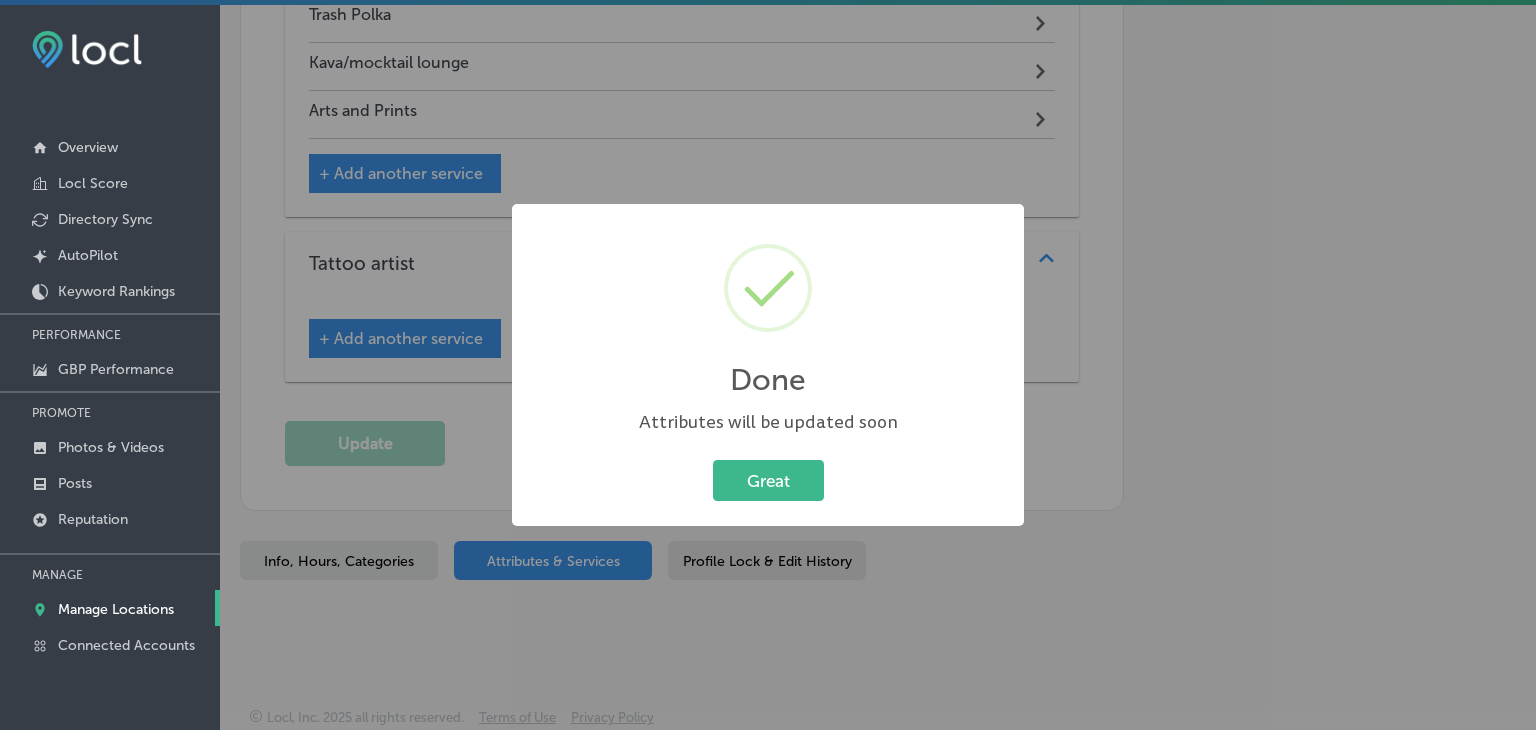 click on "Great Cancel" at bounding box center [768, 481] 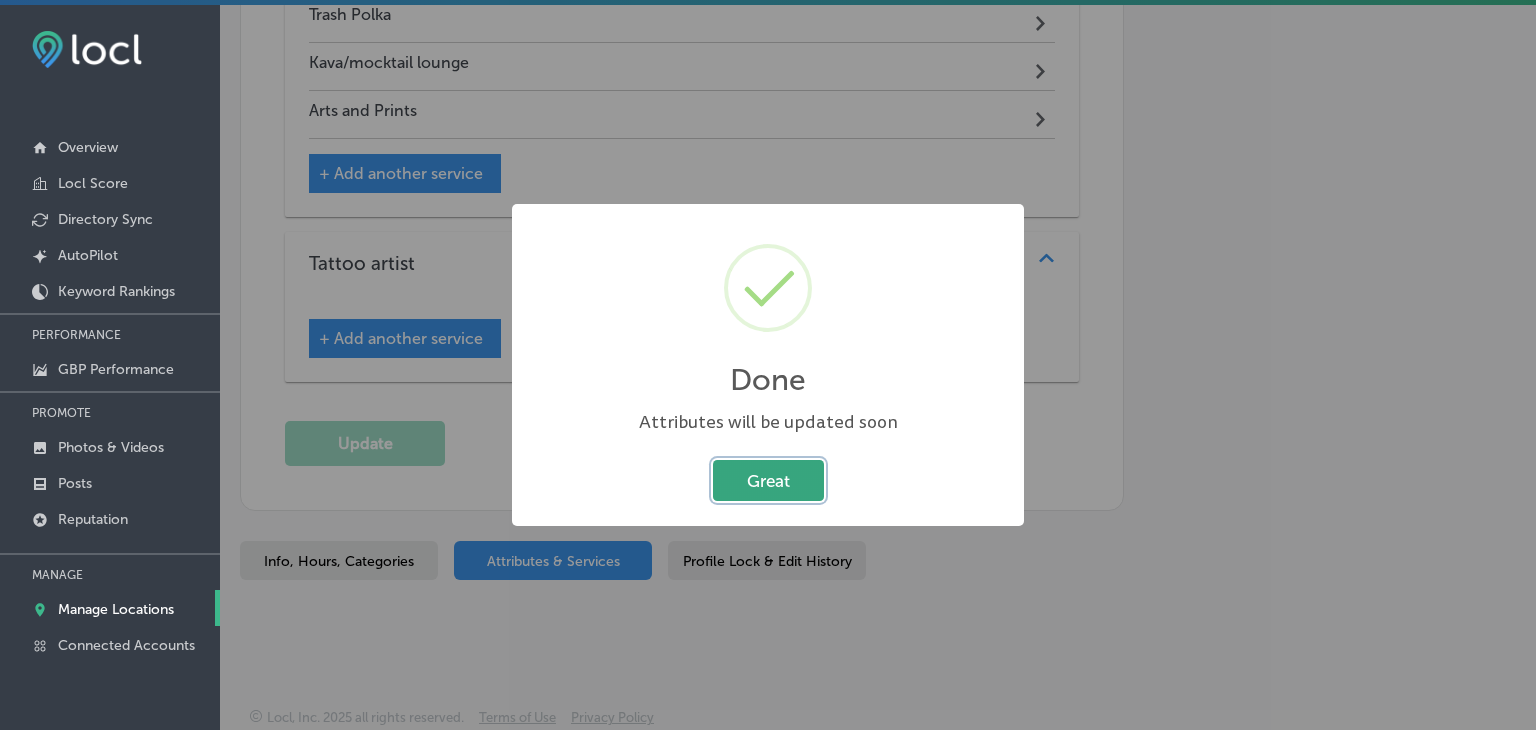 click on "Great" at bounding box center (768, 480) 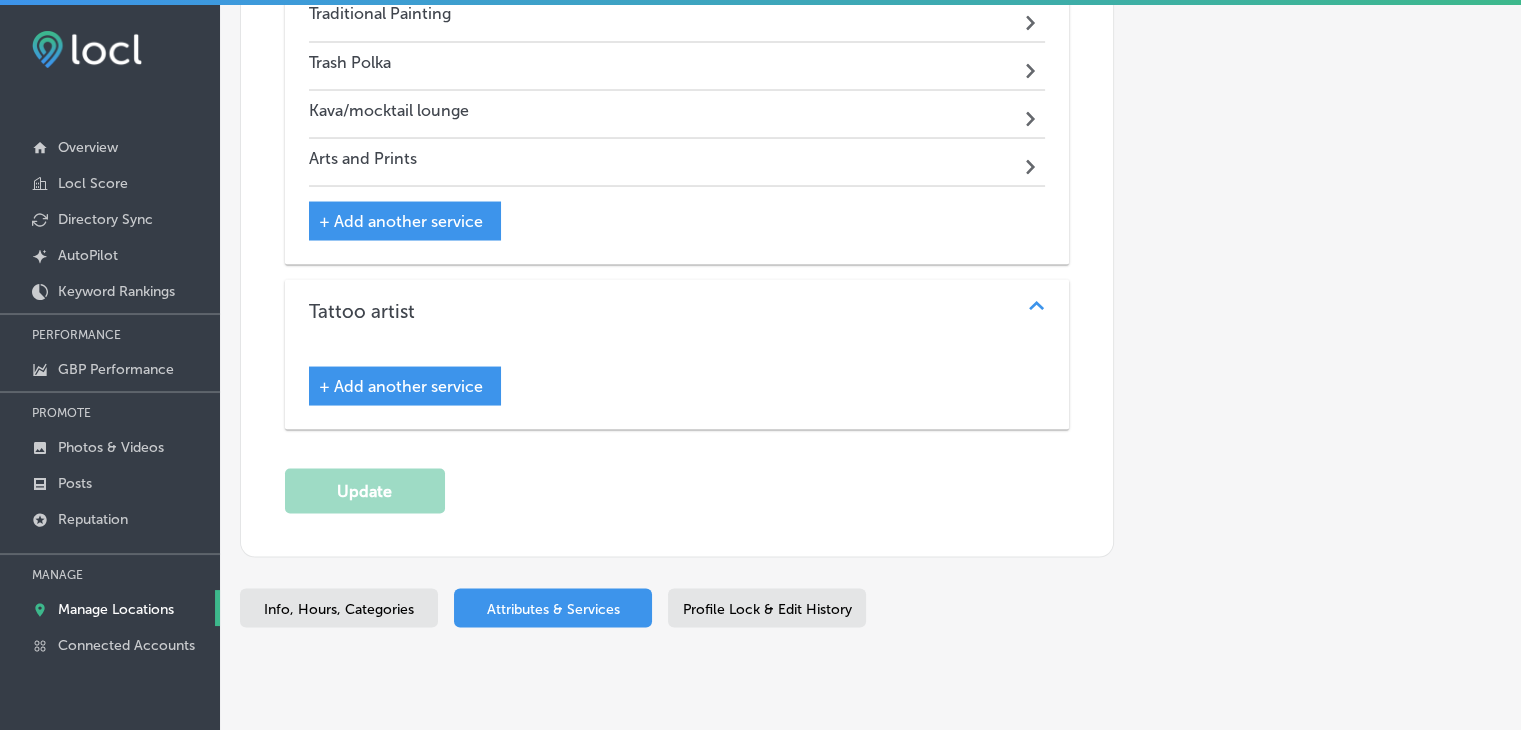 click on "Info, Hours, Categories" at bounding box center [339, 608] 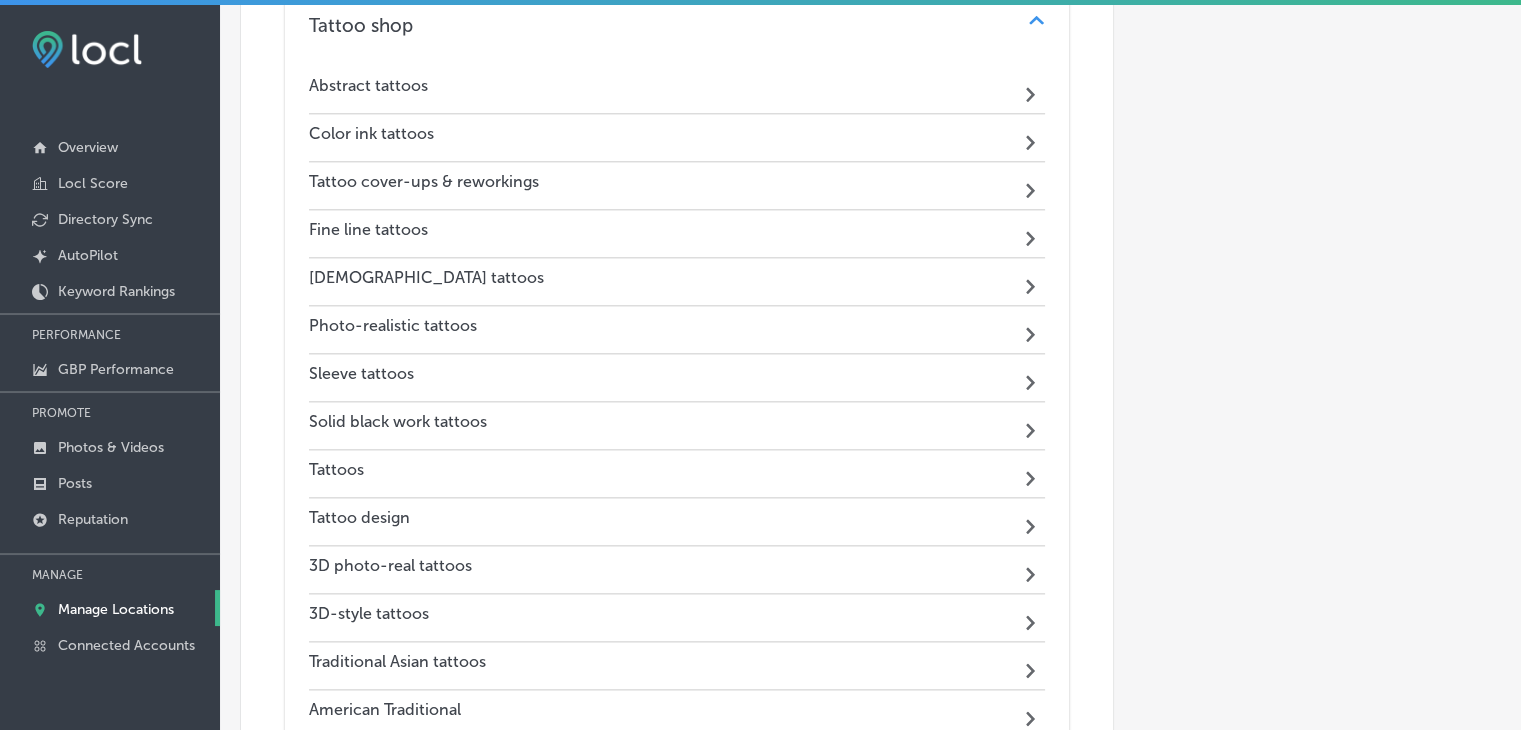 select on "US" 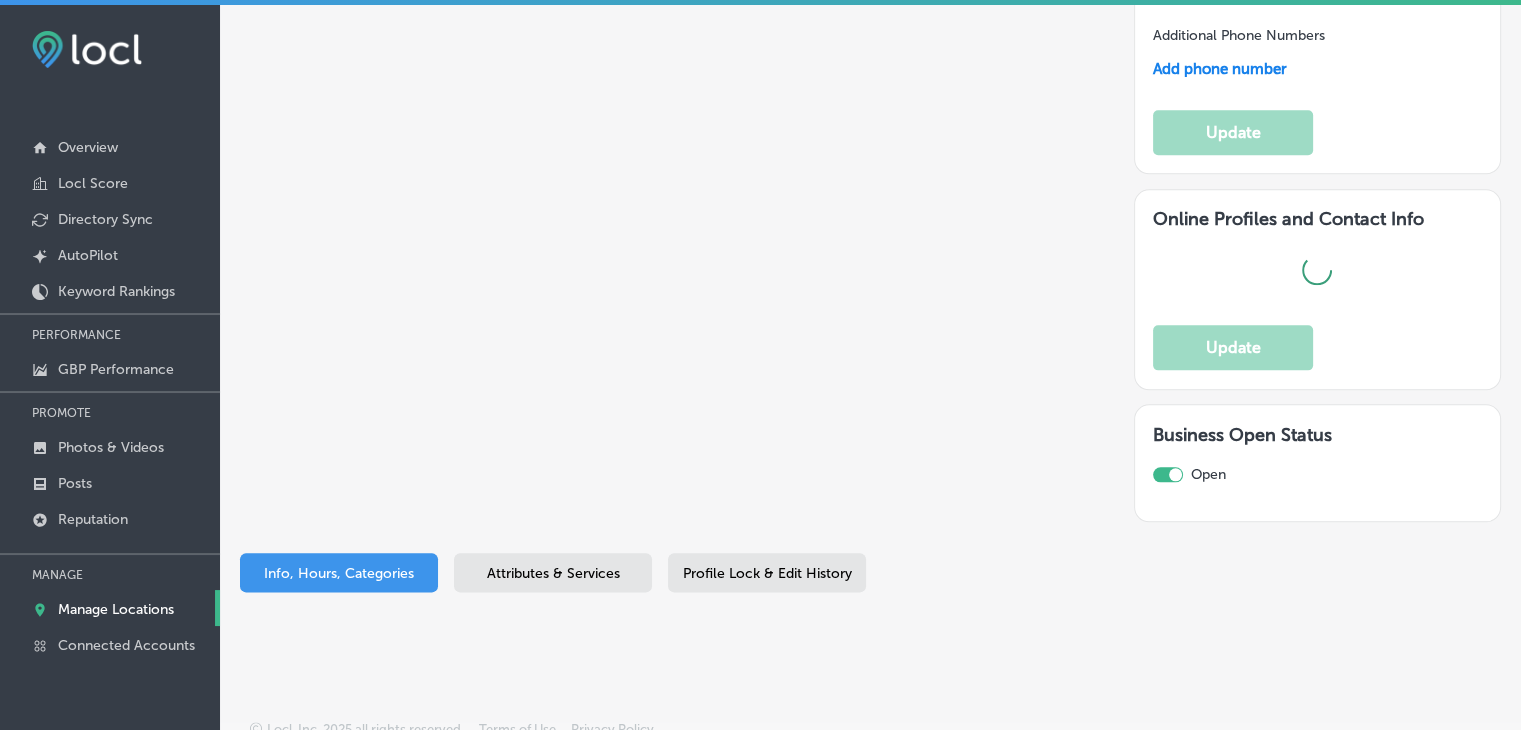 type on "Unify Tattoo Co." 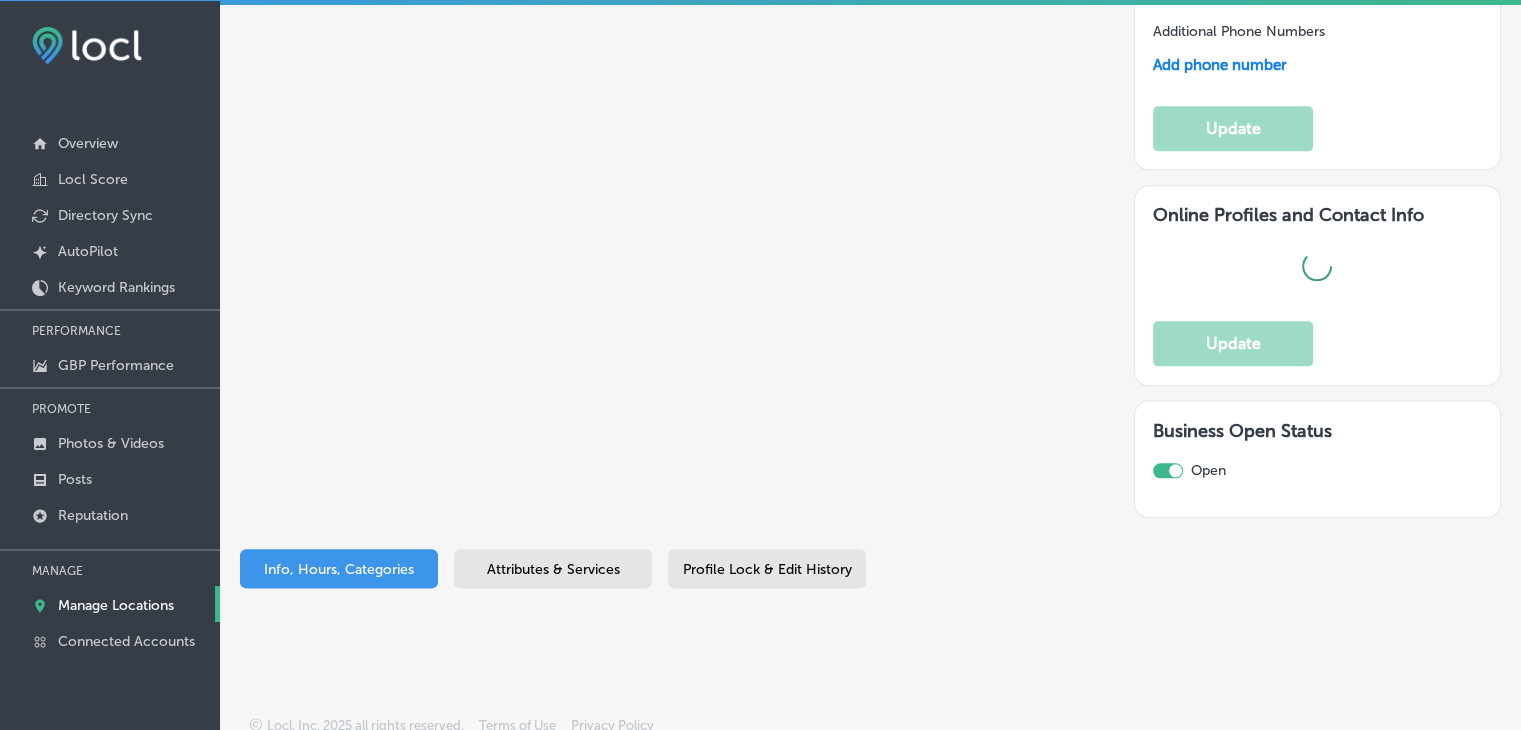 scroll, scrollTop: 4, scrollLeft: 0, axis: vertical 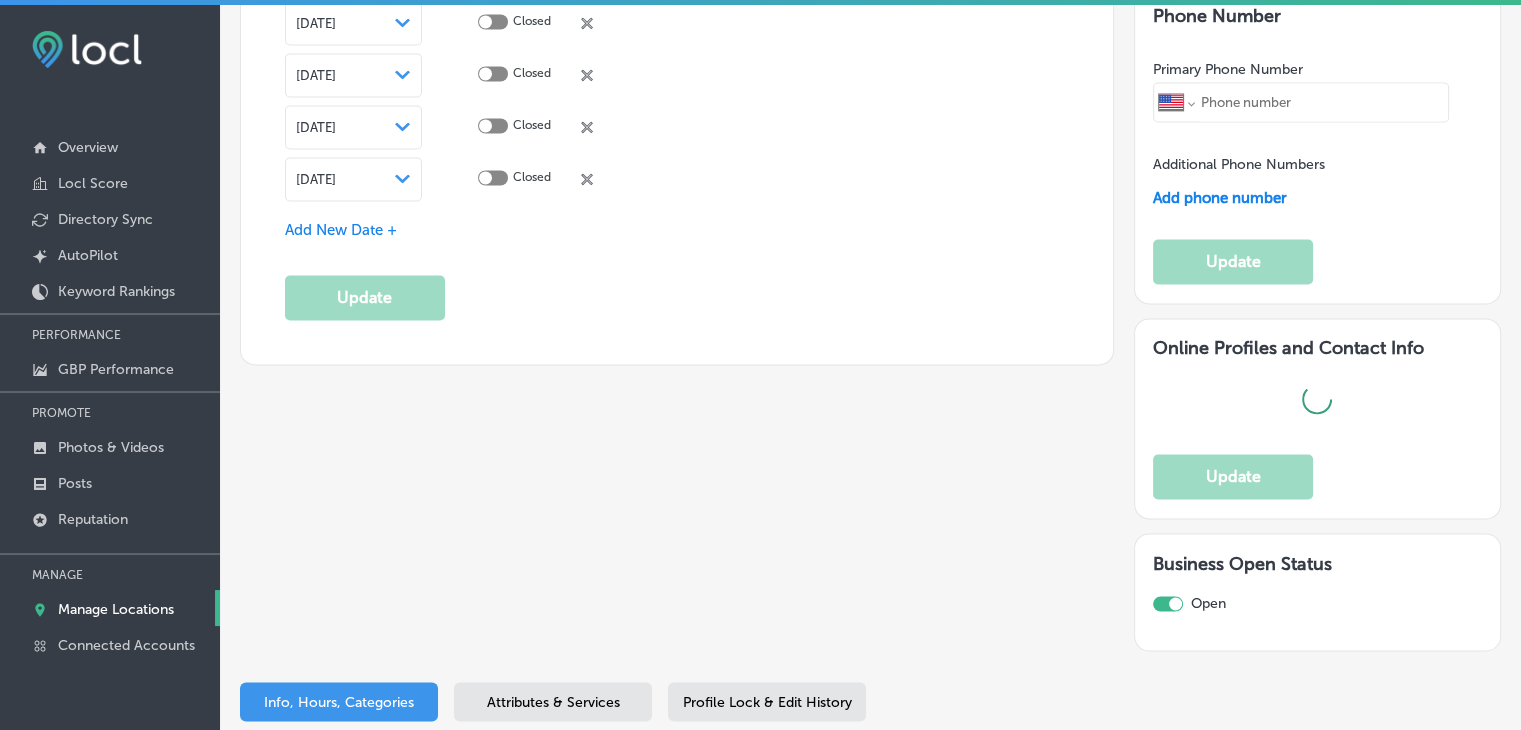 type on "[URL][DOMAIN_NAME]" 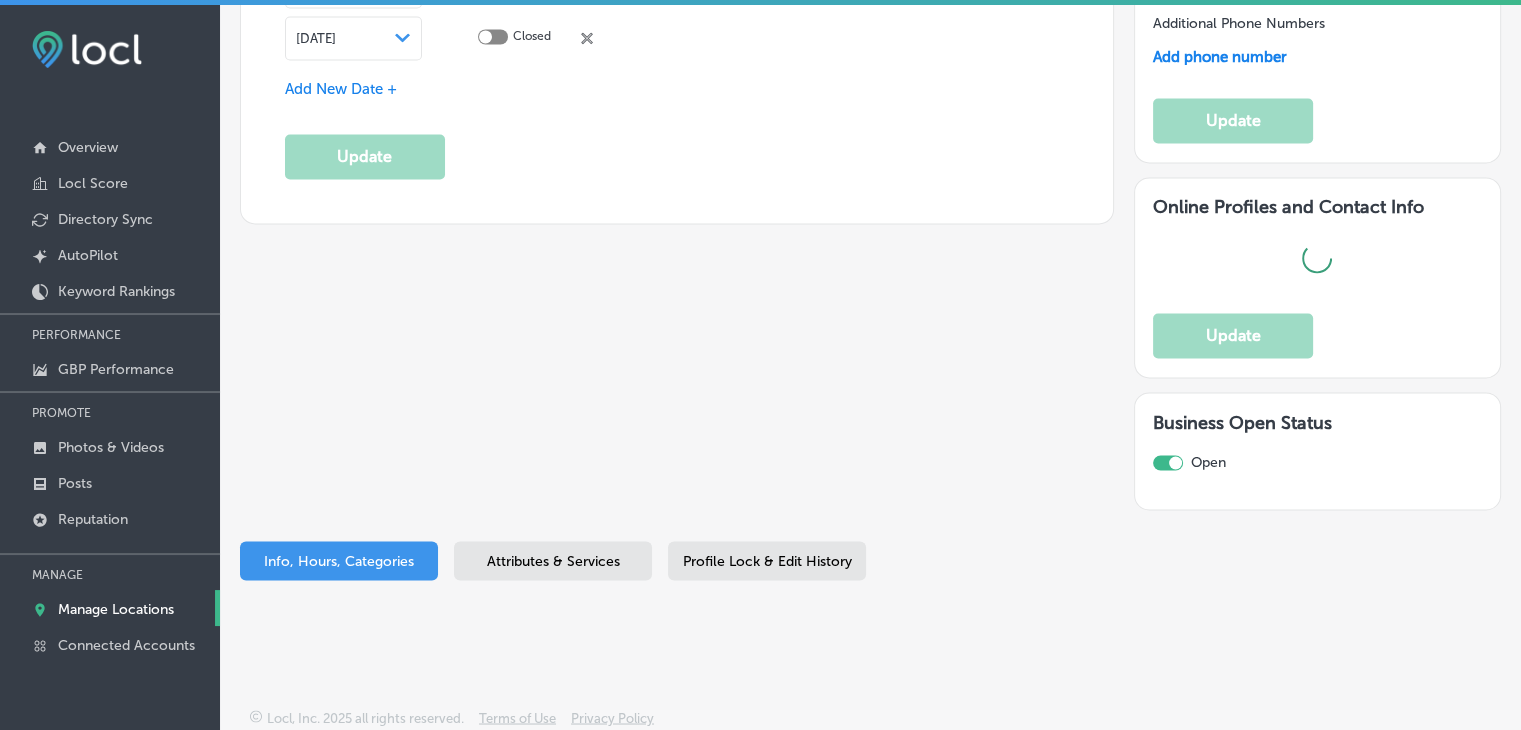 type on "Unify Tattoo Co., situated in the heart of [GEOGRAPHIC_DATA][PERSON_NAME], [GEOGRAPHIC_DATA], has been the beacon of exceptional tattoo artistry and body piercing since [DATE]. Home to a team of talented artists, we provide a broad spectrum of tattoo styles, including black and grey, vibrant color, traditional, realism, geometric, black work, Japanese, neo-traditional, and new school, to meet every client's unique needs. Our expertise also extends to flawless cover-up services. Step into our creative space to experience transformation through art, explore our fine art gallery, and give someone special the gift of self-expression with our gift certificates. At Unify Tattoo Co., art and individuality beautifully unite." 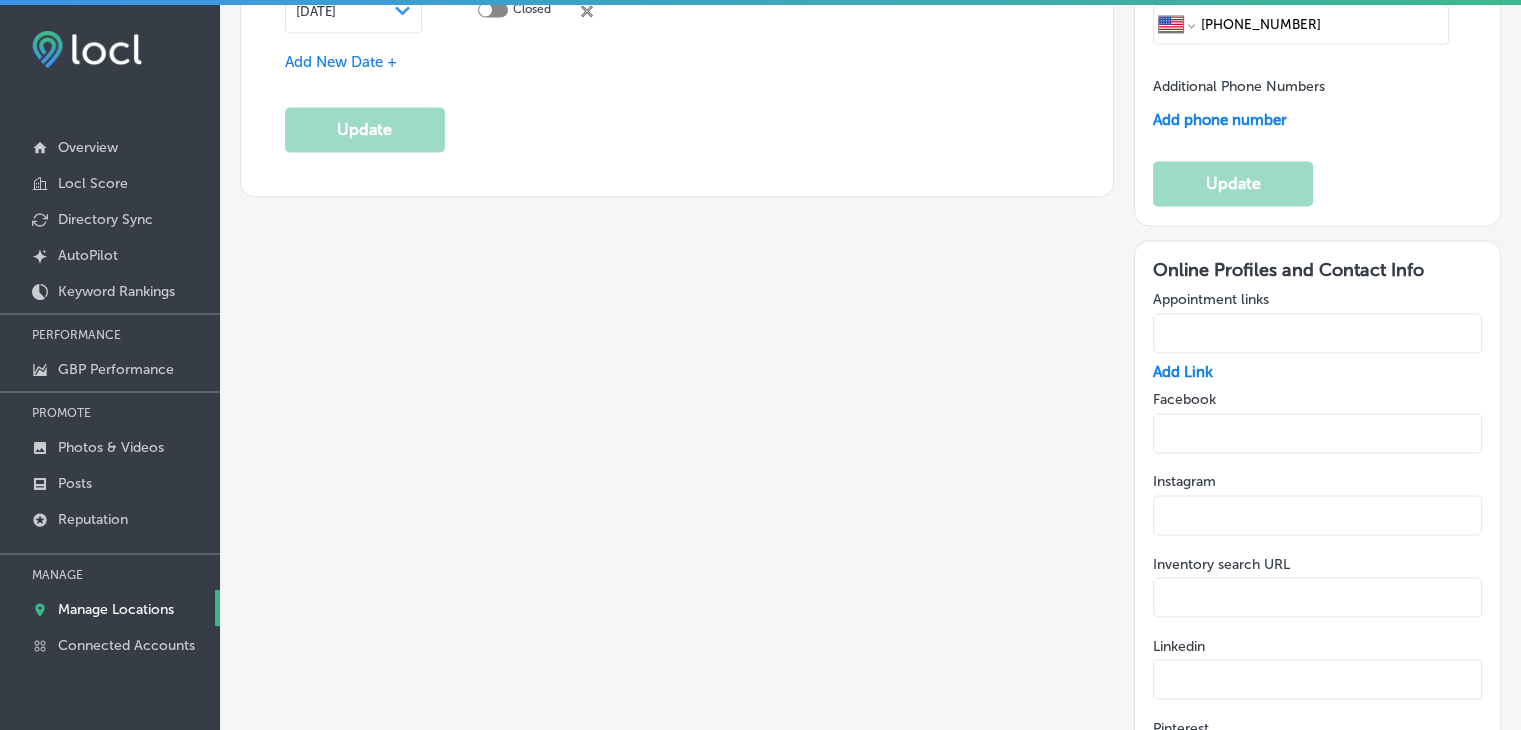 scroll, scrollTop: 3278, scrollLeft: 0, axis: vertical 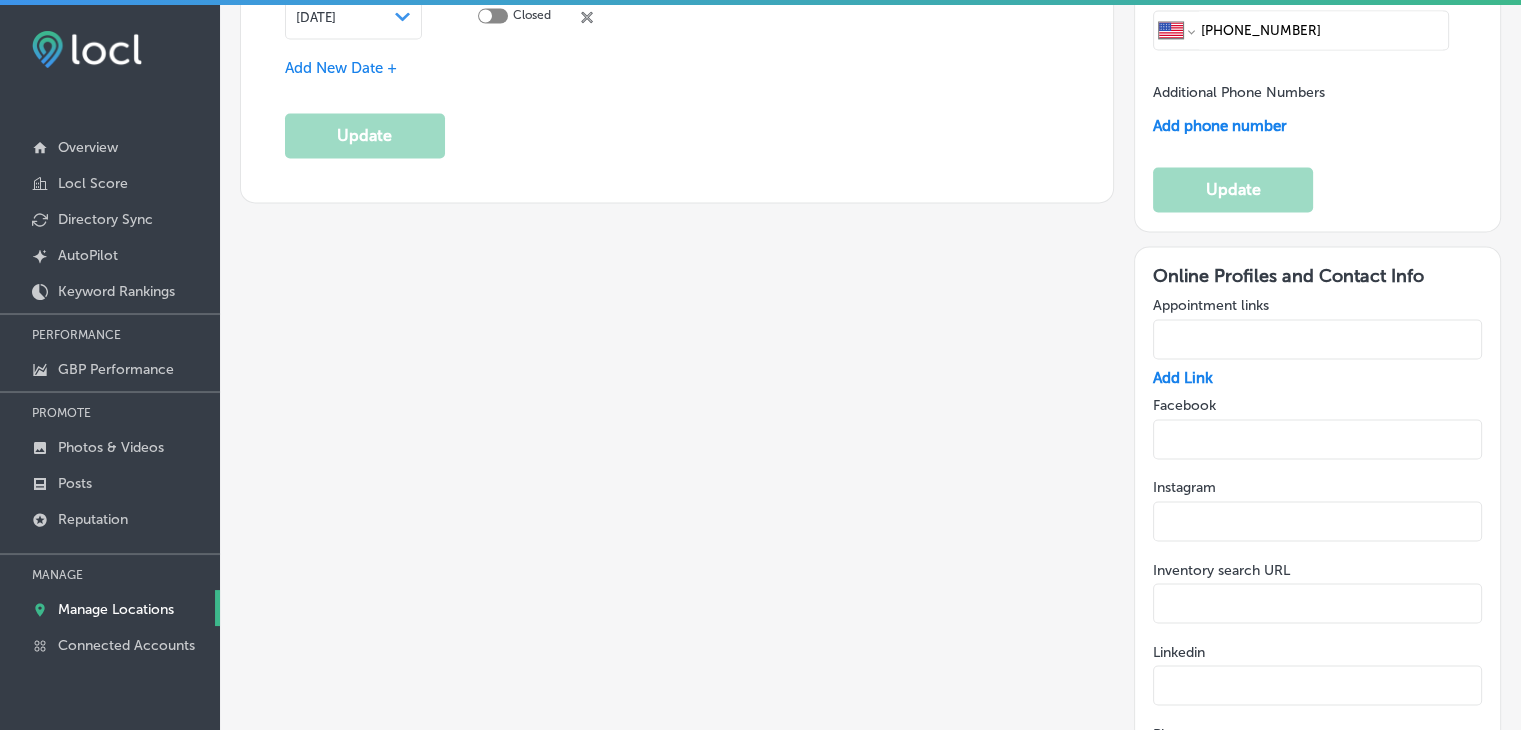 click at bounding box center [1317, 339] 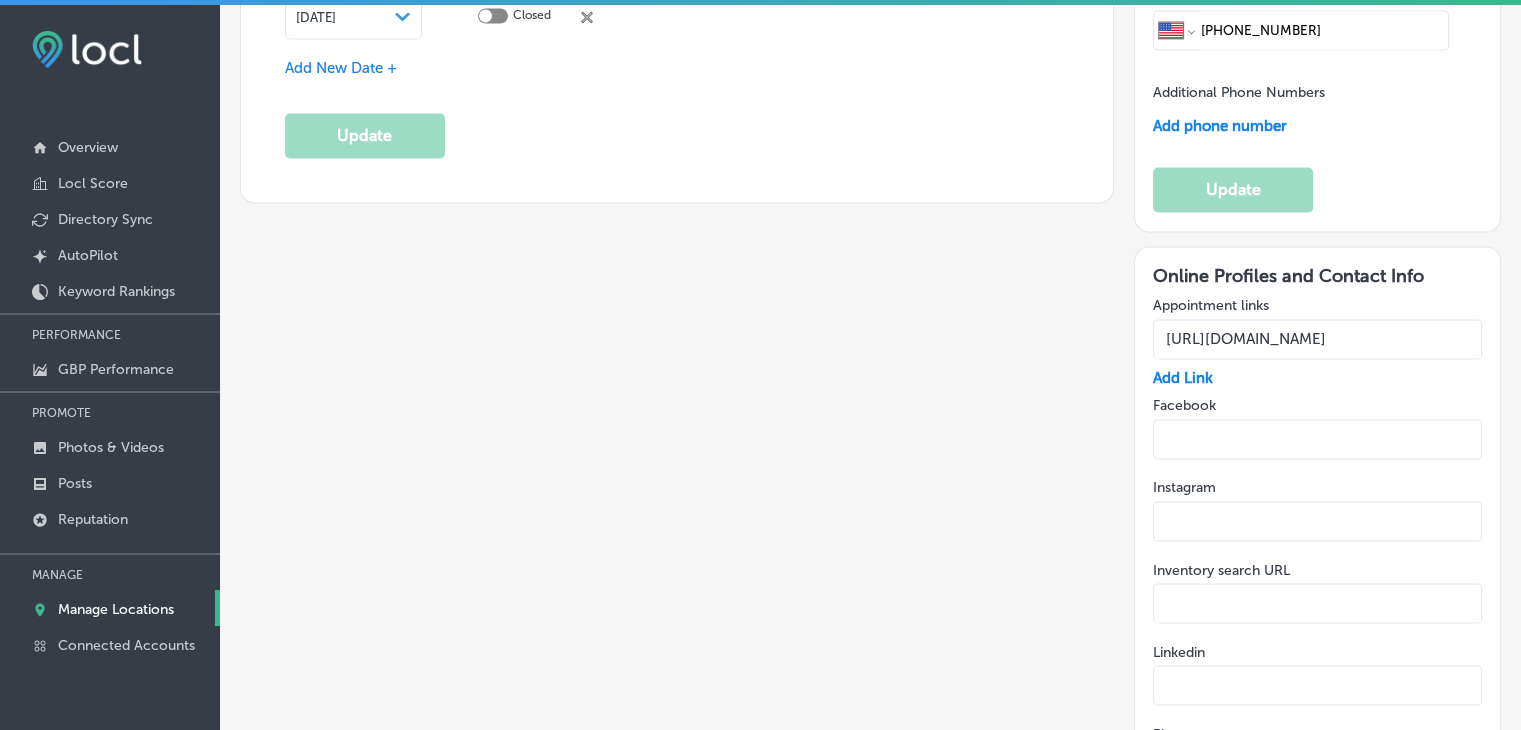 scroll, scrollTop: 0, scrollLeft: 96, axis: horizontal 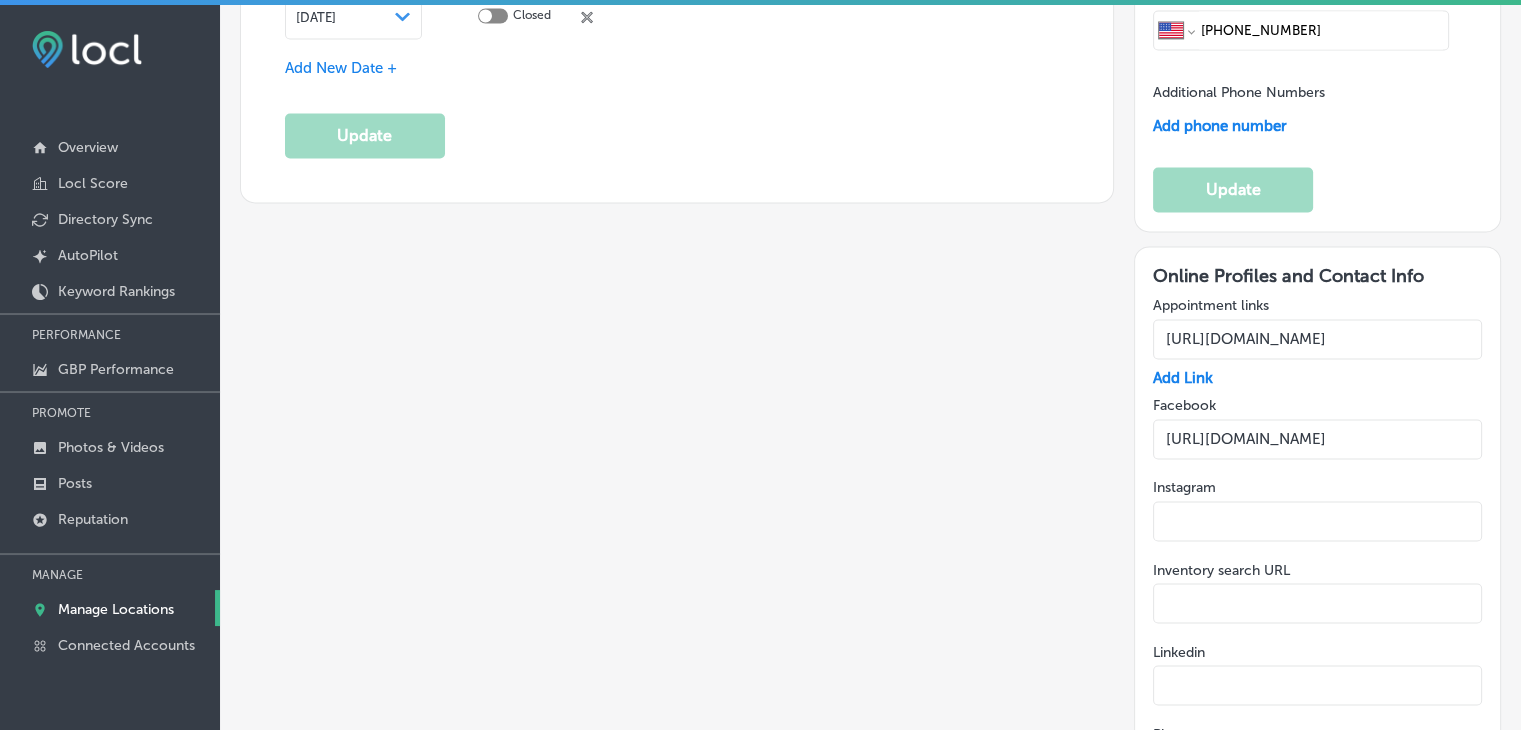 type on "[URL][DOMAIN_NAME]" 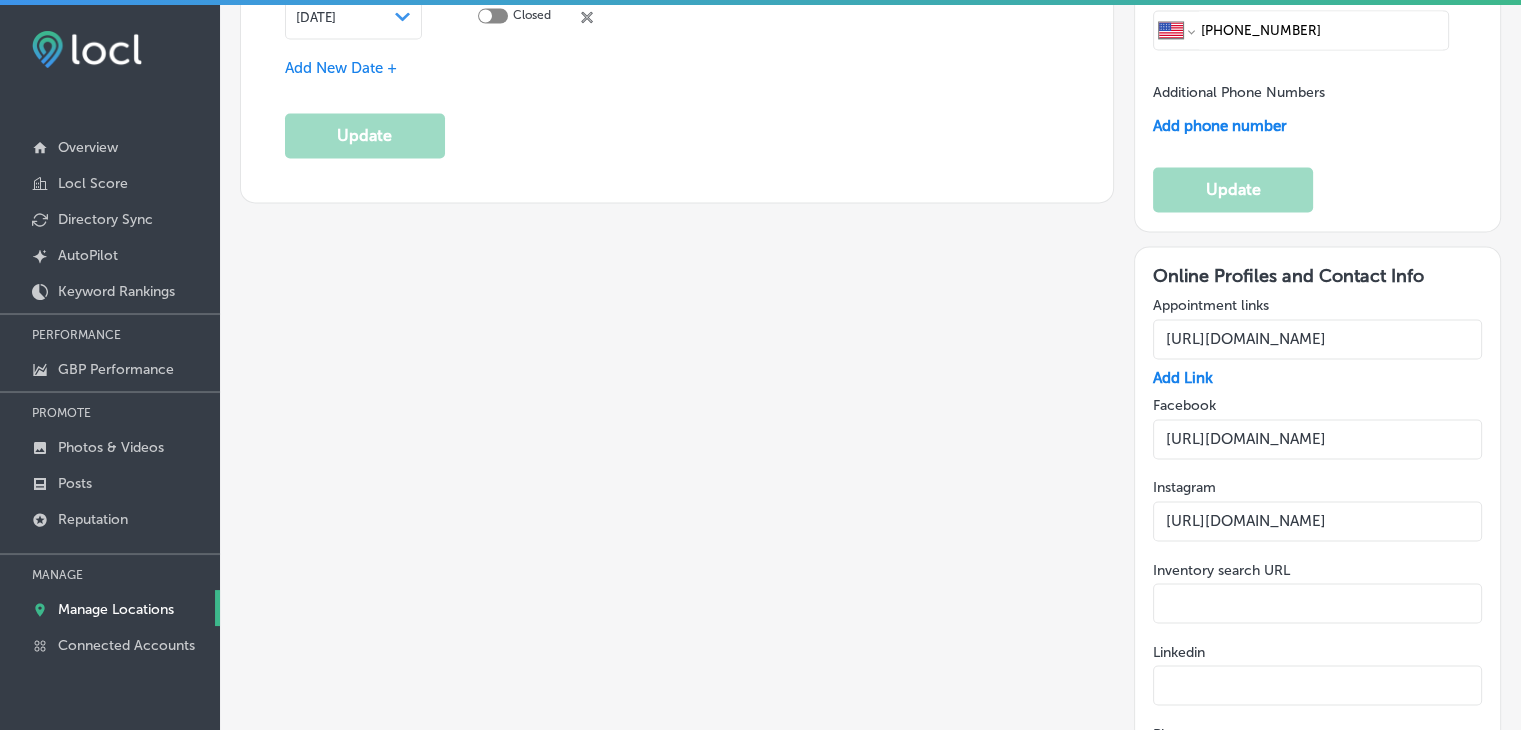 scroll, scrollTop: 0, scrollLeft: 43, axis: horizontal 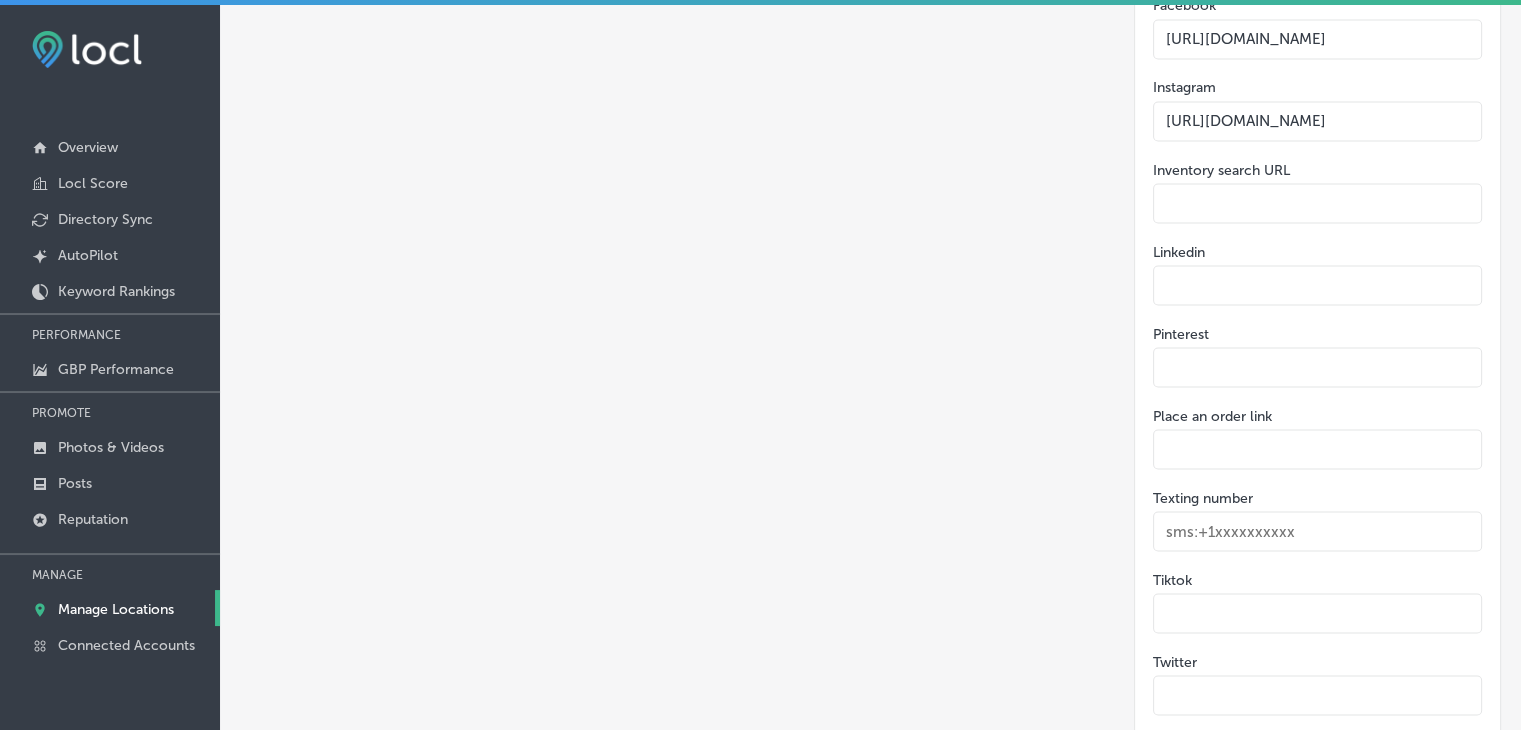click at bounding box center [1317, 695] 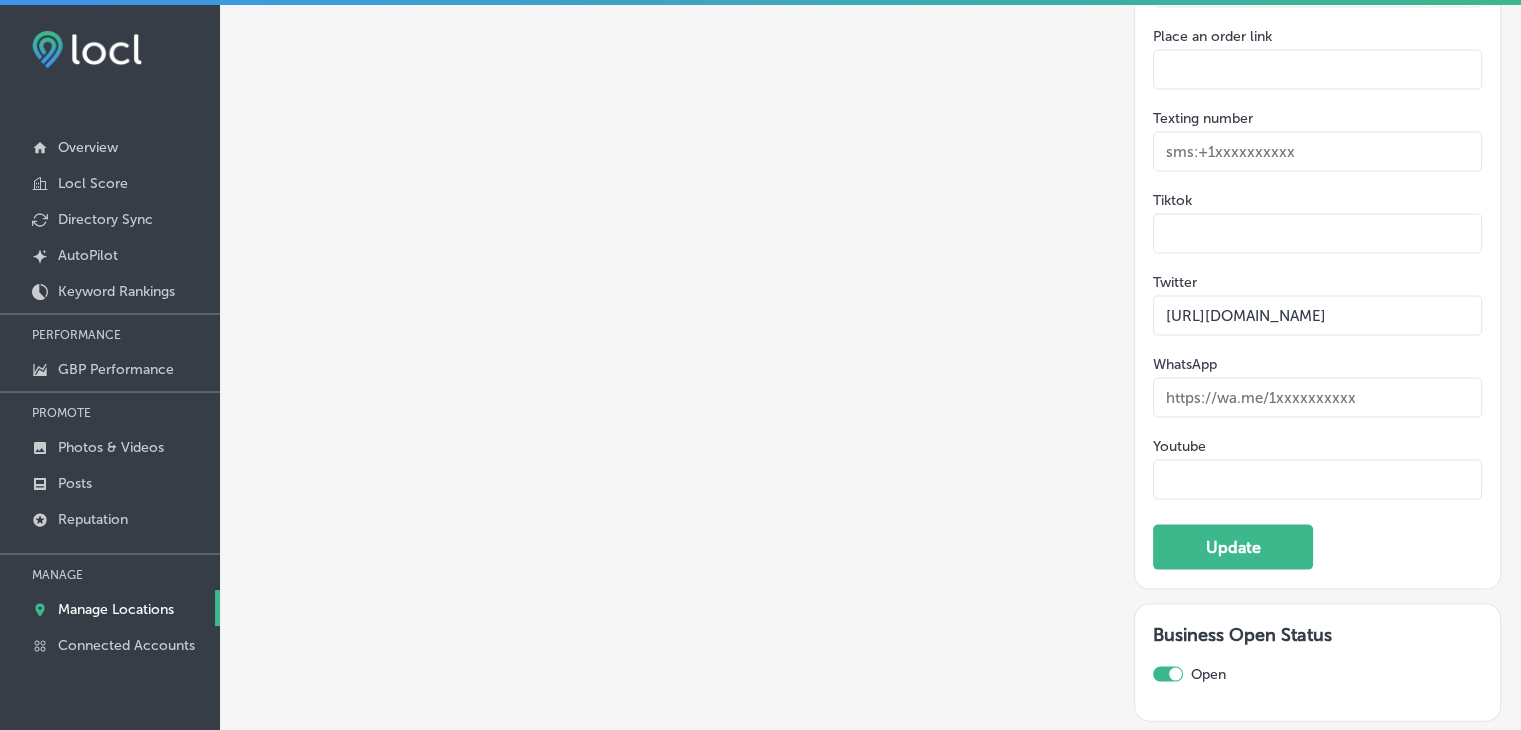 scroll, scrollTop: 4078, scrollLeft: 0, axis: vertical 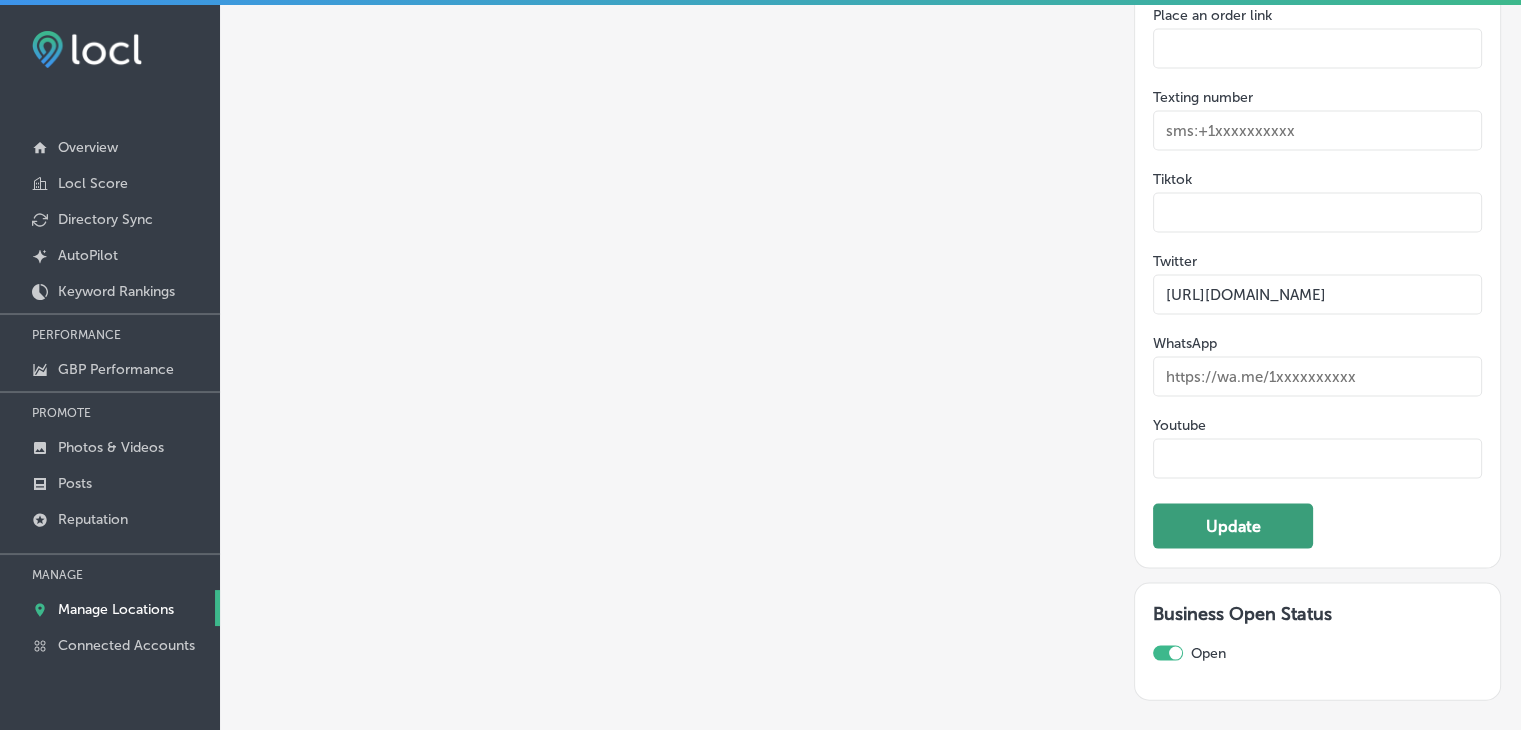 type on "[URL][DOMAIN_NAME]" 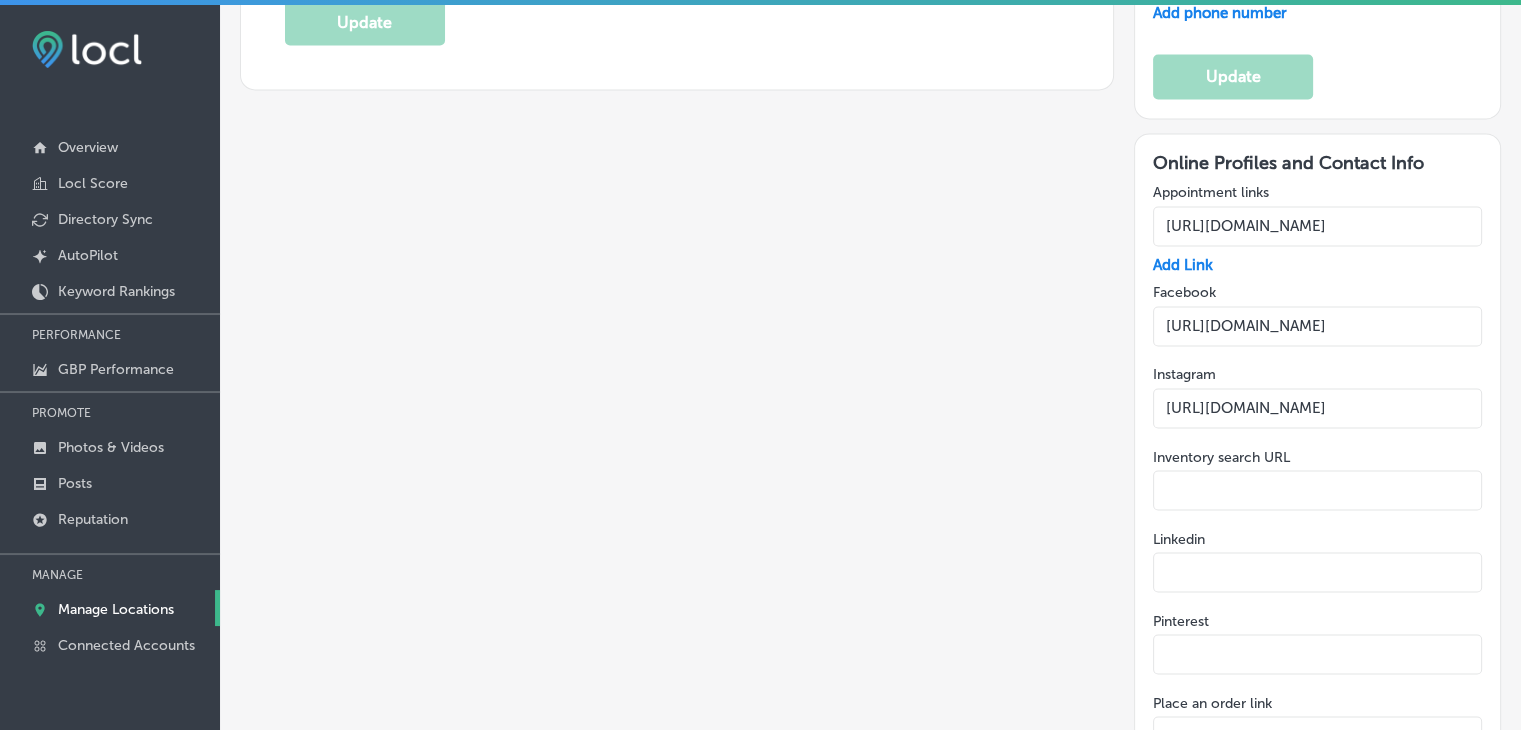 scroll, scrollTop: 3278, scrollLeft: 0, axis: vertical 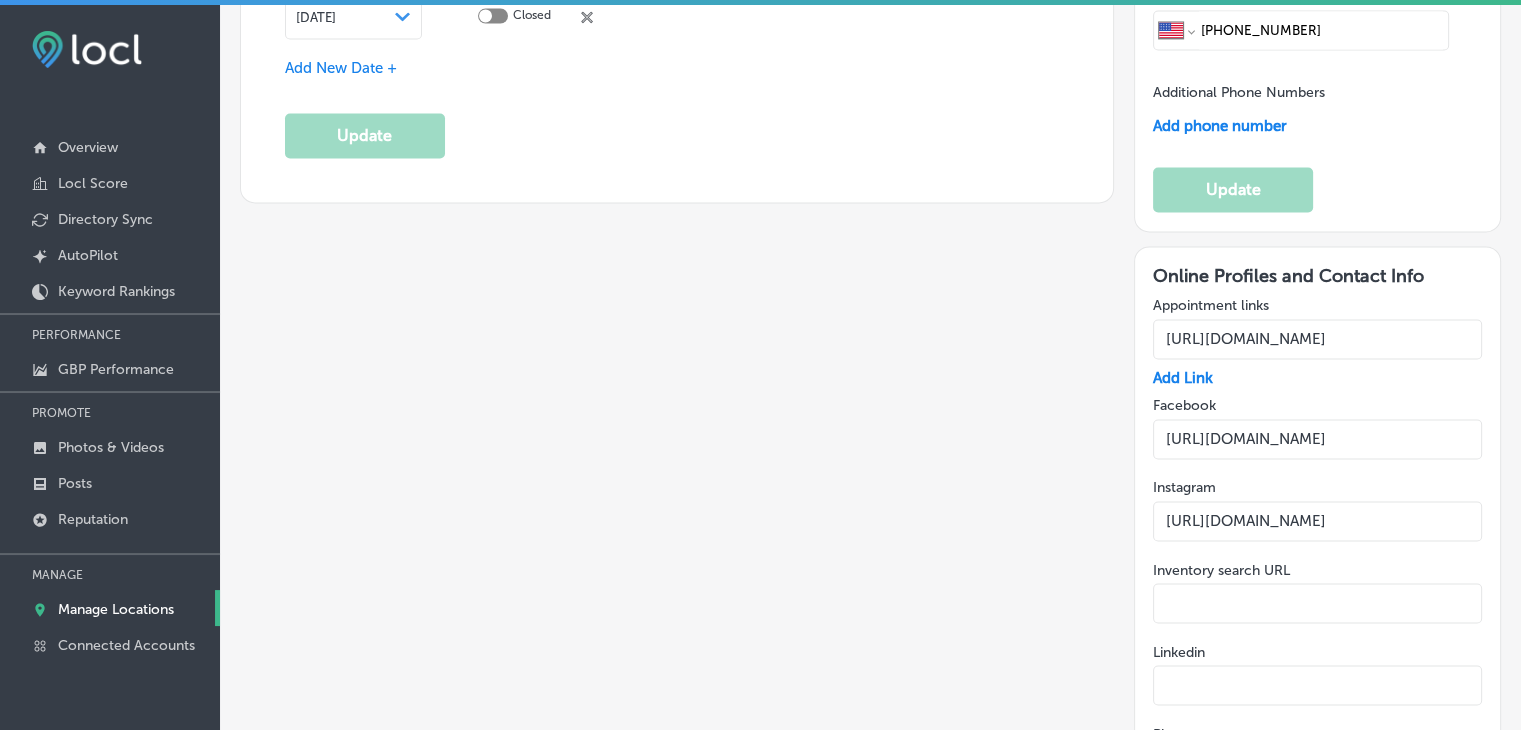 click on "[URL][DOMAIN_NAME]" at bounding box center (1317, 521) 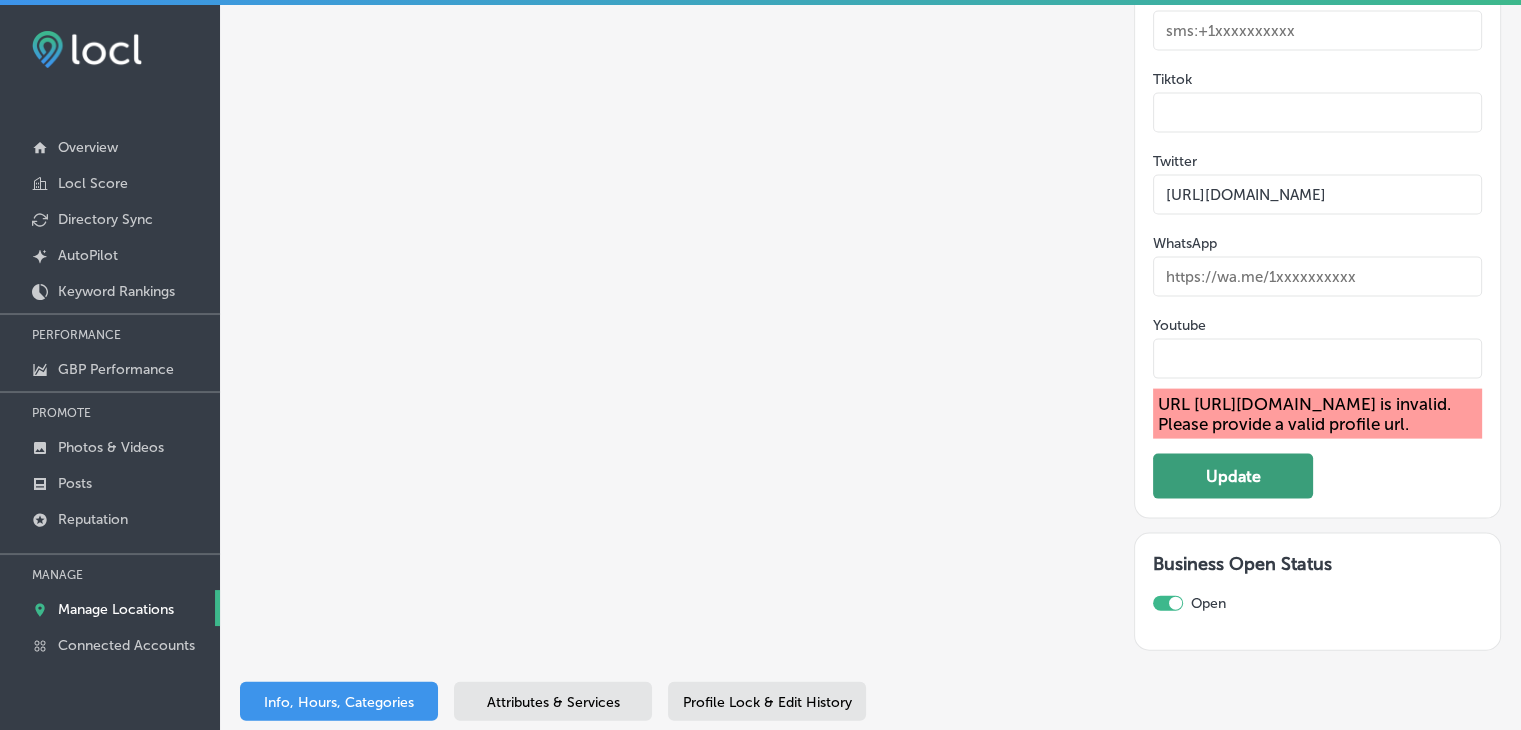 type on "[URL][DOMAIN_NAME]" 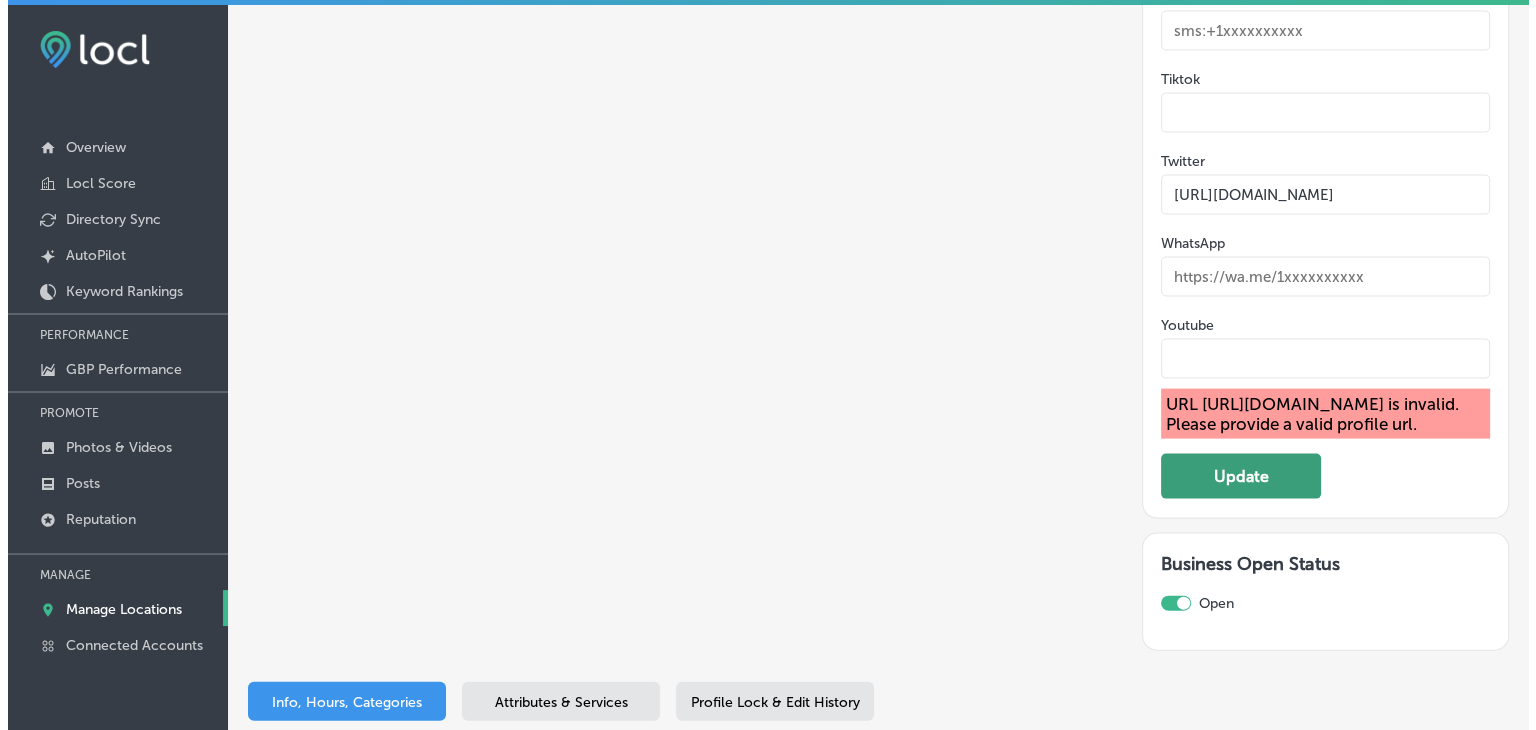 scroll, scrollTop: 4154, scrollLeft: 0, axis: vertical 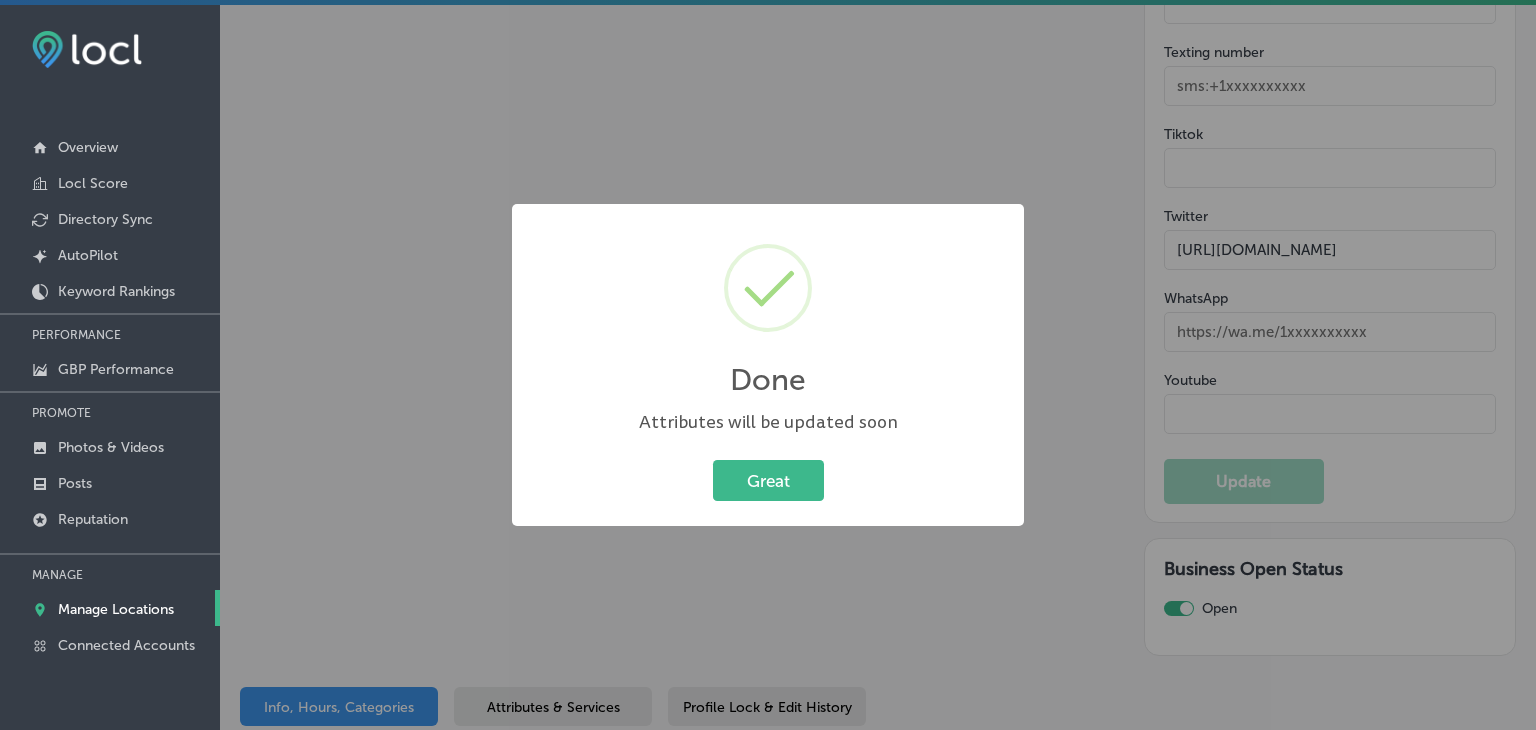 click on "Done × Attributes will be updated soon Great Cancel" at bounding box center [768, 365] 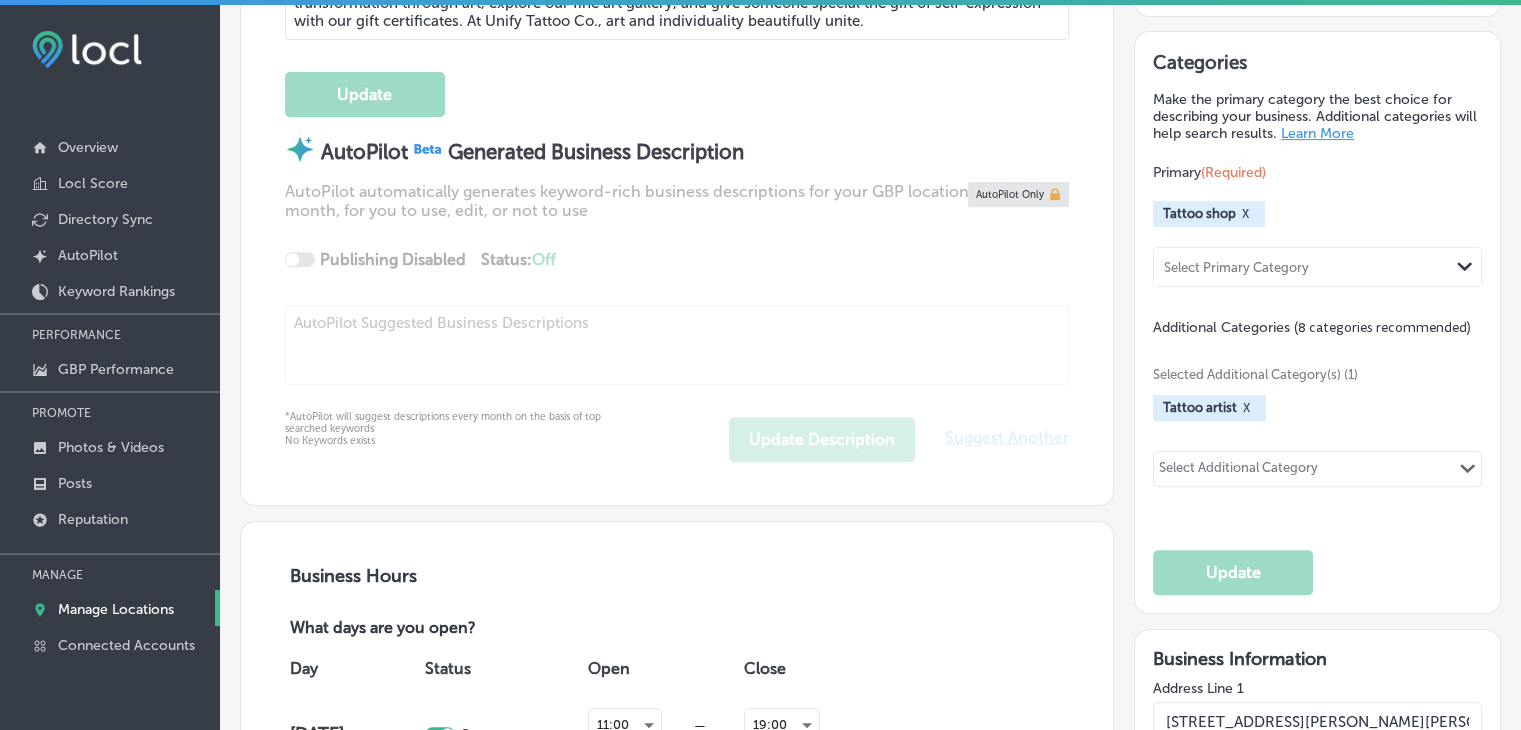 scroll, scrollTop: 623, scrollLeft: 0, axis: vertical 